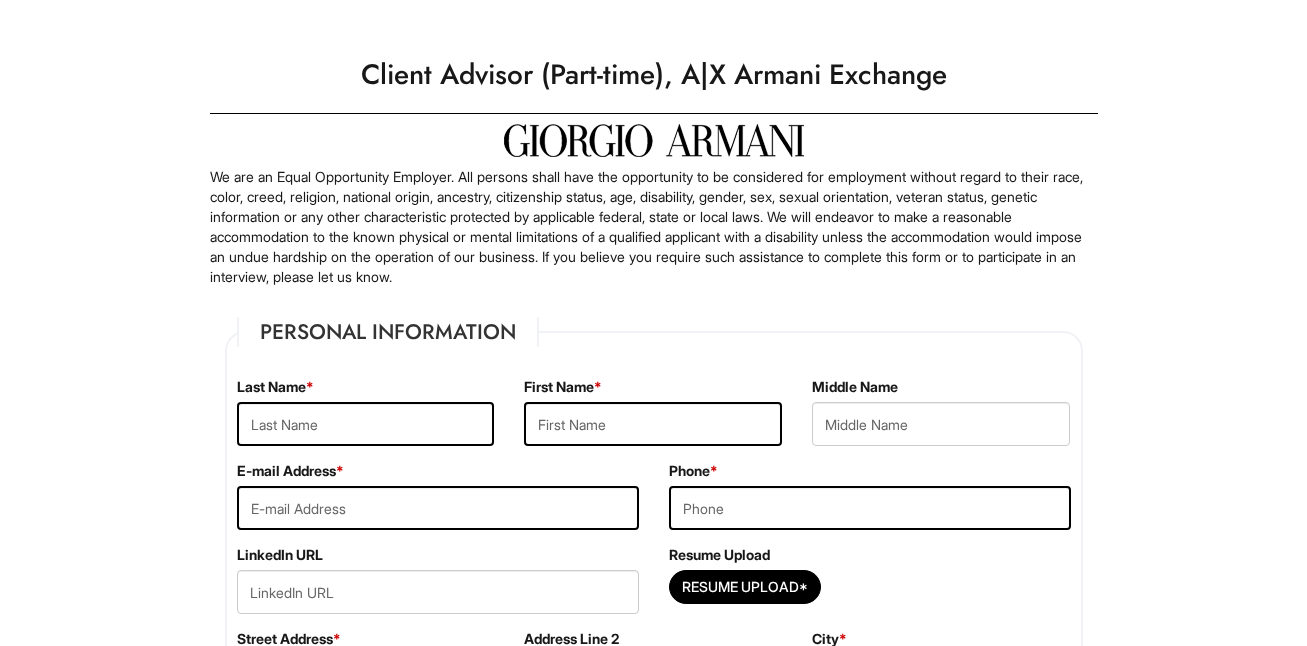 scroll, scrollTop: 0, scrollLeft: 0, axis: both 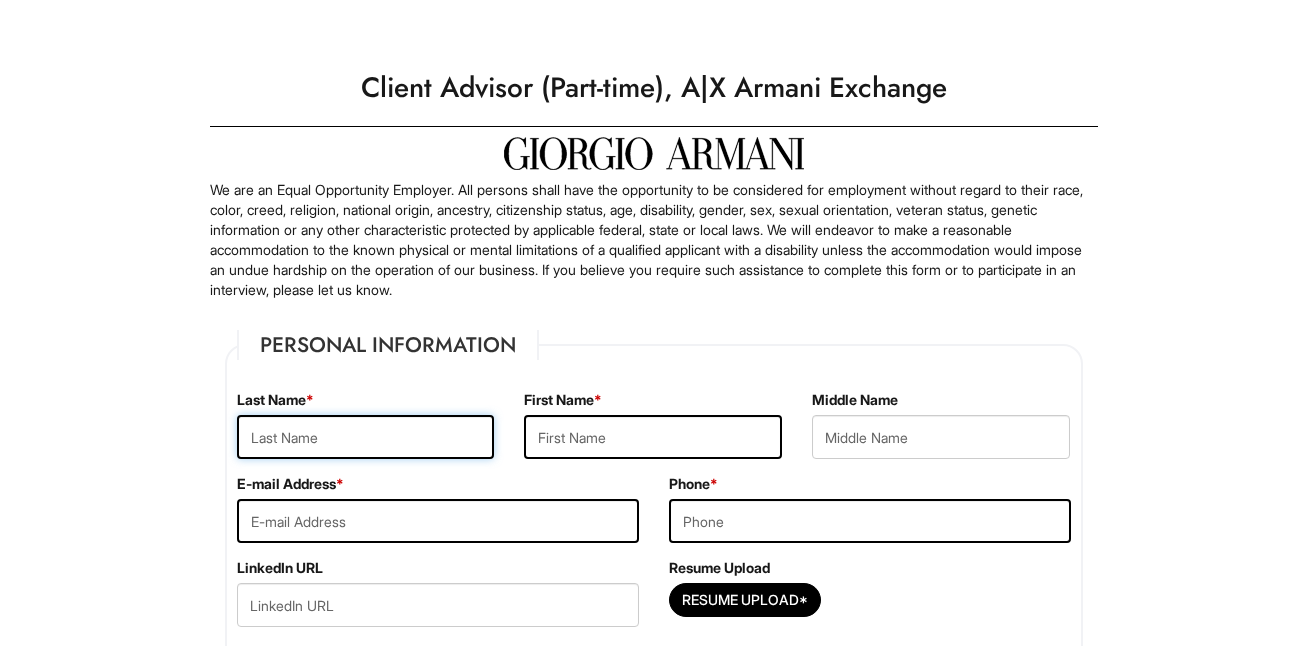 click at bounding box center [366, 437] 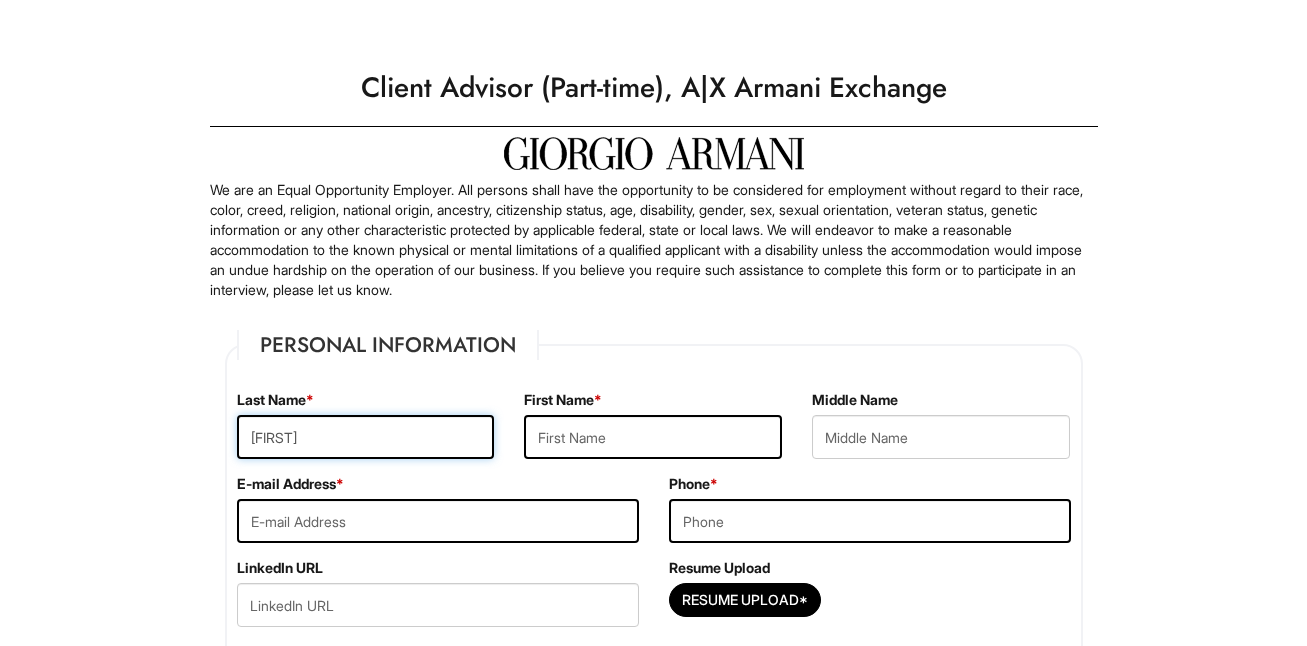 type on "[FIRST]" 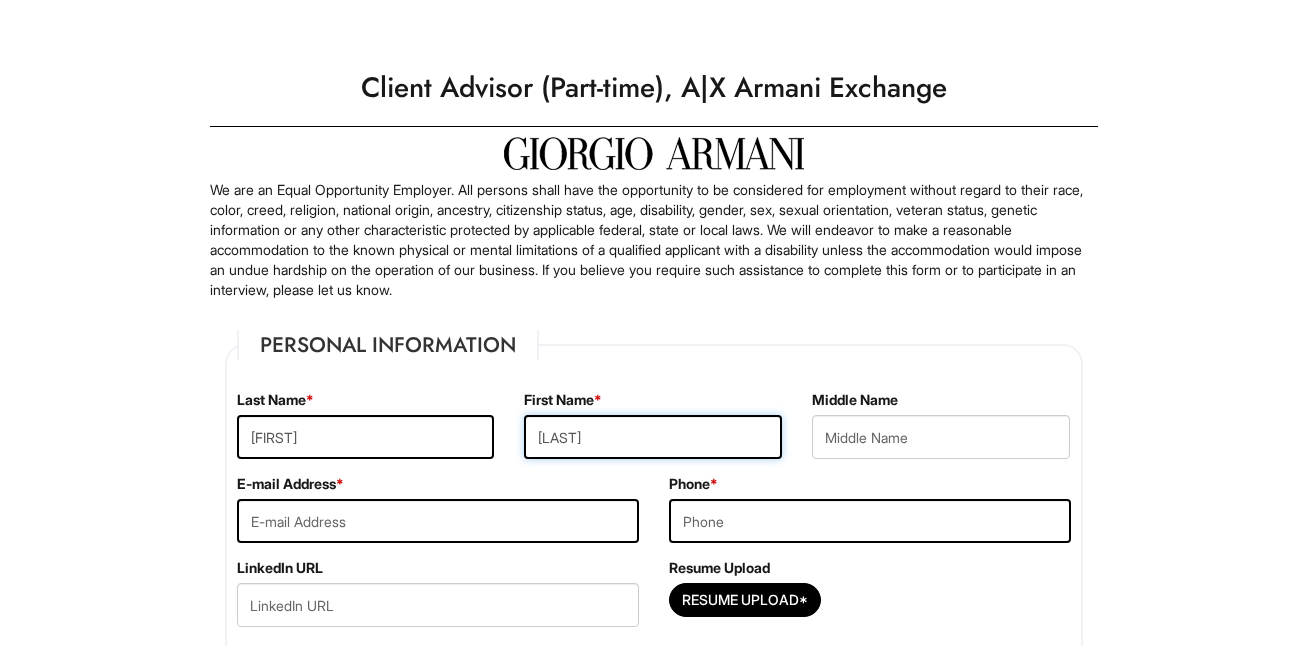 type on "[LAST]" 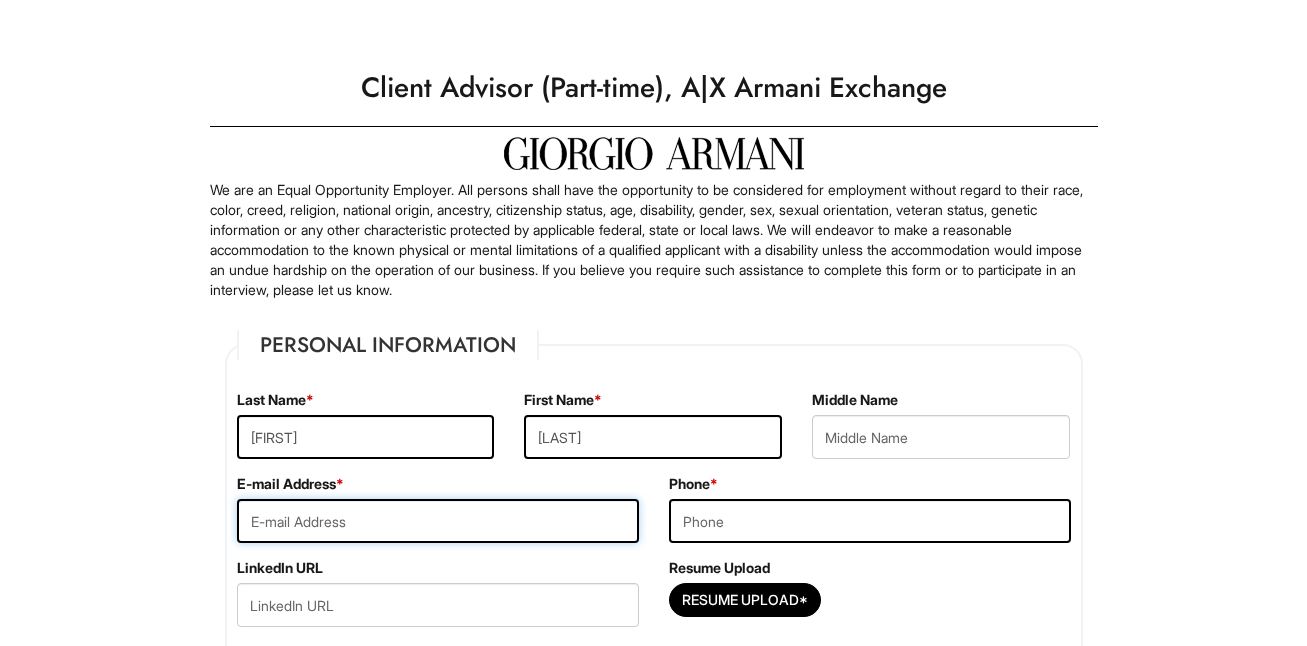 click at bounding box center (438, 521) 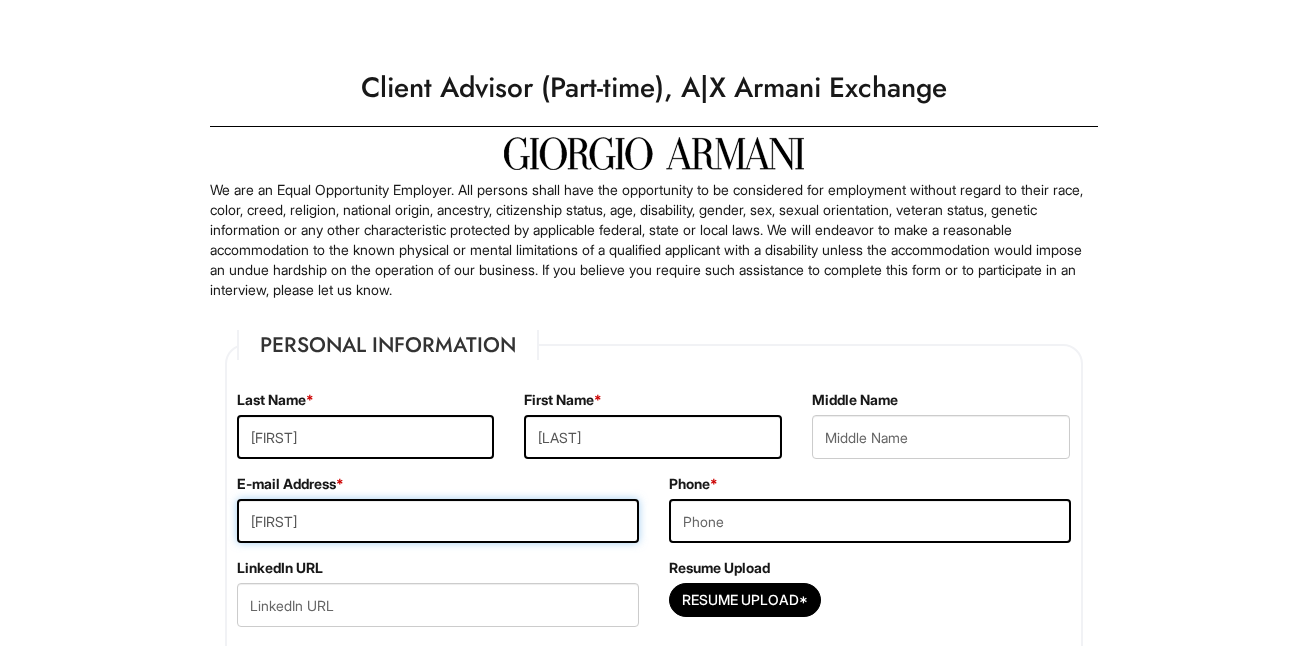 type on "s" 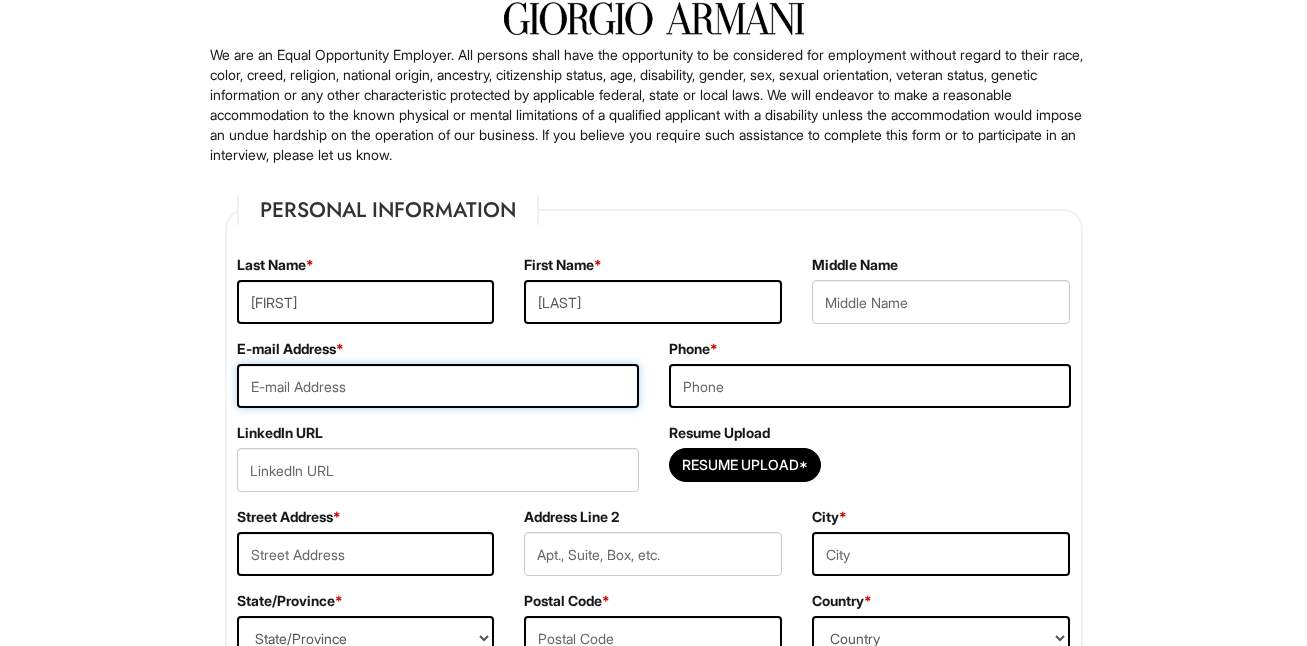 scroll, scrollTop: 263, scrollLeft: 0, axis: vertical 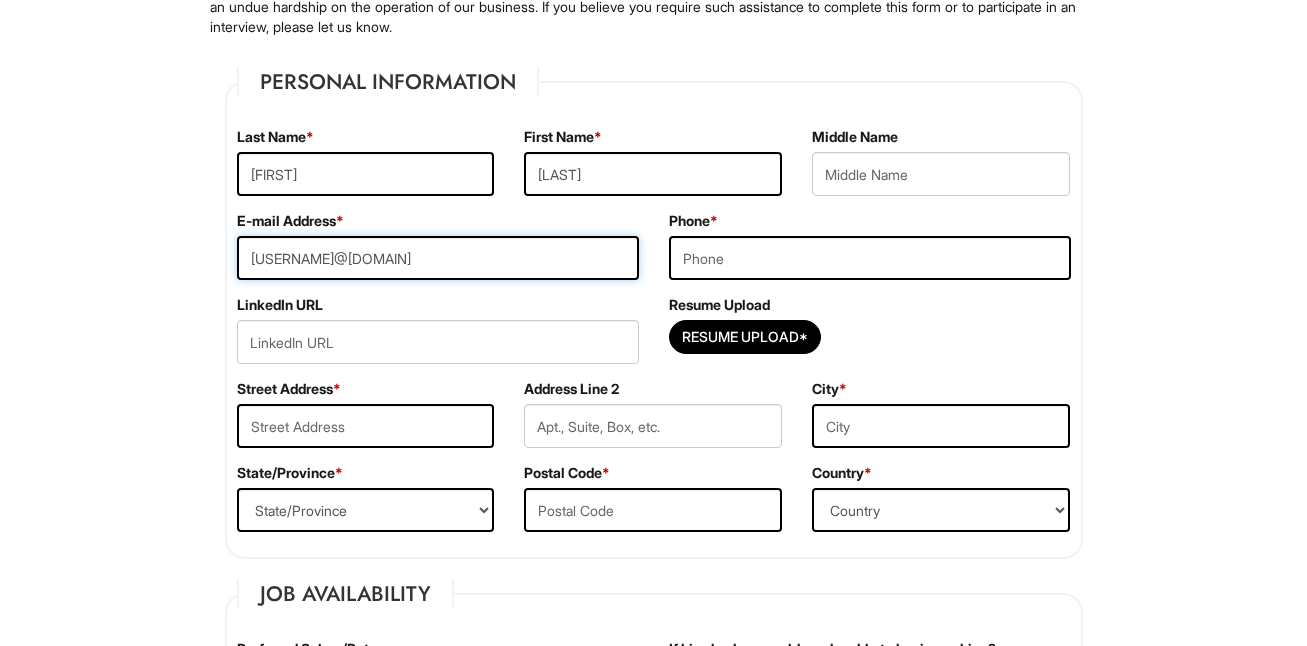 type on "[USERNAME]@[DOMAIN]" 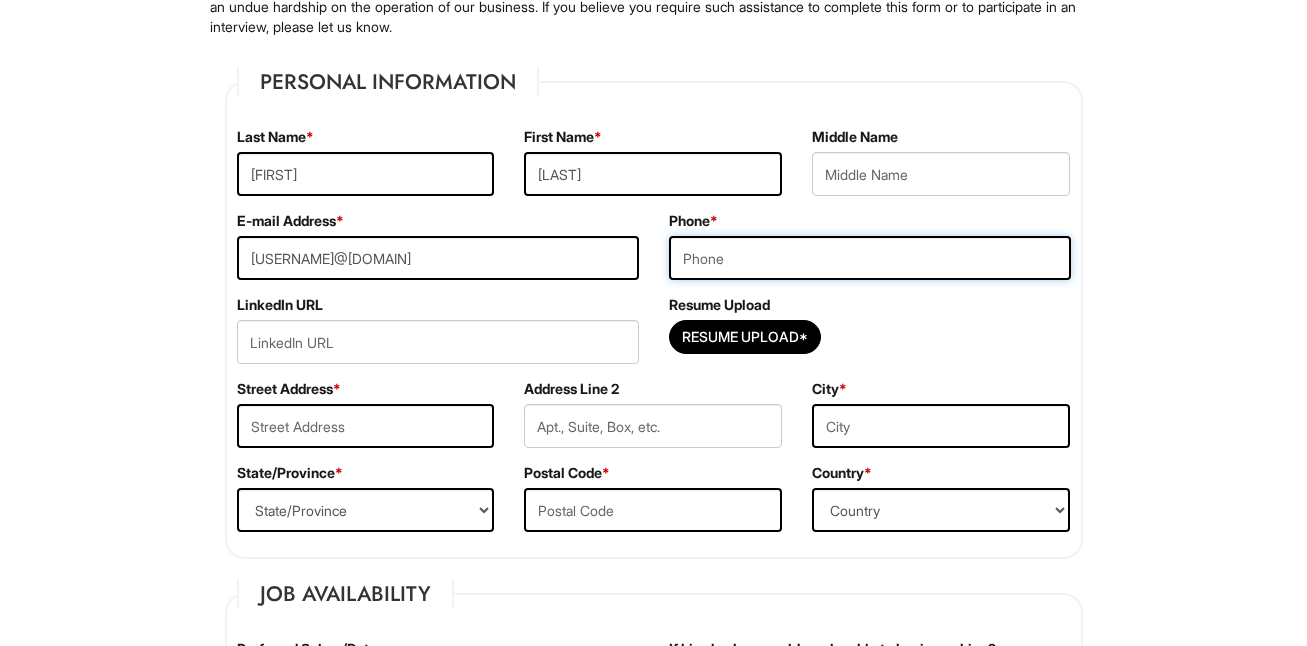 click at bounding box center (870, 258) 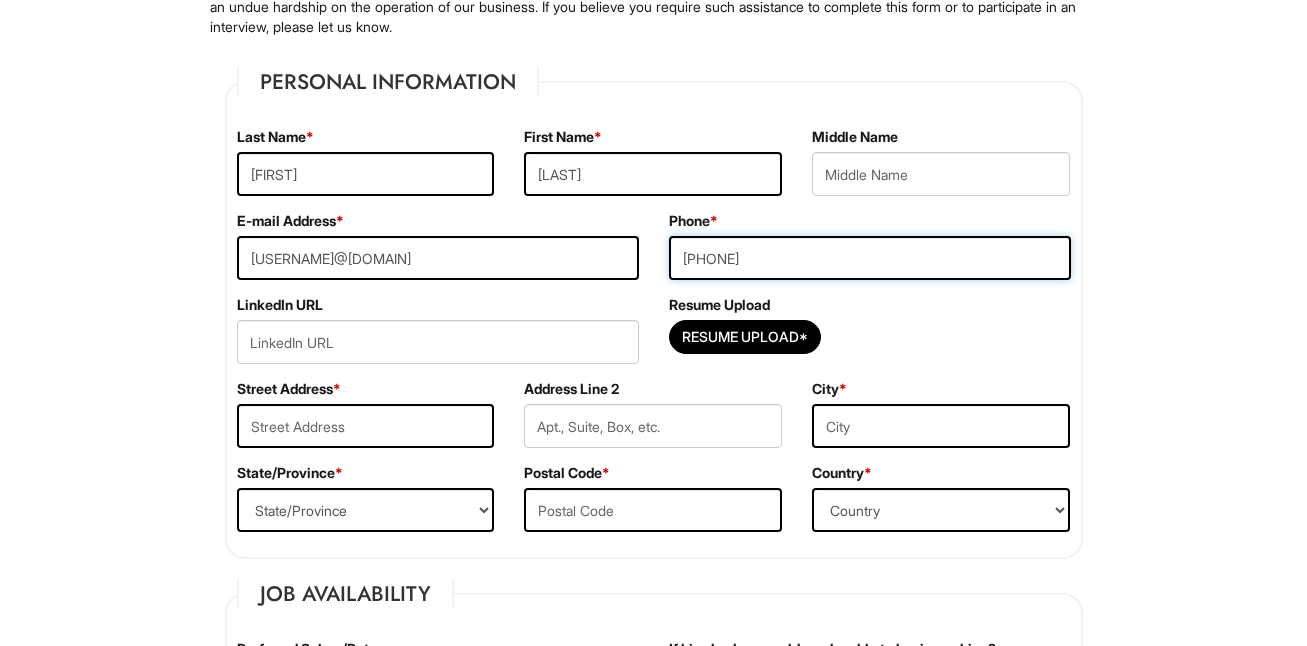type on "[PHONE]" 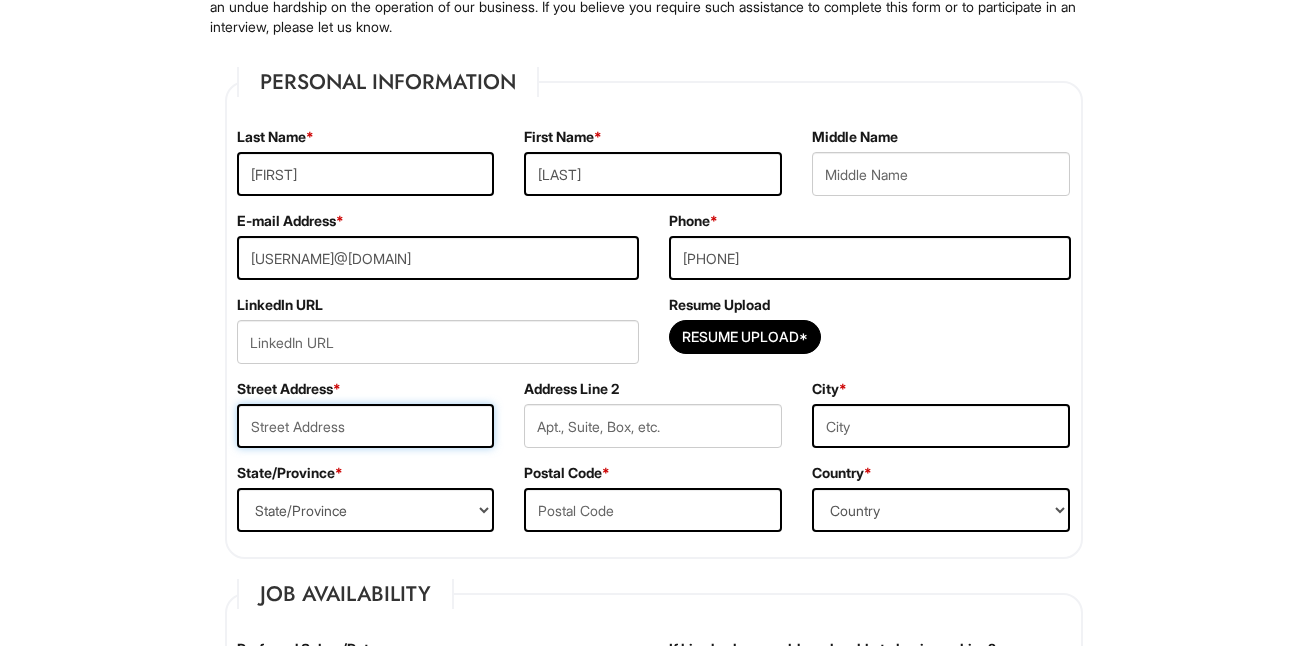 click at bounding box center (366, 426) 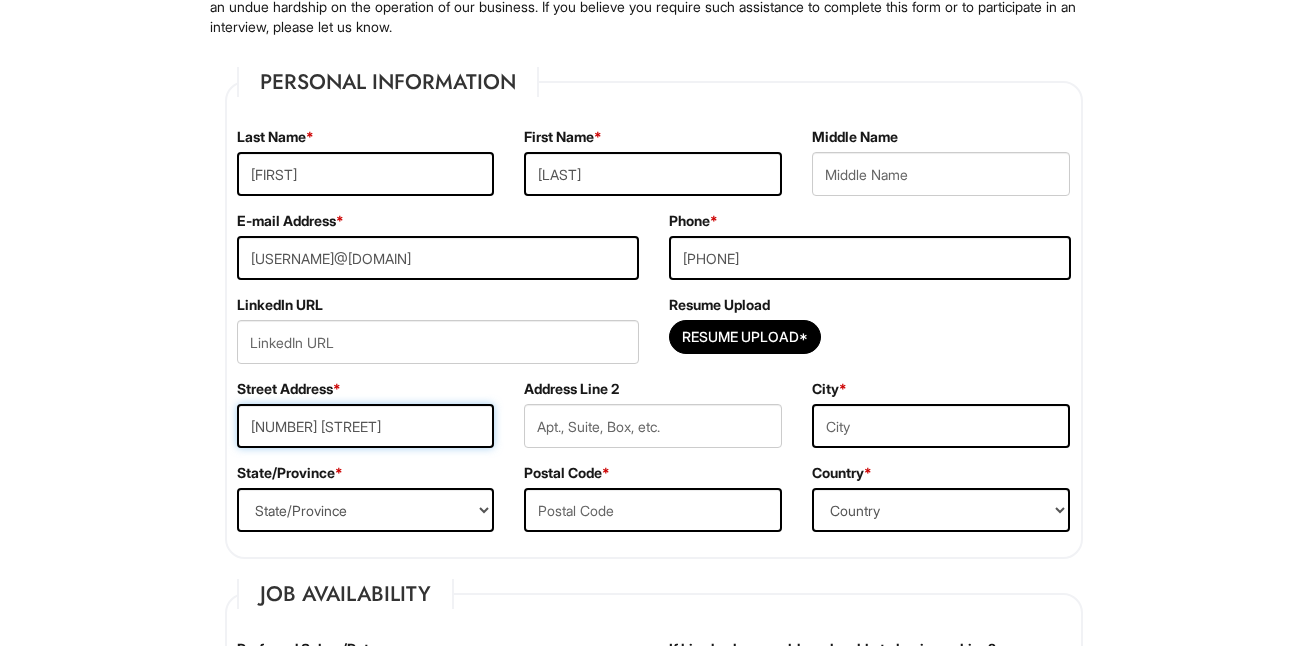 type on "[NUMBER] [STREET]" 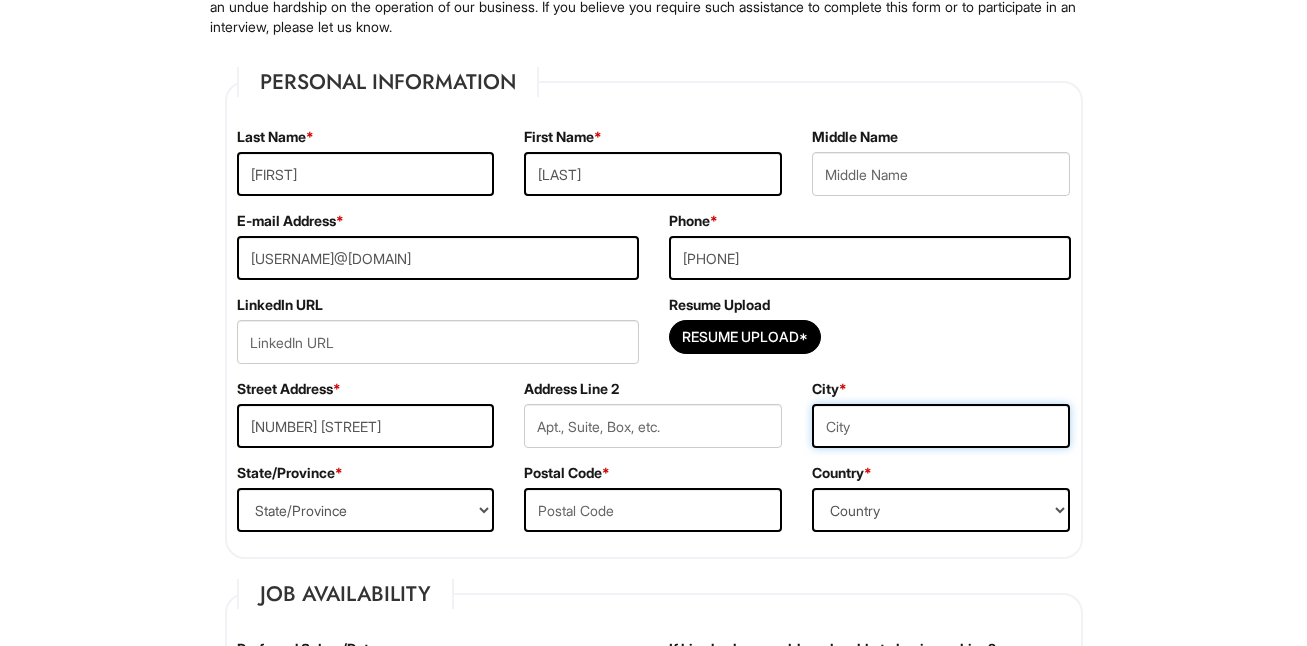 click at bounding box center (941, 426) 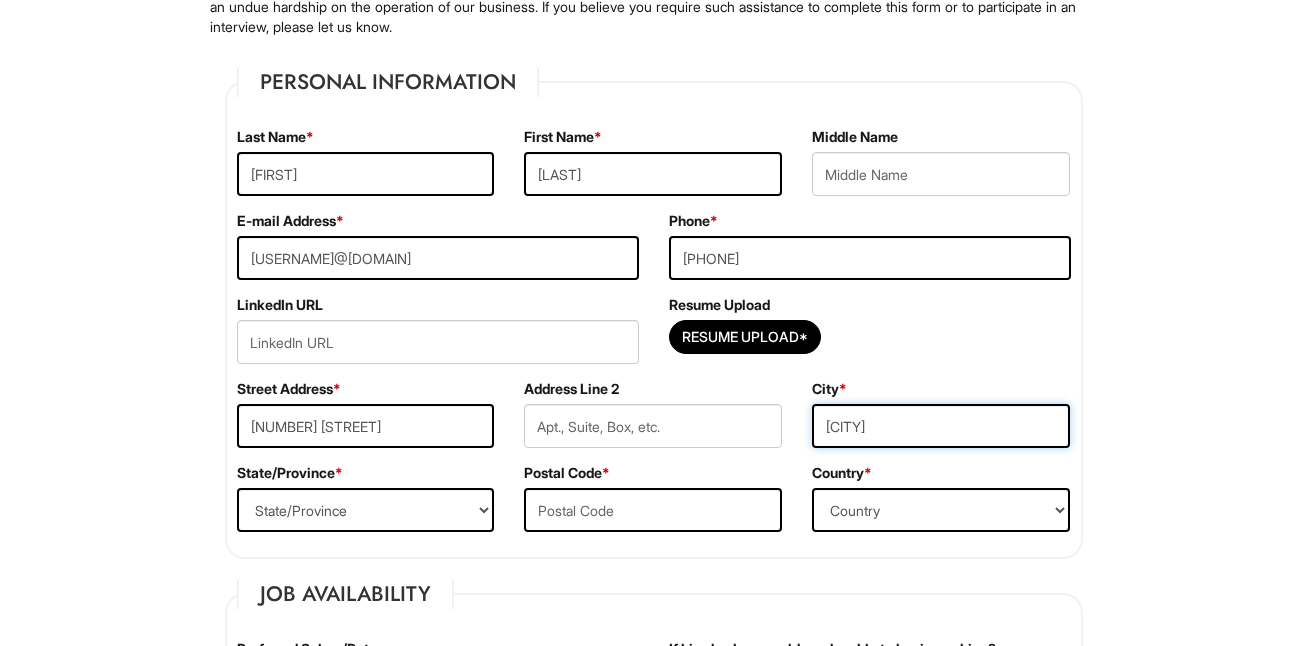 type on "[CITY]" 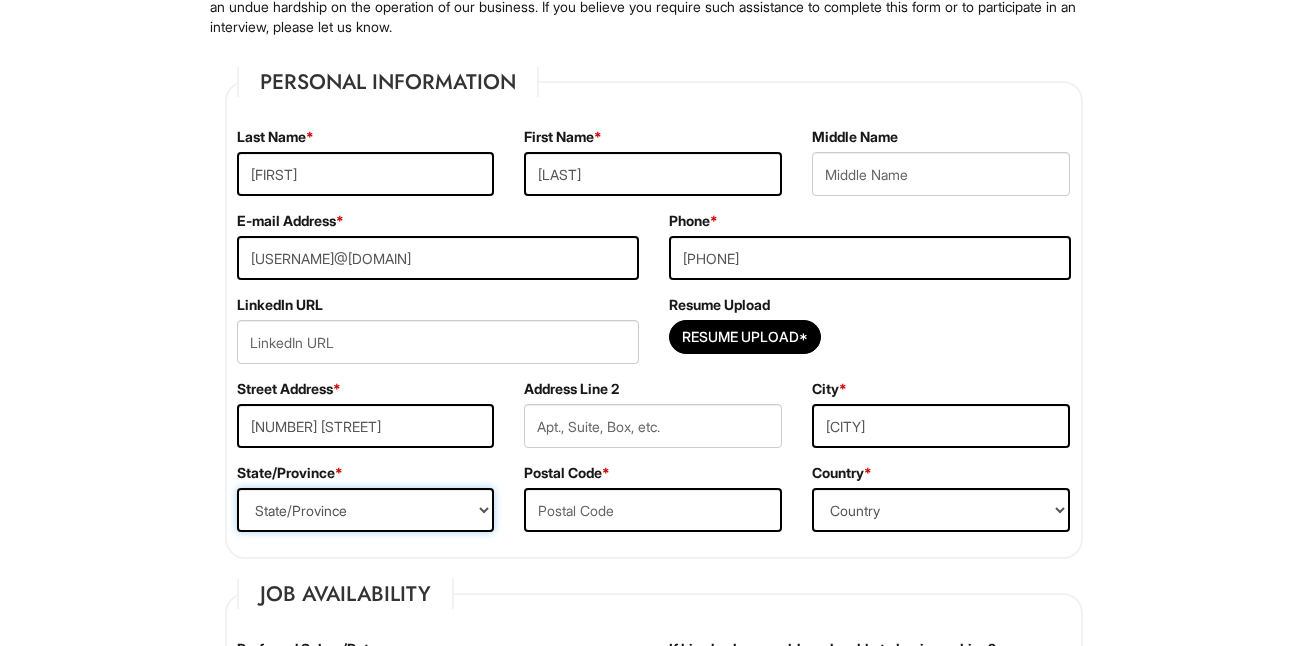click on "State/Province ALABAMA ALASKA ARIZONA ARKANSAS CALIFORNIA COLORADO CONNECTICUT DELAWARE DISTRICT OF COLUMBIA FLORIDA GEORGIA HAWAII IDAHO ILLINOIS INDIANA IOWA KANSAS KENTUCKY LOUISIANA MAINE MARYLAND MASSACHUSETTS MICHIGAN MINNESOTA MISSISSIPPI MISSOURI MONTANA NEBRASKA NEVADA NEW HAMPSHIRE NEW JERSEY NEW MEXICO NEW YORK NORTH CAROLINA NORTH DAKOTA OHIO OKLAHOMA OREGON PENNSYLVANIA RHODE ISLAND SOUTH CAROLINA SOUTH DAKOTA TENNESSEE TEXAS UTAH VERMONT VIRGINIA WASHINGTON WEST VIRGINIA WISCONSIN WYOMING CA-ALBERTA CA-BRITISH COLUMBIA CA-MANITOBA CA-NEW BRUNSWICK CA-NEWFOUNDLAND CA-NOVA SCOTIA CA-NORTHWEST TERRITORIES CA-NUNAVUT CA-ONTARIO CA-PRINCE EDWARD ISLAND CA-QUEBEC CA-SASKATCHEWAN CA-YUKON TERRITORY US-AMERICAN SAMOA US-FEDERATED STATES OF MICRONESIA US-GUAM US-MARSHALL ISLANDS US-NORTHERN MARIANA ISLANDS US-PALAU US-PUERTO RICO" at bounding box center [366, 510] 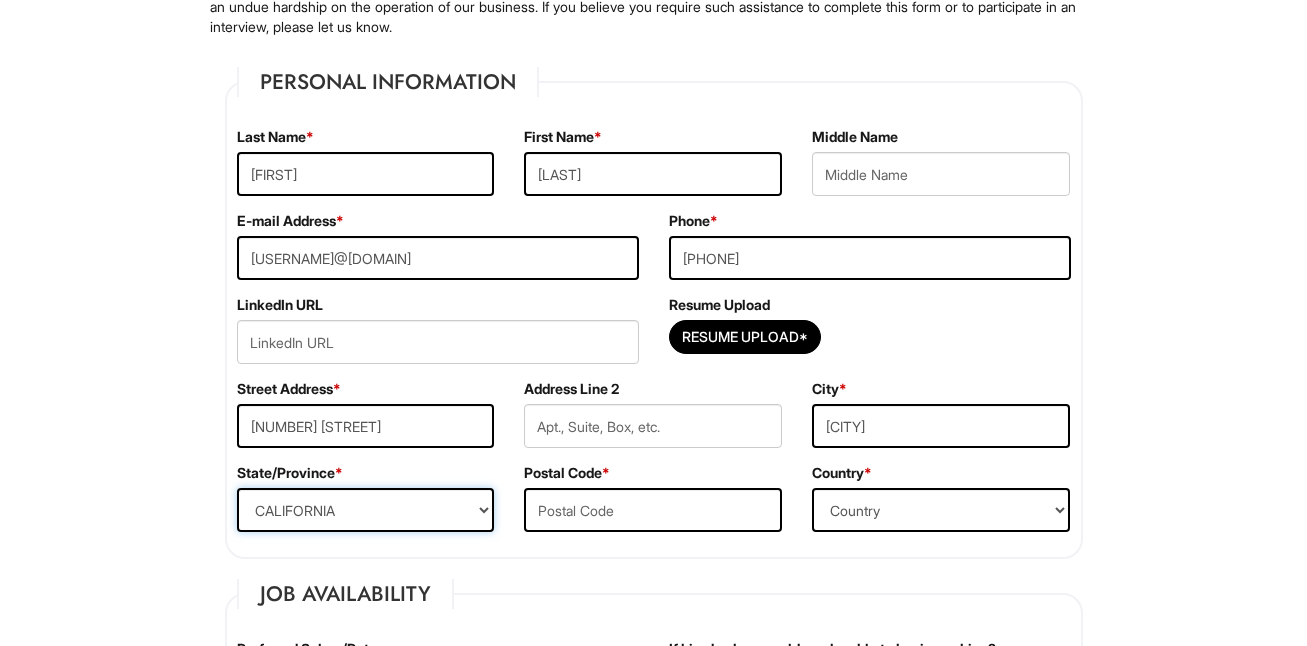 click on "State/Province ALABAMA ALASKA ARIZONA ARKANSAS CALIFORNIA COLORADO CONNECTICUT DELAWARE DISTRICT OF COLUMBIA FLORIDA GEORGIA HAWAII IDAHO ILLINOIS INDIANA IOWA KANSAS KENTUCKY LOUISIANA MAINE MARYLAND MASSACHUSETTS MICHIGAN MINNESOTA MISSISSIPPI MISSOURI MONTANA NEBRASKA NEVADA NEW HAMPSHIRE NEW JERSEY NEW MEXICO NEW YORK NORTH CAROLINA NORTH DAKOTA OHIO OKLAHOMA OREGON PENNSYLVANIA RHODE ISLAND SOUTH CAROLINA SOUTH DAKOTA TENNESSEE TEXAS UTAH VERMONT VIRGINIA WASHINGTON WEST VIRGINIA WISCONSIN WYOMING CA-ALBERTA CA-BRITISH COLUMBIA CA-MANITOBA CA-NEW BRUNSWICK CA-NEWFOUNDLAND CA-NOVA SCOTIA CA-NORTHWEST TERRITORIES CA-NUNAVUT CA-ONTARIO CA-PRINCE EDWARD ISLAND CA-QUEBEC CA-SASKATCHEWAN CA-YUKON TERRITORY US-AMERICAN SAMOA US-FEDERATED STATES OF MICRONESIA US-GUAM US-MARSHALL ISLANDS US-NORTHERN MARIANA ISLANDS US-PALAU US-PUERTO RICO" at bounding box center [366, 510] 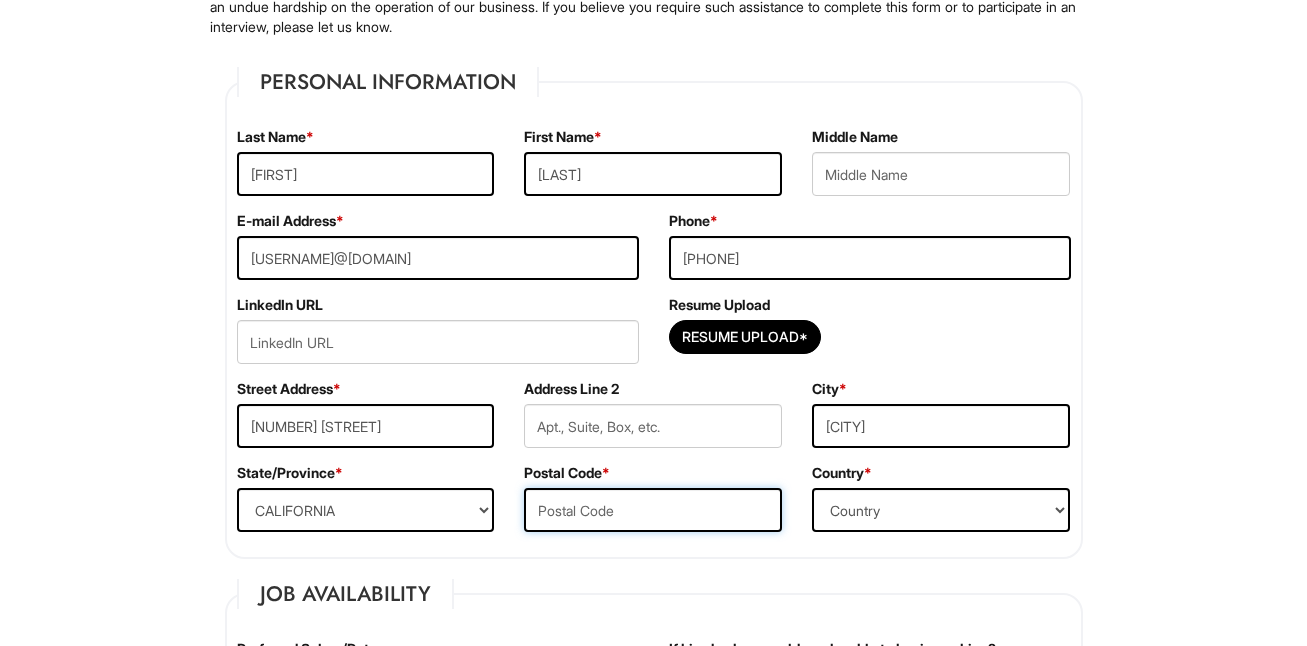 click at bounding box center [653, 510] 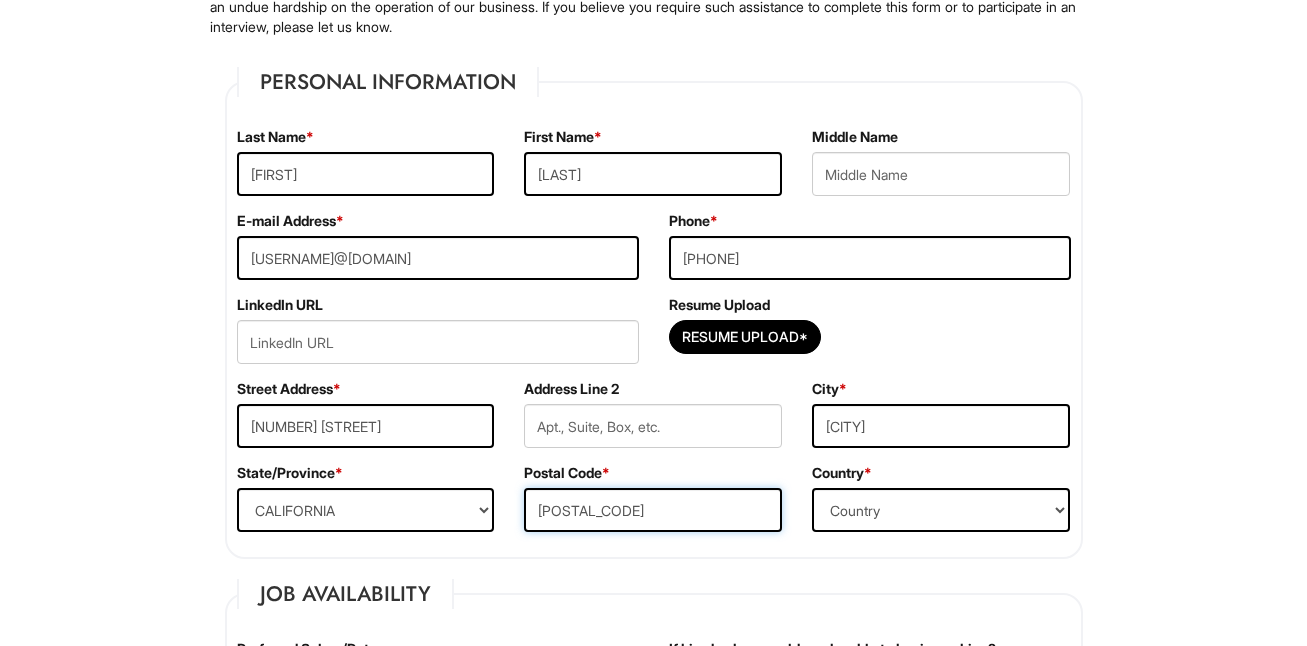 type on "[POSTAL_CODE]" 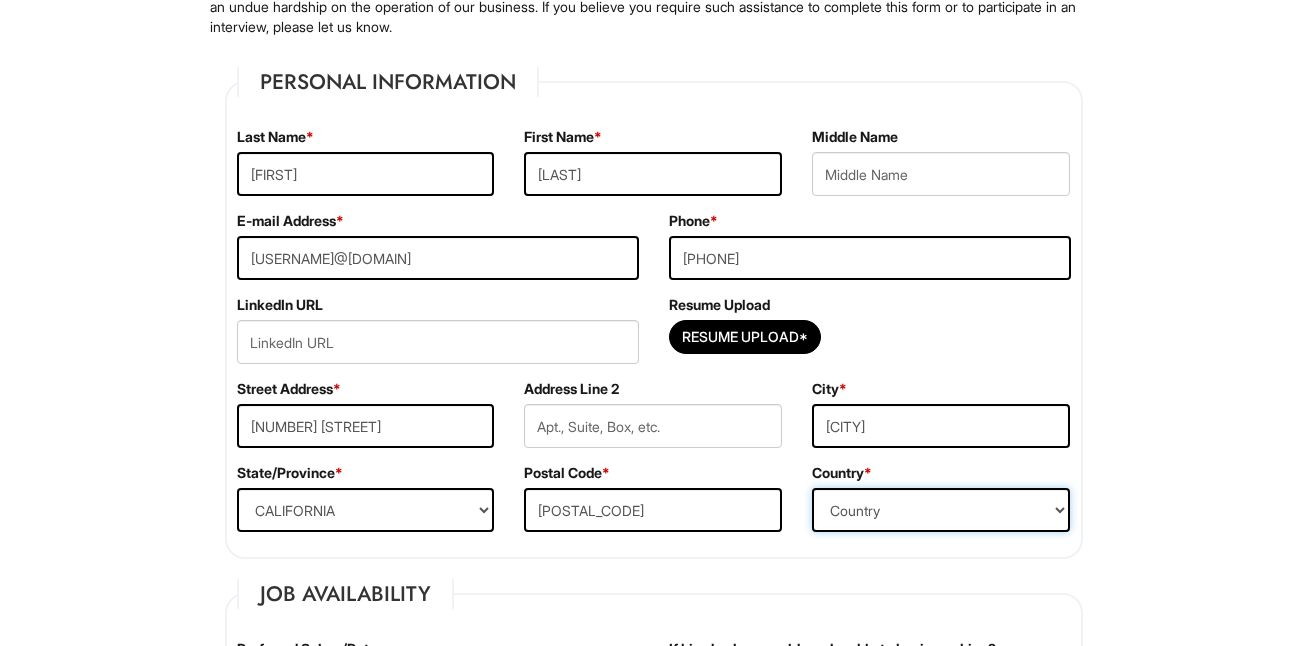click on "Country Afghanistan Albania Algeria American Samoa Andorra Angola Anguilla Antarctica Antigua Argentina Armenia Aruba Ascension Australia Austria Azerbaijan Bahamas Bahrain Bangladesh Barbados Barbuda Belarus Belgium Belize Benin Bermuda Bhutan Bolivia Bosnia & Herzegovina Botswana Brazil British Virgin Islands Brunei Darussalam Bulgaria Burkina Faso Burundi Cambodia Cameroon Canada Cape Verde Islands Cayman Islands Central African Republic Chad Chatham Island Chile China Christmas Island Cocos-Keeling Islands Colombia Comoros Congo Cook Islands Costa Rica Croatia Cuba Curaçao Cyprus Czech Republic Democratic Republic of the Congo Denmark Diego Garcia Djibouti Dominica Dominican Republic East Timor Easter Island Ecuador Egypt El Salvador Ellipso (Mobile Satellite service) EMSAT (Mobile Satellite service) Equatorial Guinea Eritrea Estonia Ethiopia European Union Falkland Islands (Malvinas) Faroe Islands Fiji Islands Finland France French Antilles French Guiana French Polynesia Gabonese Republic Gambia Georgia" at bounding box center (941, 510) 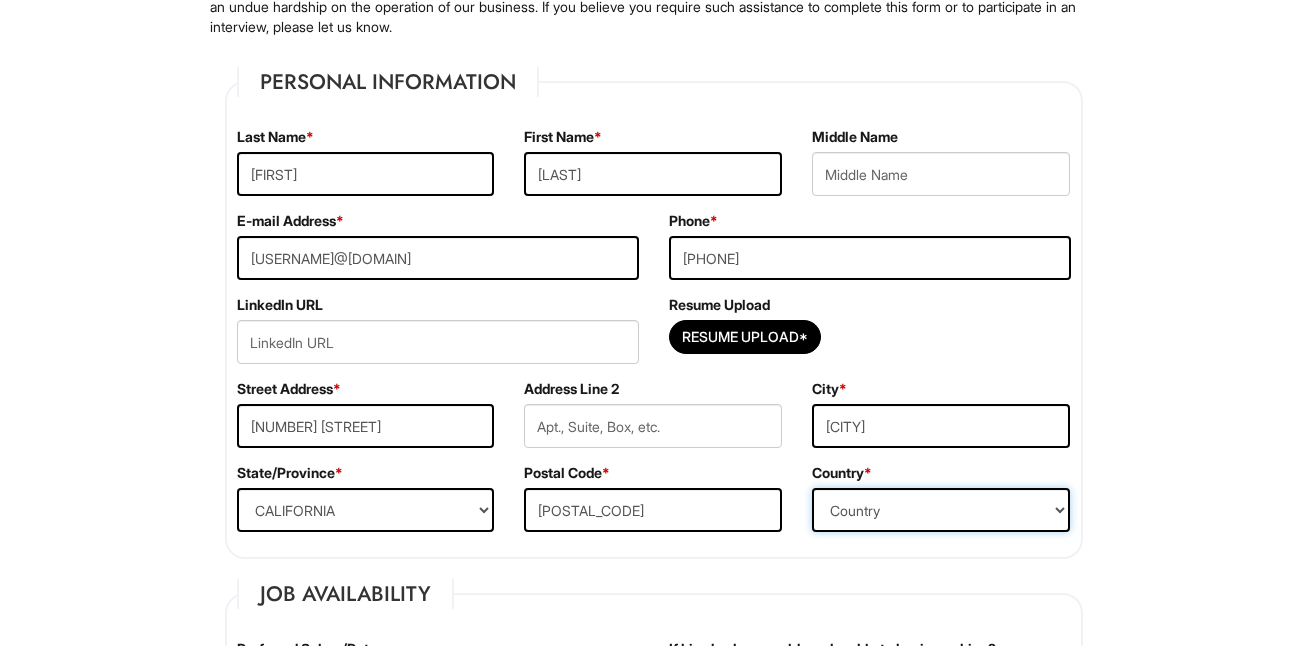 select on "United States of America" 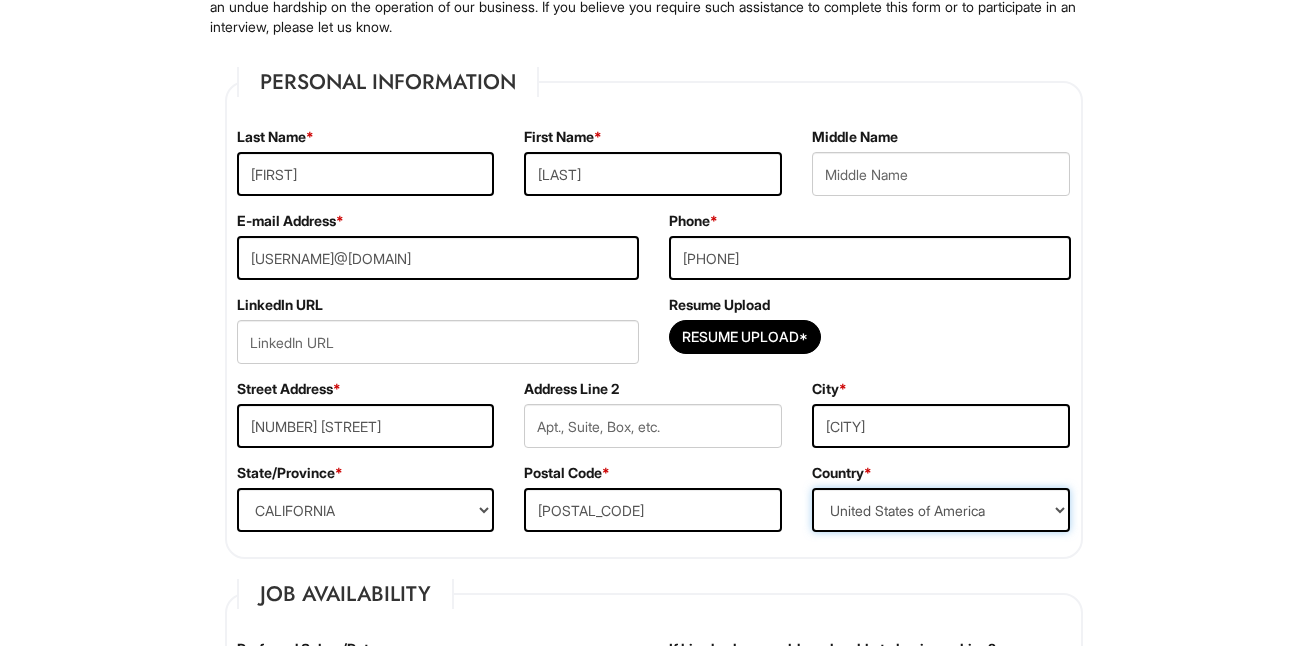 click on "Country Afghanistan Albania Algeria American Samoa Andorra Angola Anguilla Antarctica Antigua Argentina Armenia Aruba Ascension Australia Austria Azerbaijan Bahamas Bahrain Bangladesh Barbados Barbuda Belarus Belgium Belize Benin Bermuda Bhutan Bolivia Bosnia & Herzegovina Botswana Brazil British Virgin Islands Brunei Darussalam Bulgaria Burkina Faso Burundi Cambodia Cameroon Canada Cape Verde Islands Cayman Islands Central African Republic Chad Chatham Island Chile China Christmas Island Cocos-Keeling Islands Colombia Comoros Congo Cook Islands Costa Rica Croatia Cuba Curaçao Cyprus Czech Republic Democratic Republic of the Congo Denmark Diego Garcia Djibouti Dominica Dominican Republic East Timor Easter Island Ecuador Egypt El Salvador Ellipso (Mobile Satellite service) EMSAT (Mobile Satellite service) Equatorial Guinea Eritrea Estonia Ethiopia European Union Falkland Islands (Malvinas) Faroe Islands Fiji Islands Finland France French Antilles French Guiana French Polynesia Gabonese Republic Gambia Georgia" at bounding box center [941, 510] 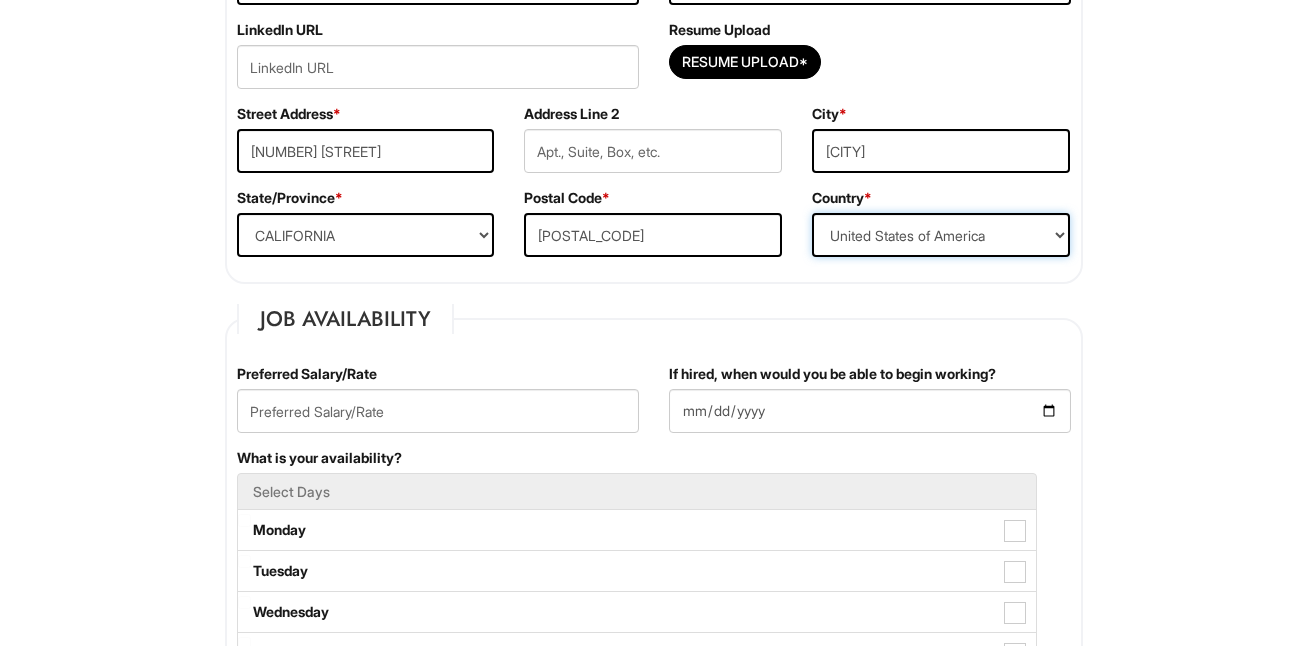 scroll, scrollTop: 545, scrollLeft: 0, axis: vertical 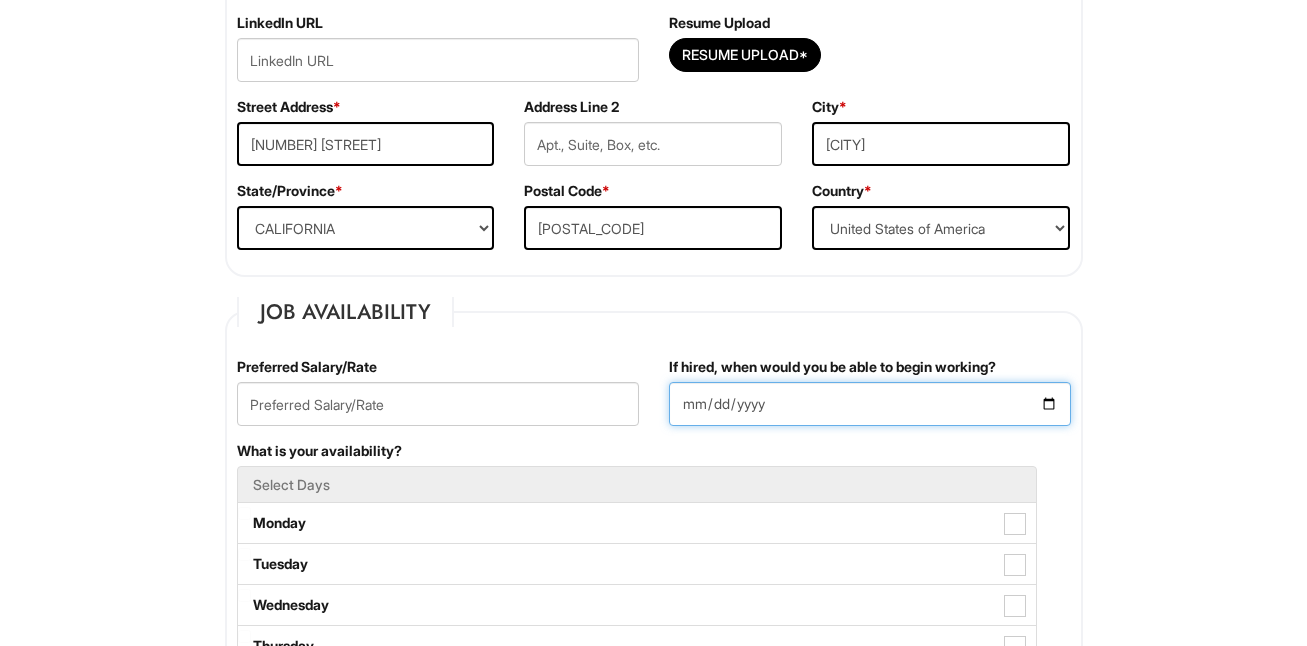 click on "If hired, when would you be able to begin working?" at bounding box center [870, 404] 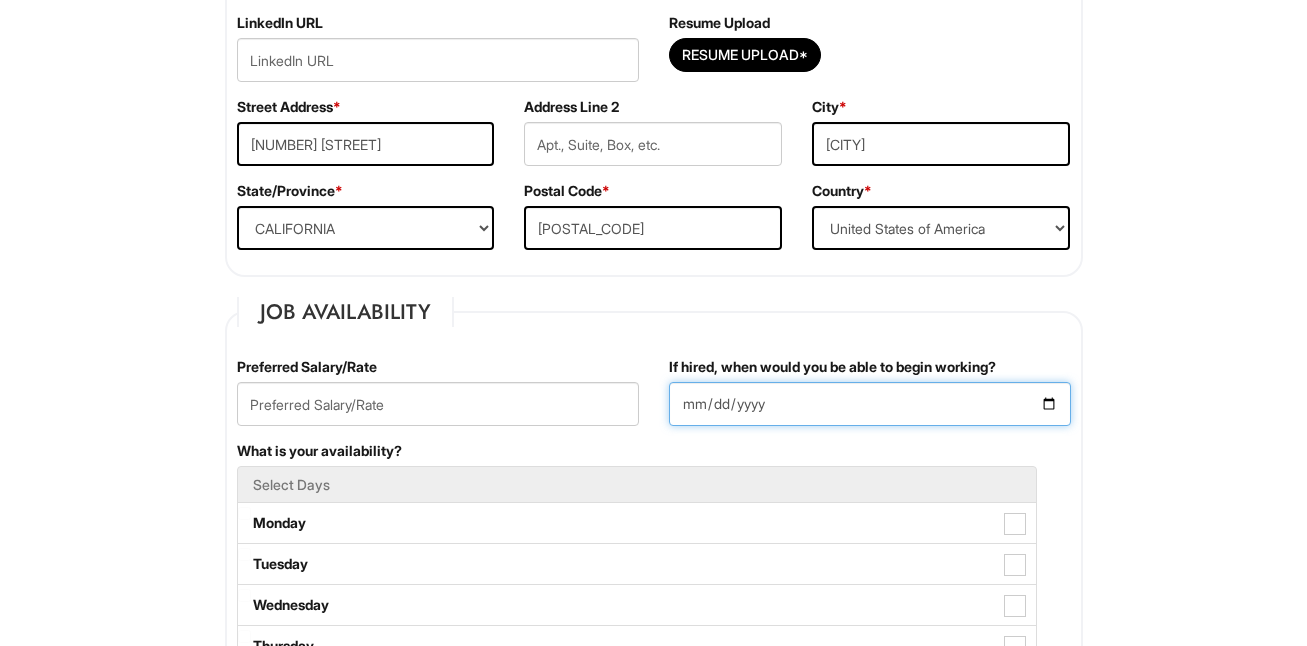 click on "If hired, when would you be able to begin working?" at bounding box center [870, 404] 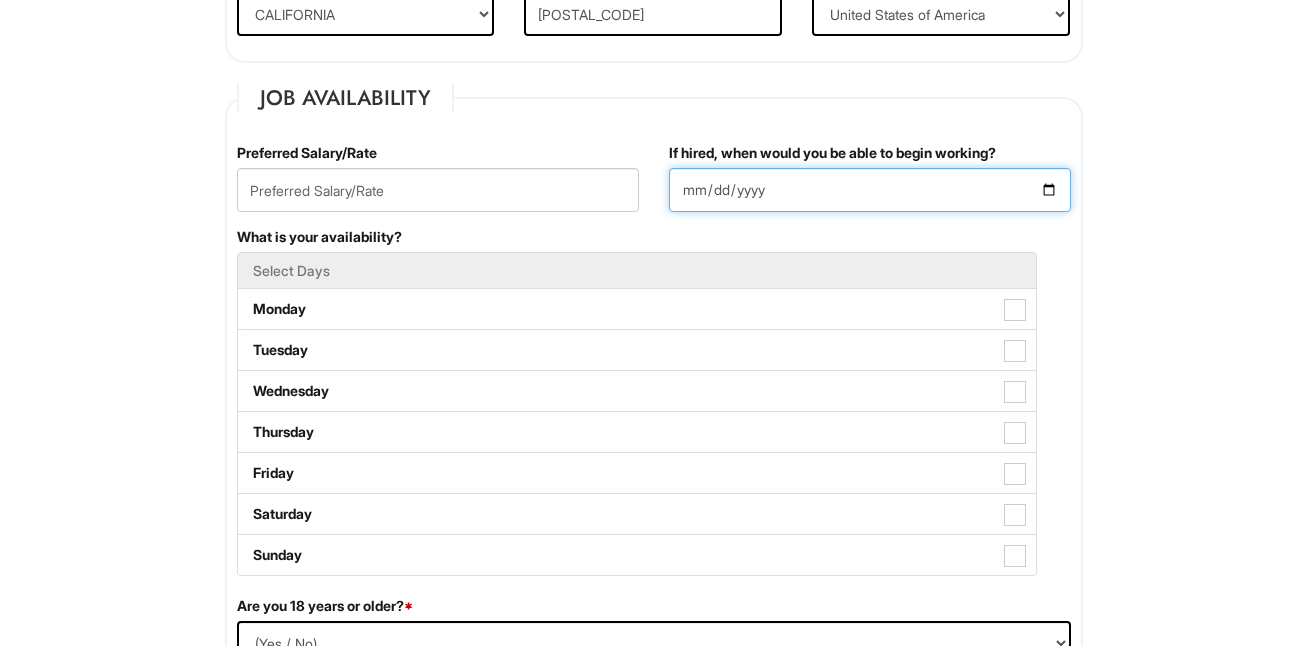scroll, scrollTop: 761, scrollLeft: 0, axis: vertical 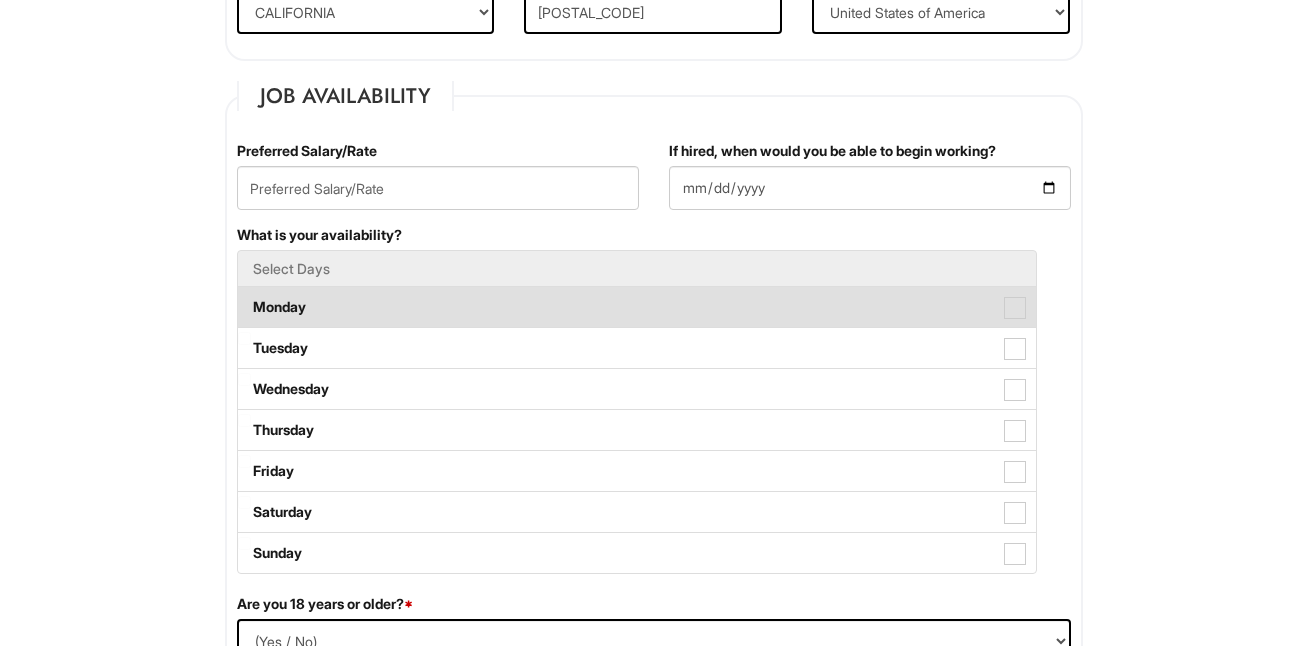 click at bounding box center [1015, 308] 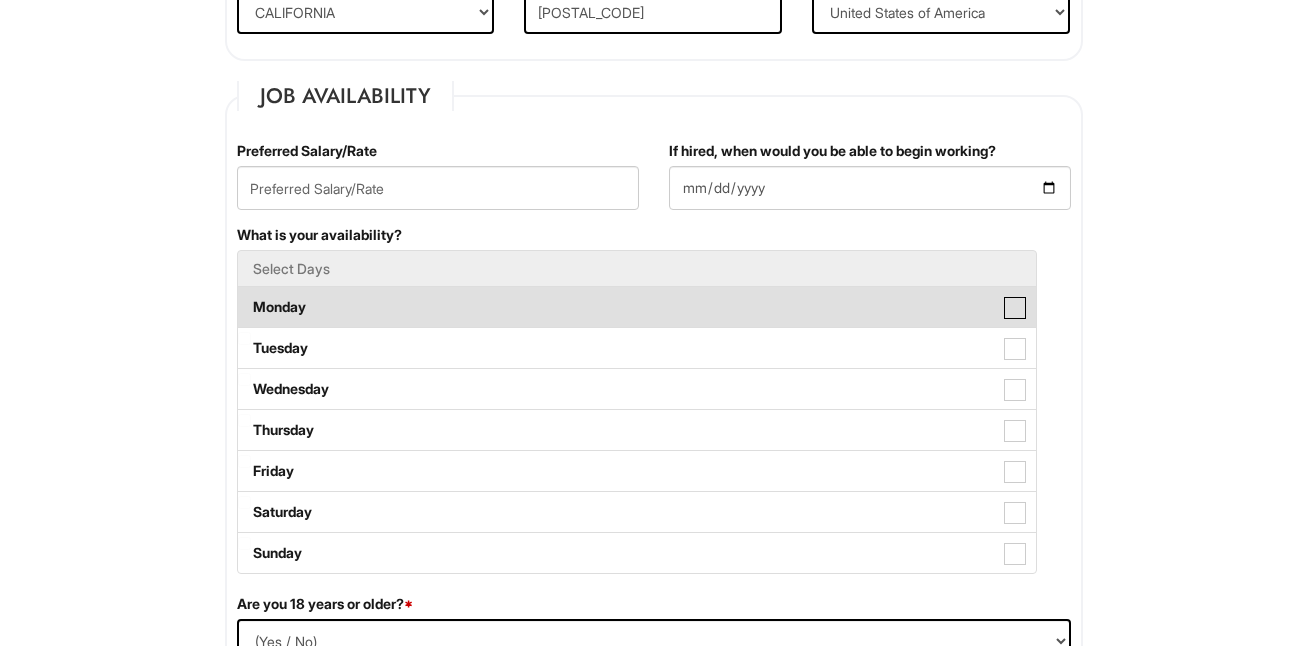 click on "Monday" at bounding box center (244, 297) 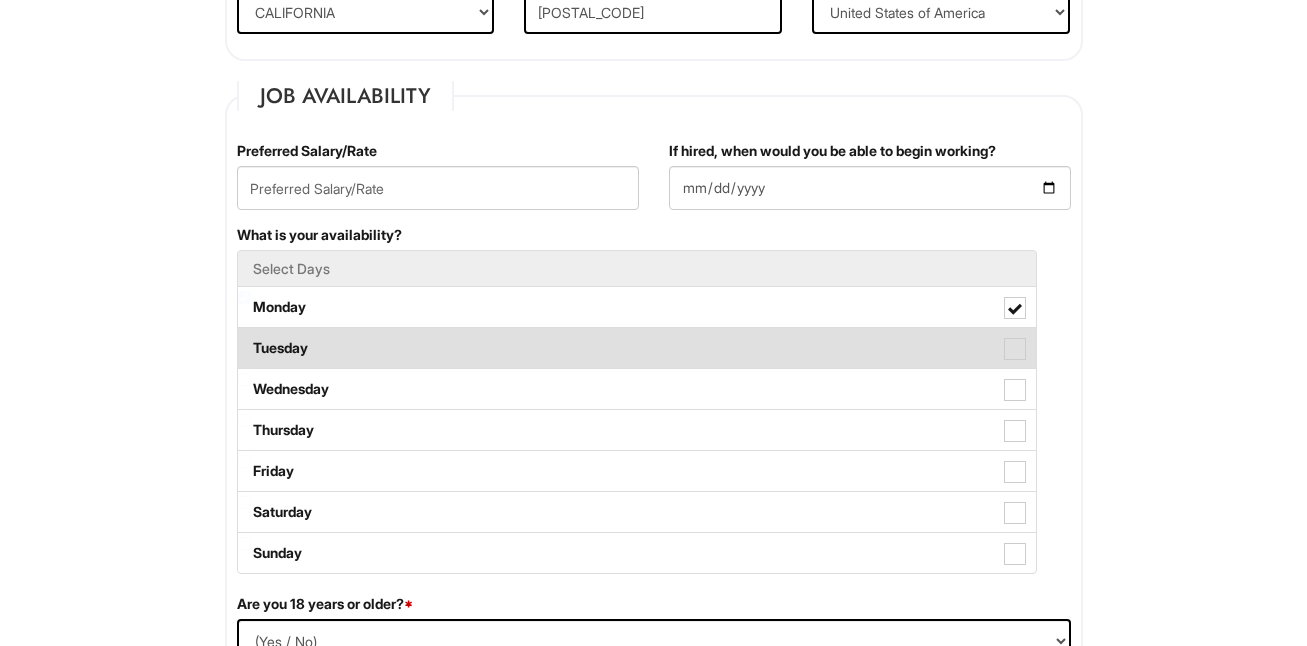 click at bounding box center [1015, 349] 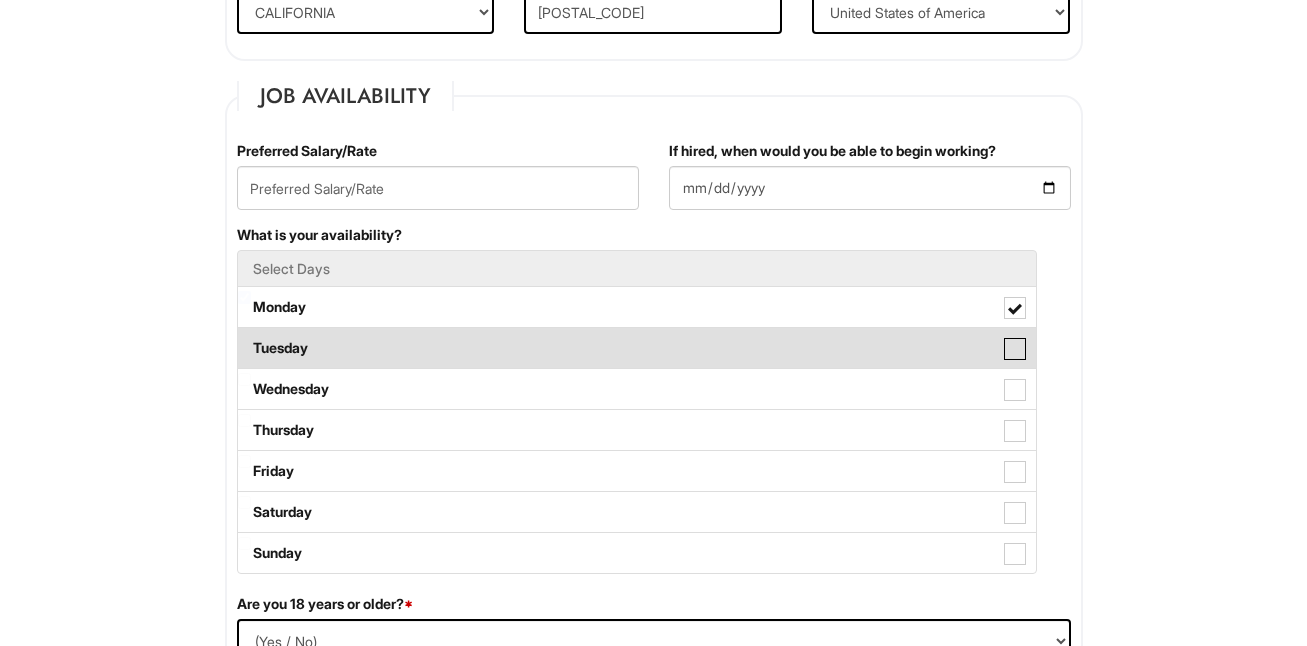 click on "Tuesday" at bounding box center [244, 338] 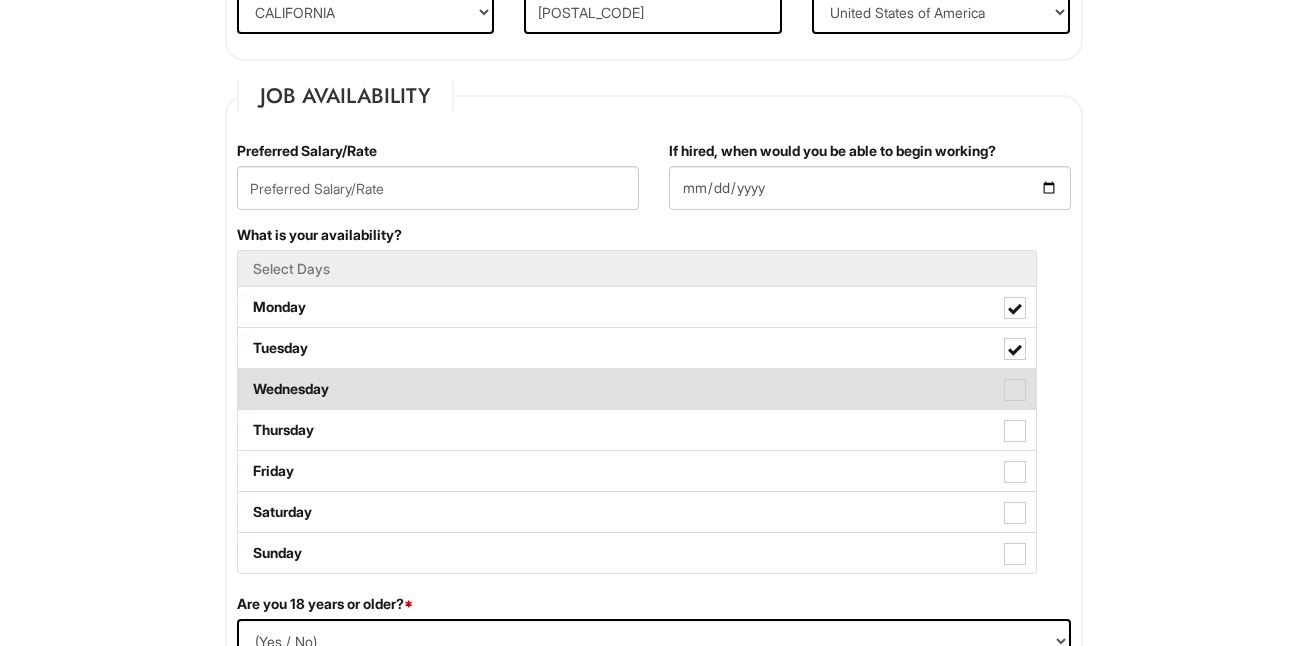 click on "Wednesday" at bounding box center [637, 389] 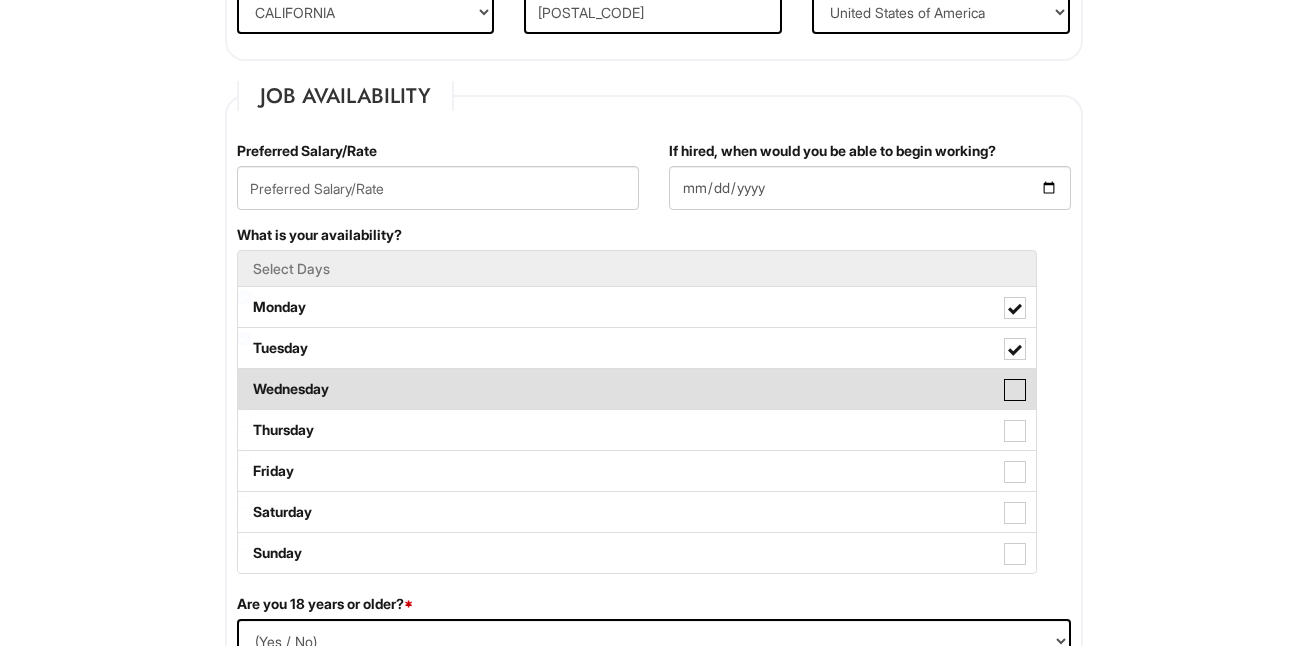 click on "Wednesday" at bounding box center [244, 379] 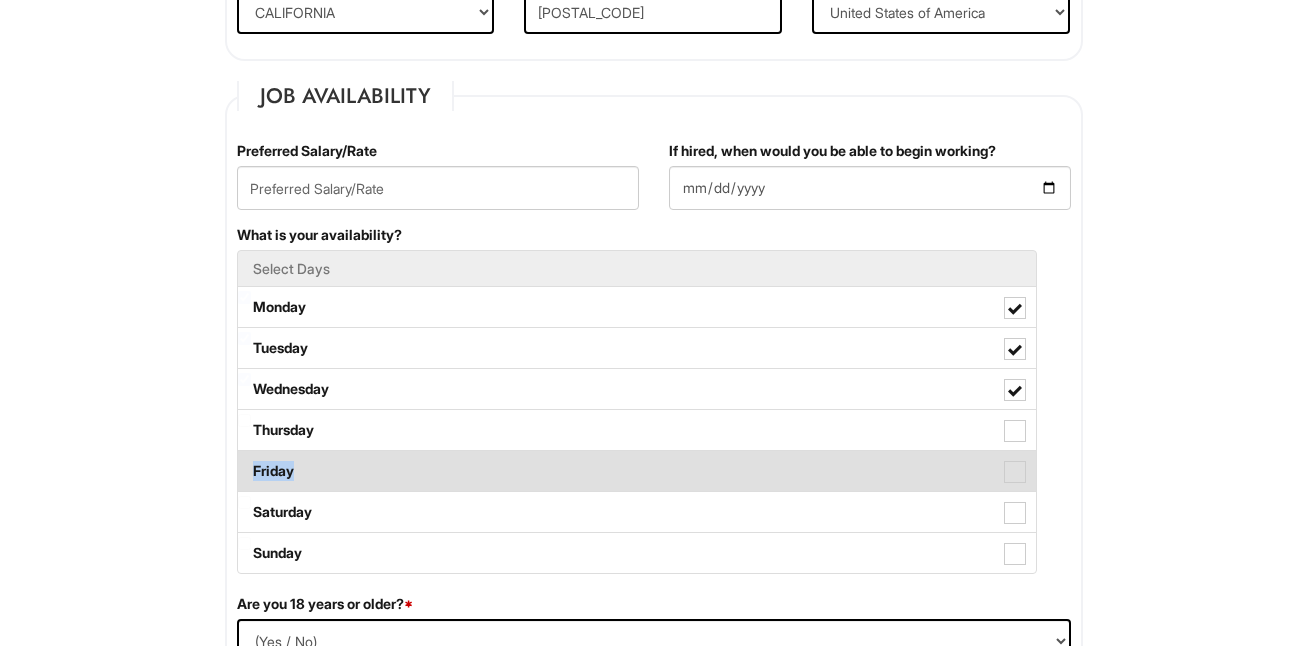 drag, startPoint x: 1014, startPoint y: 432, endPoint x: 1014, endPoint y: 470, distance: 38 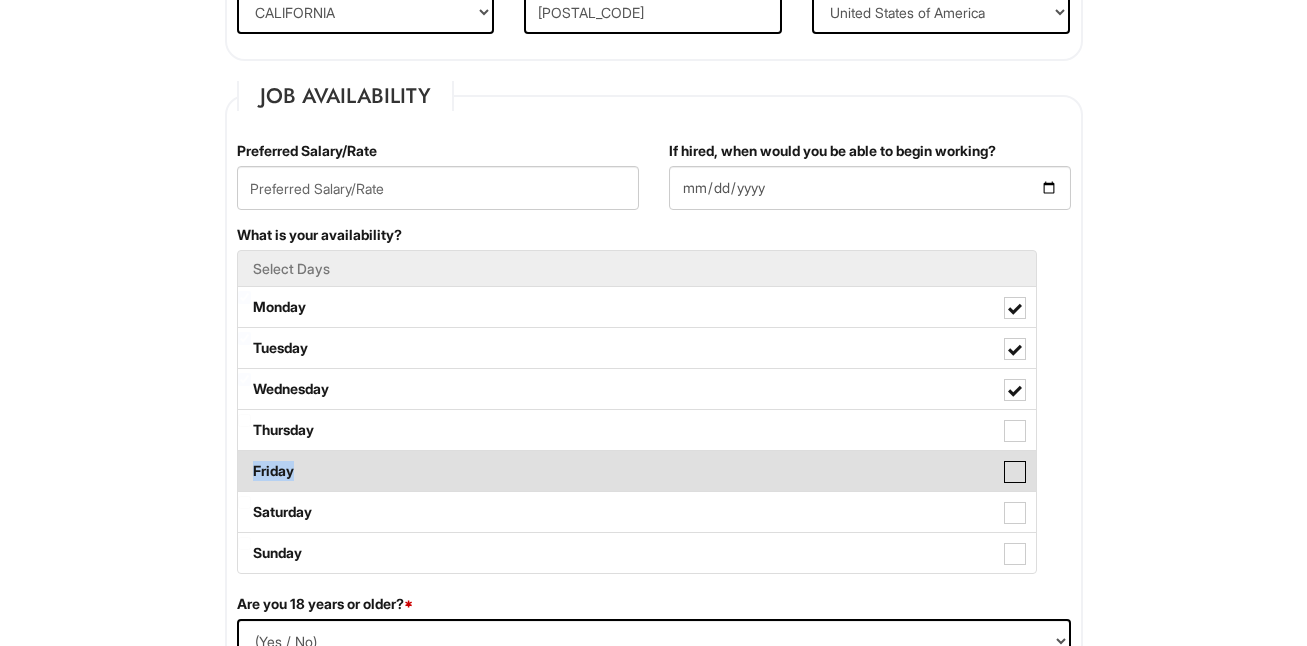 click on "Friday" at bounding box center [244, 461] 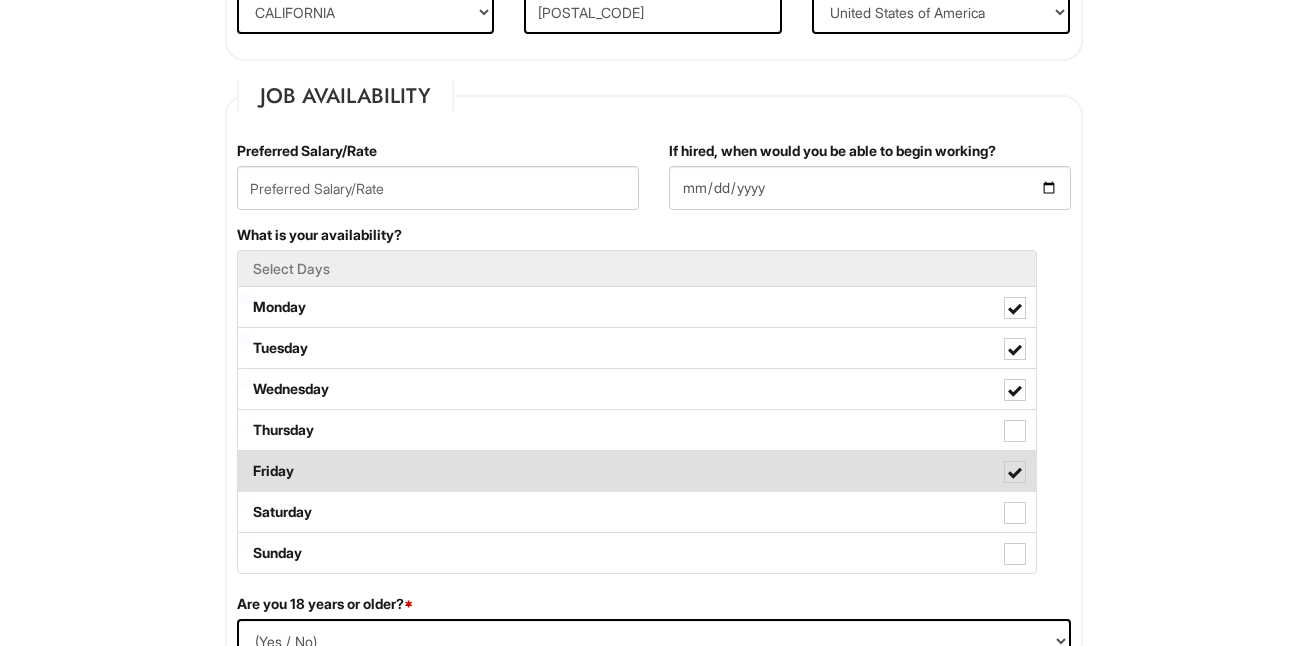 click at bounding box center [1015, 473] 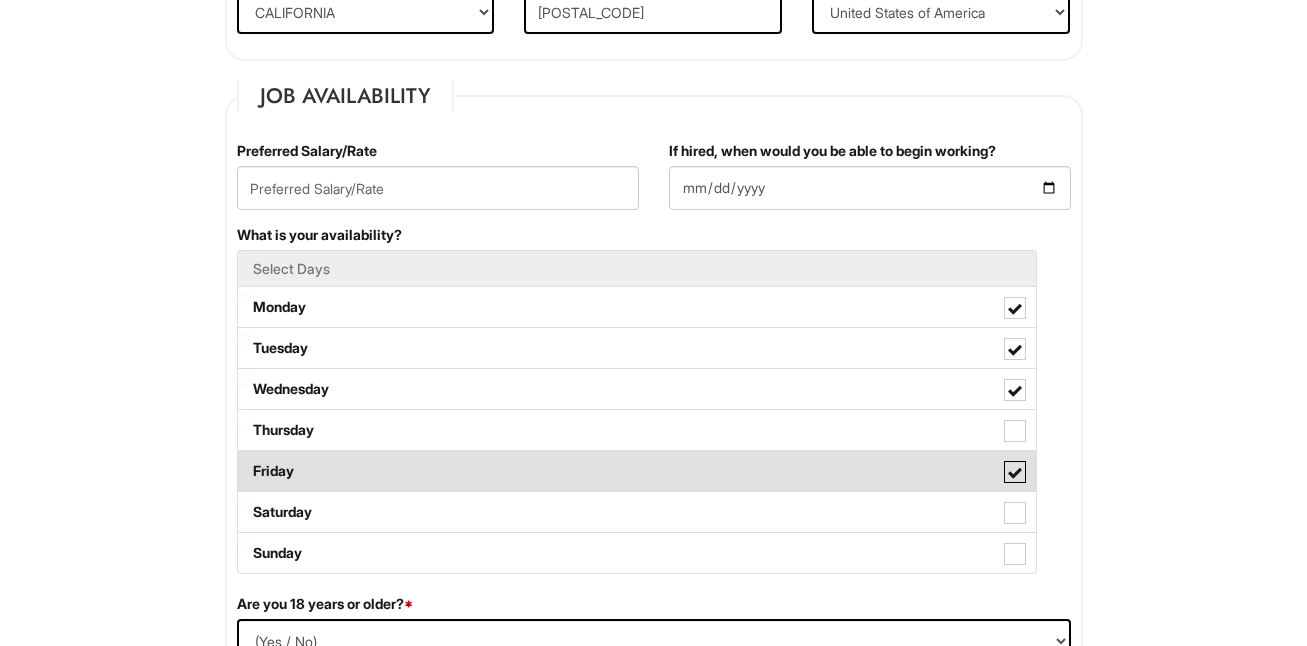 click on "Friday" at bounding box center [244, 461] 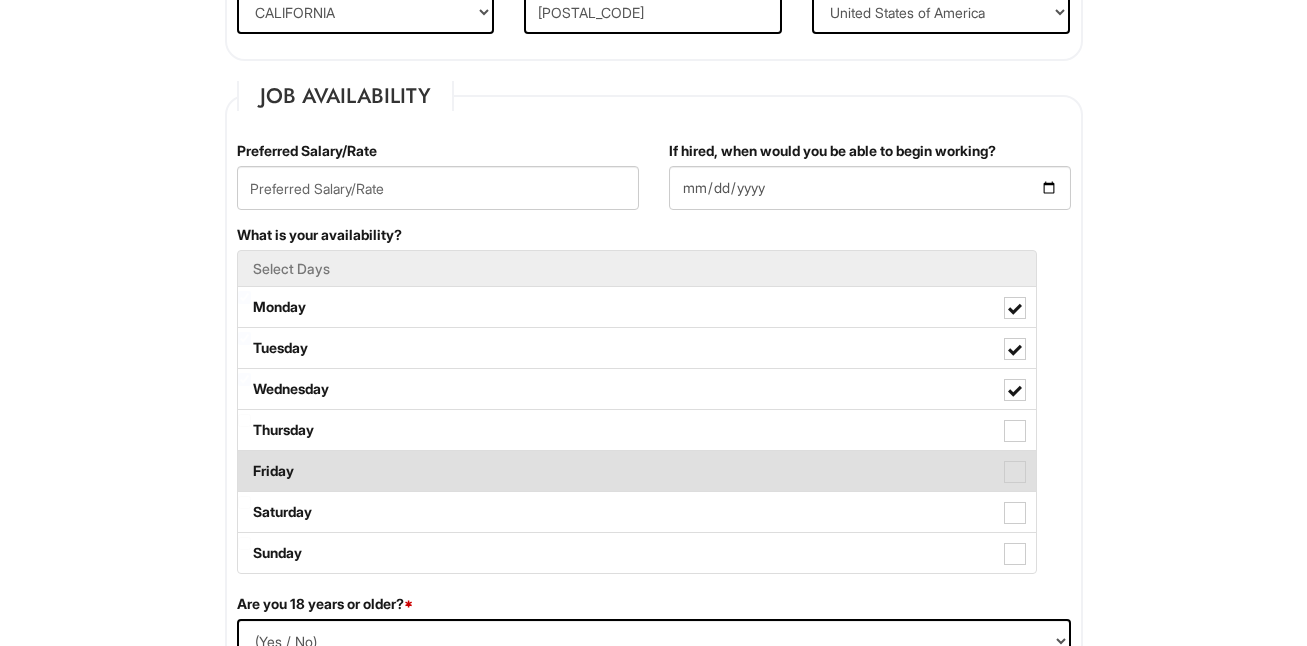 click at bounding box center [1015, 472] 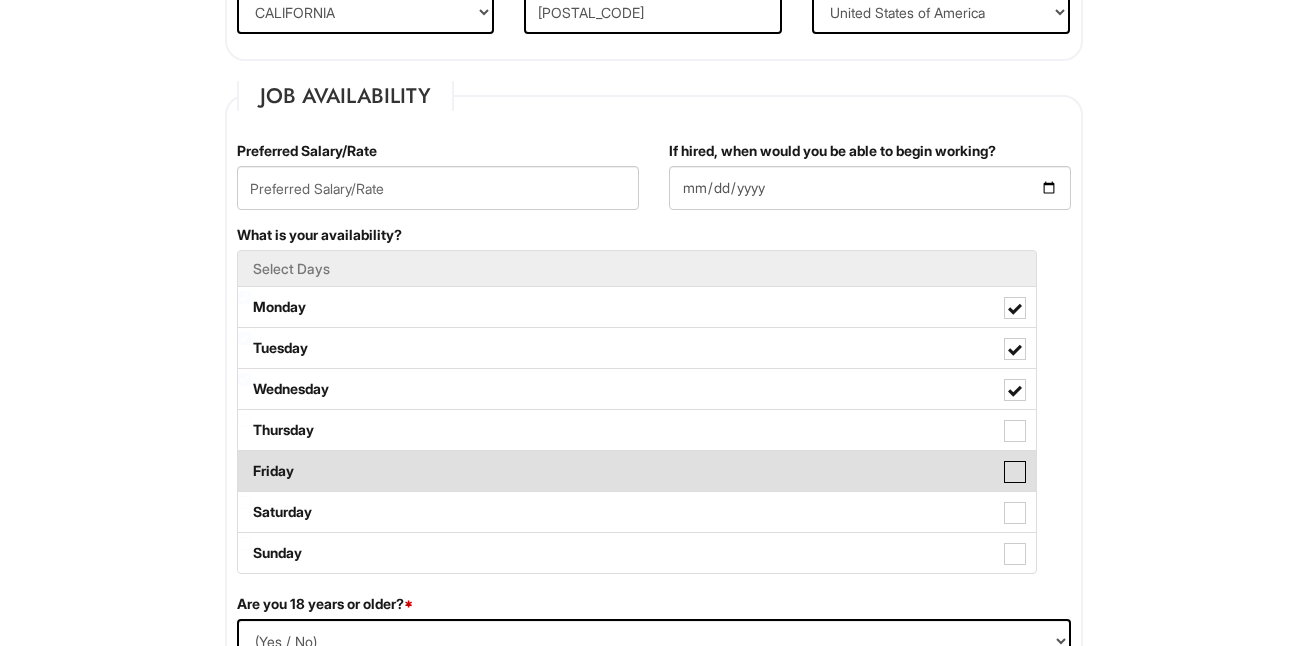 click on "Friday" at bounding box center [244, 461] 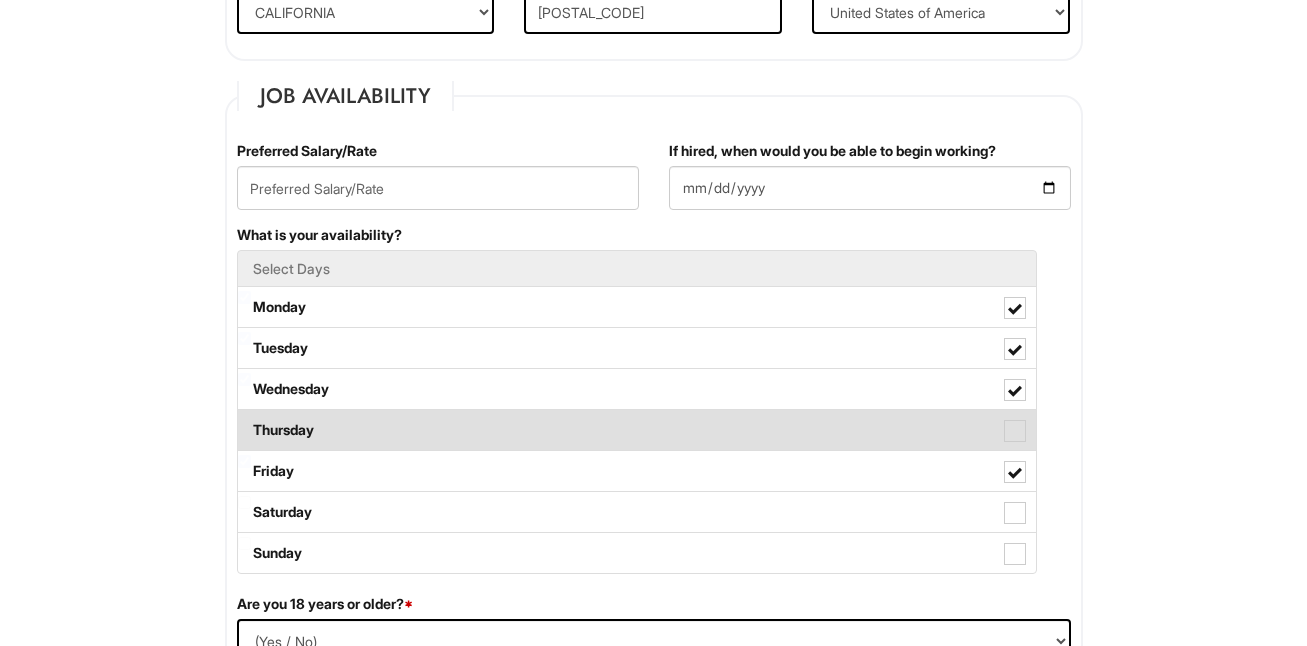 click at bounding box center (1015, 431) 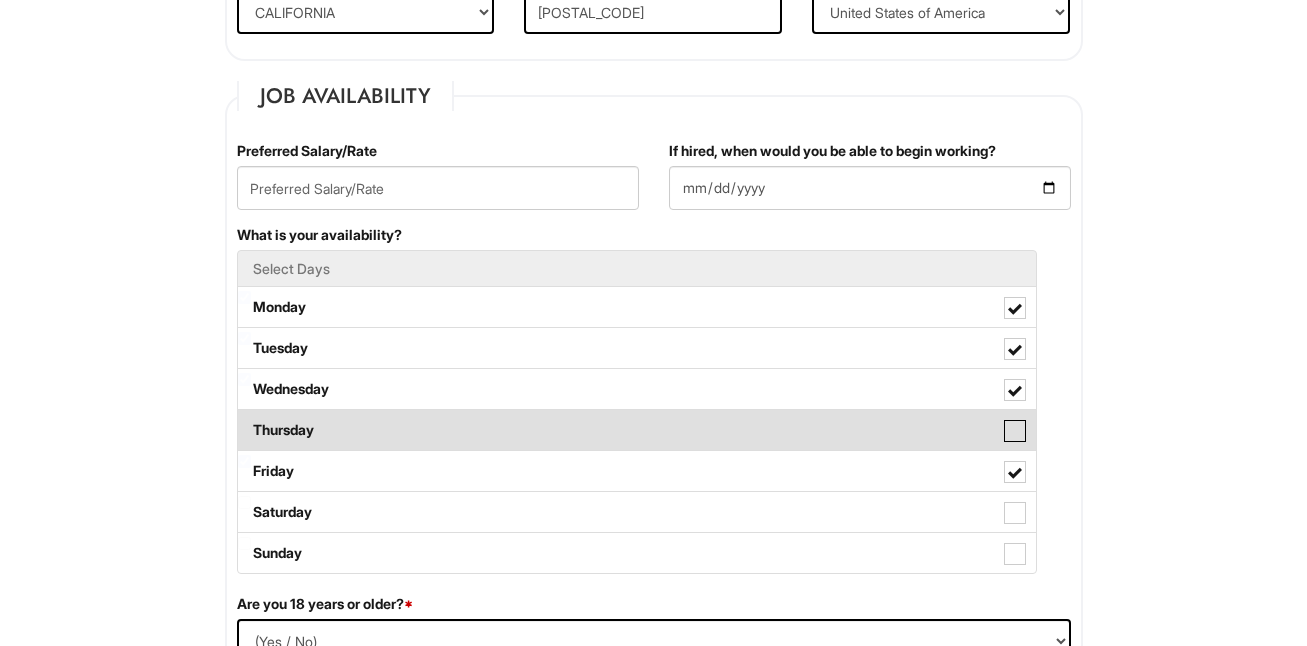 click on "Thursday" at bounding box center [244, 420] 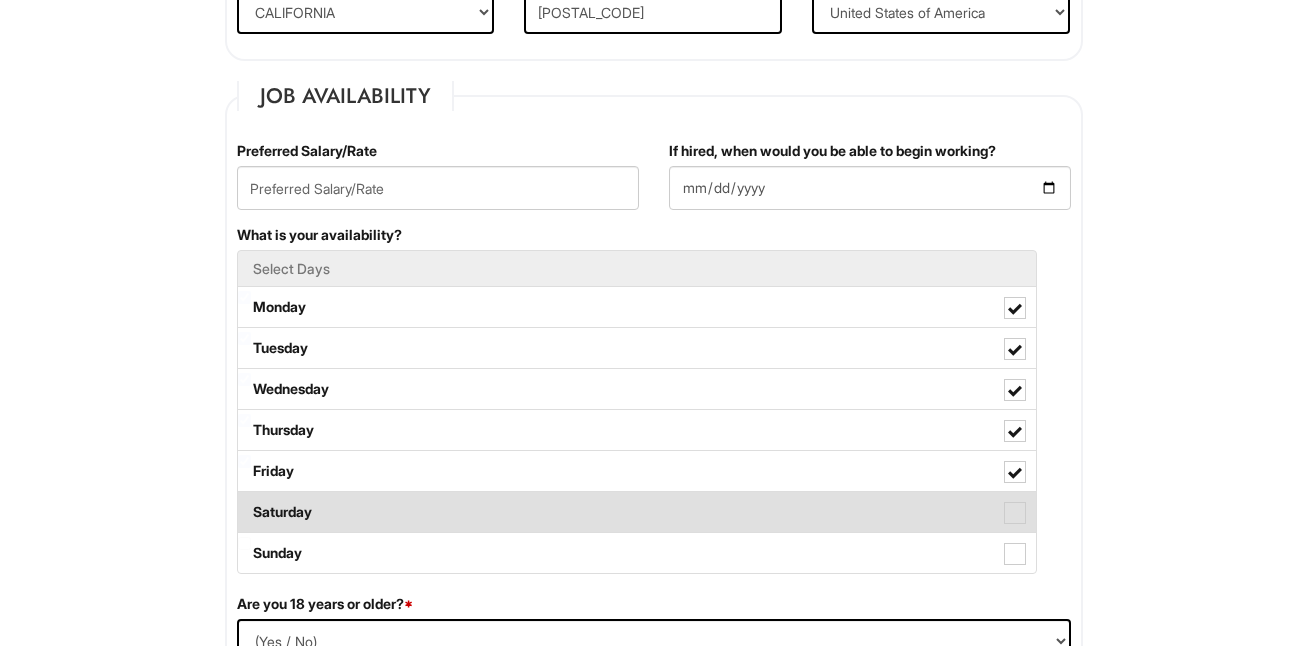 click at bounding box center [1015, 513] 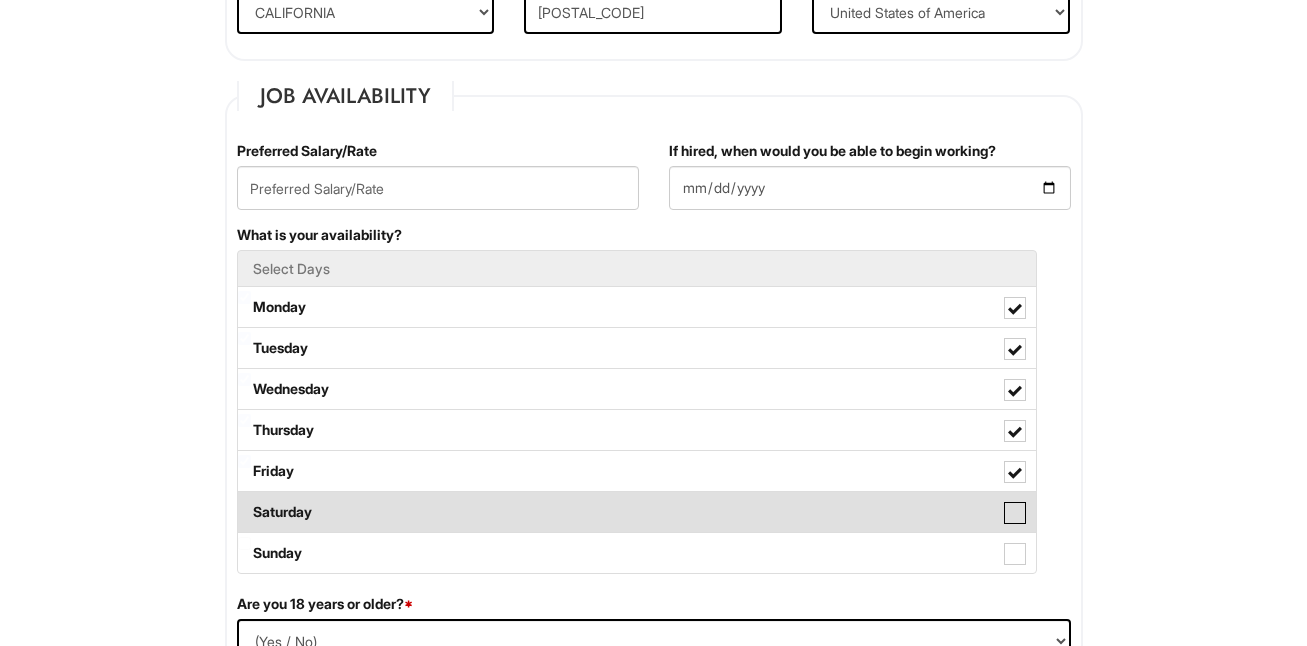 click on "Saturday" at bounding box center (244, 502) 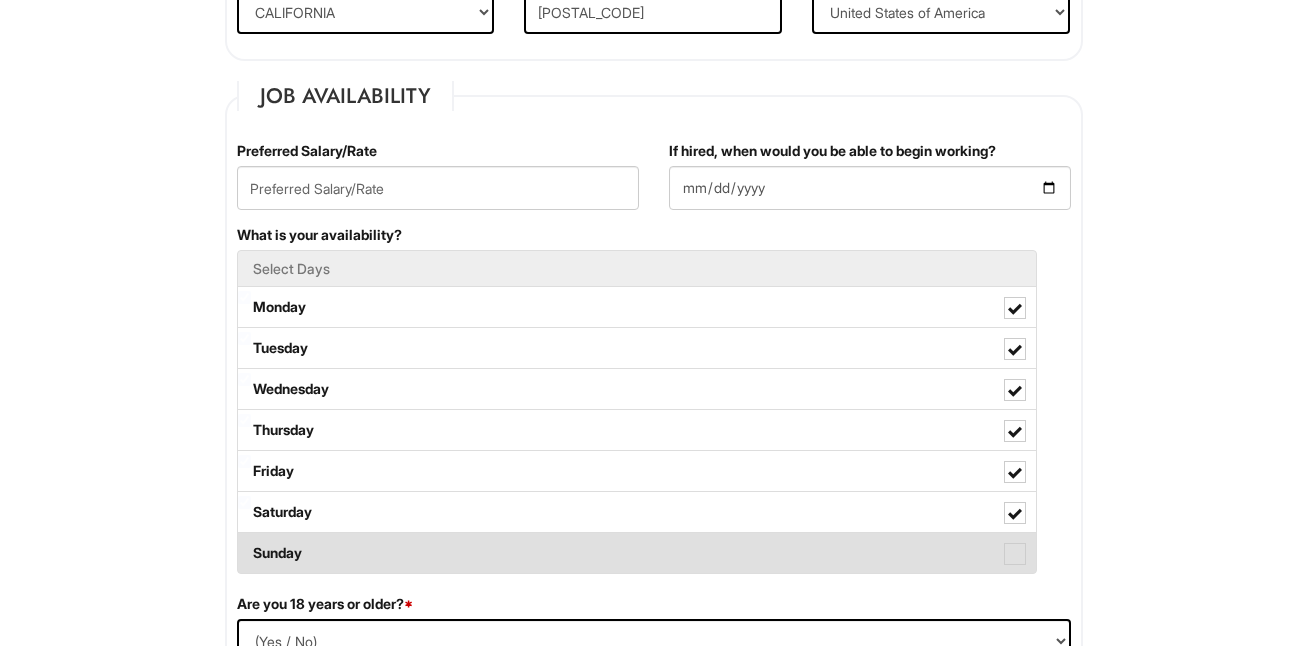click at bounding box center [1015, 554] 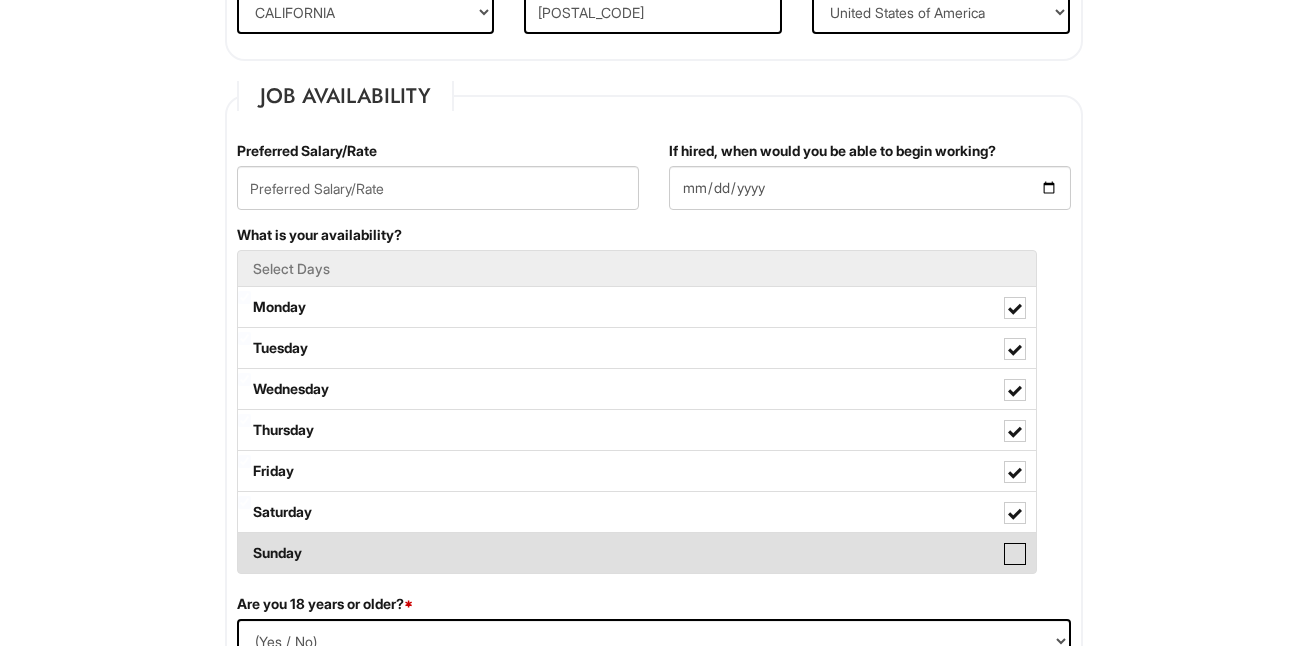 click on "Sunday" at bounding box center [244, 543] 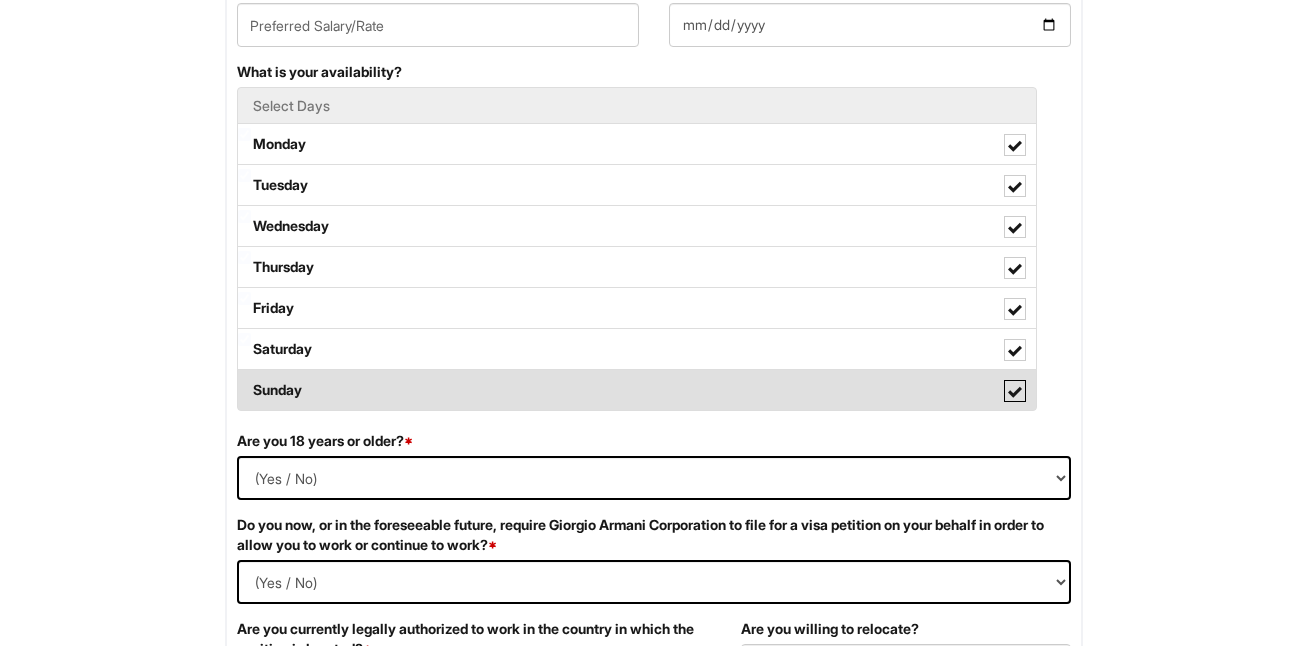 scroll, scrollTop: 928, scrollLeft: 0, axis: vertical 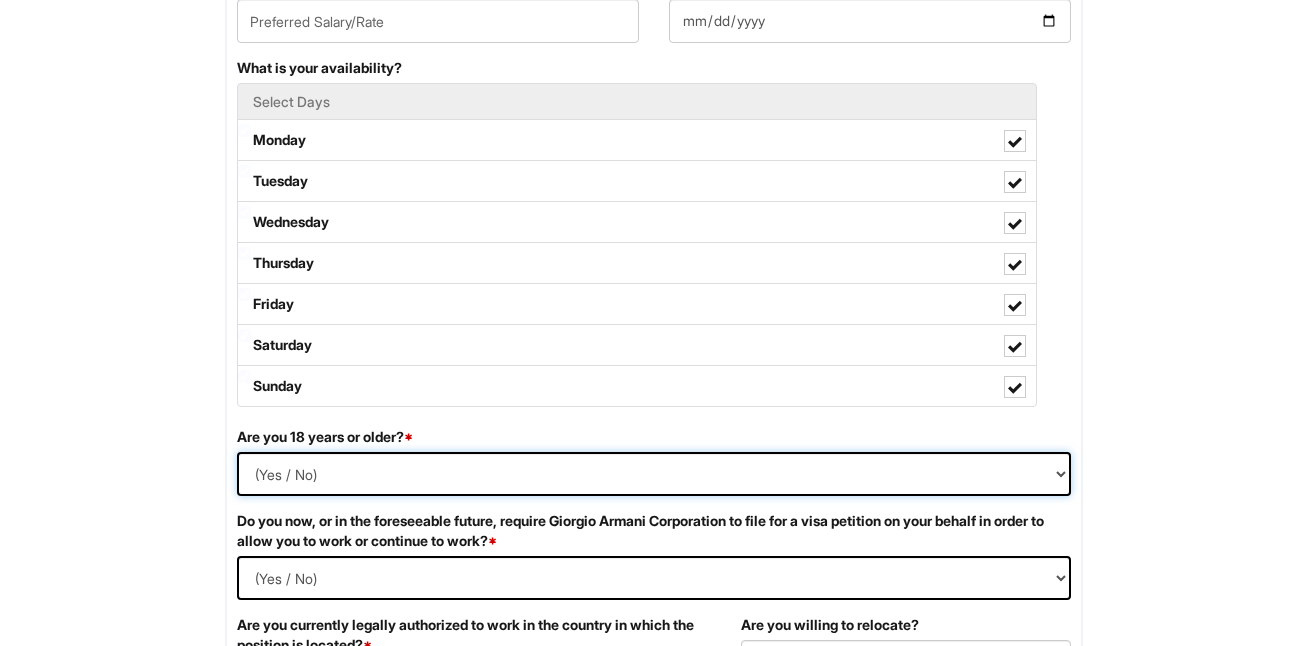 click on "(Yes / No) Yes No" at bounding box center (654, 474) 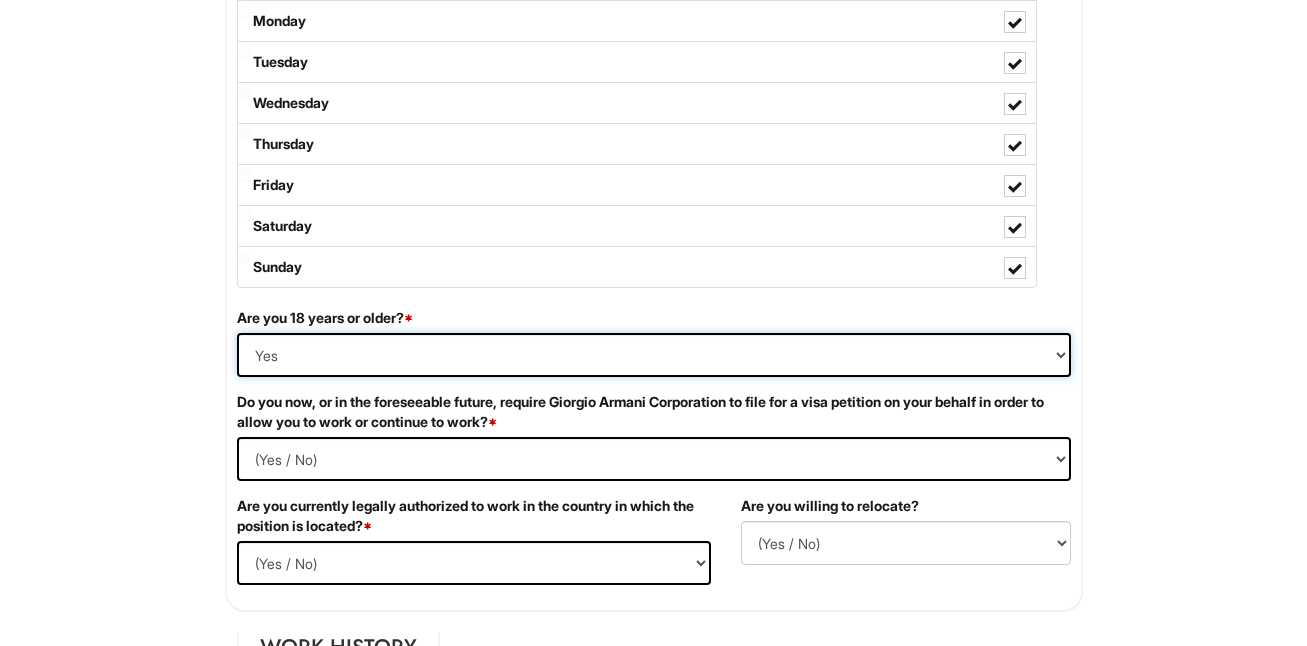 scroll, scrollTop: 1049, scrollLeft: 0, axis: vertical 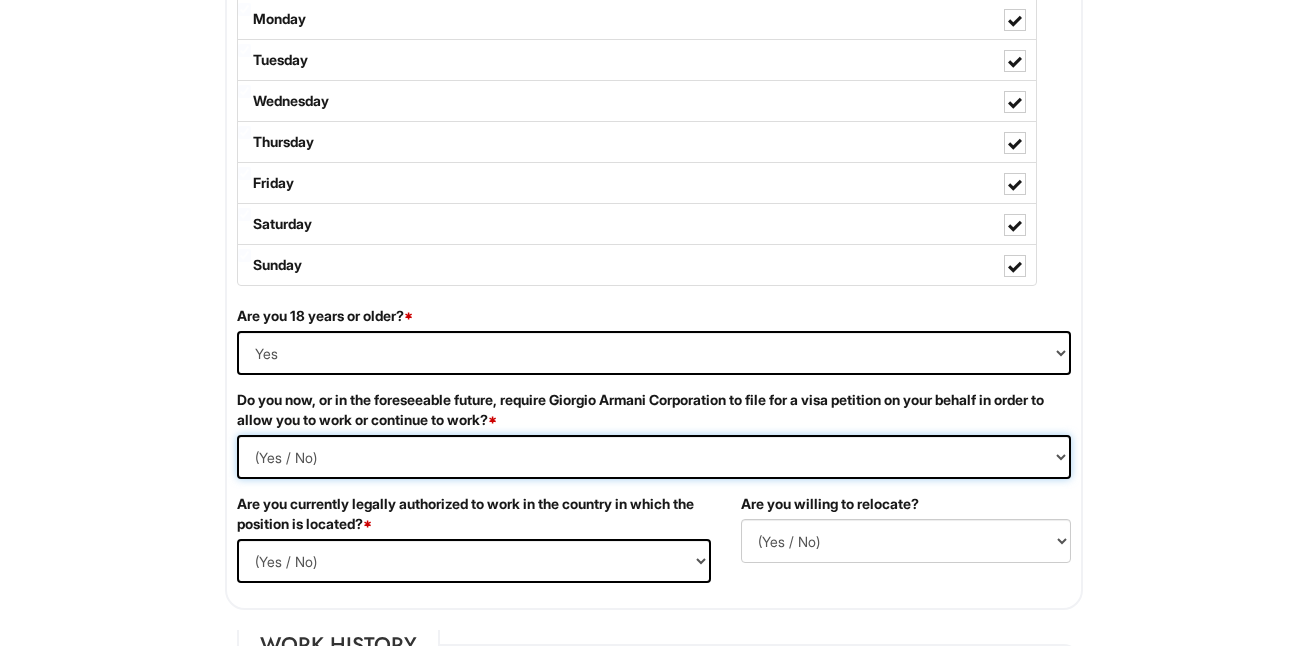 click on "(Yes / No) Yes No" at bounding box center [654, 457] 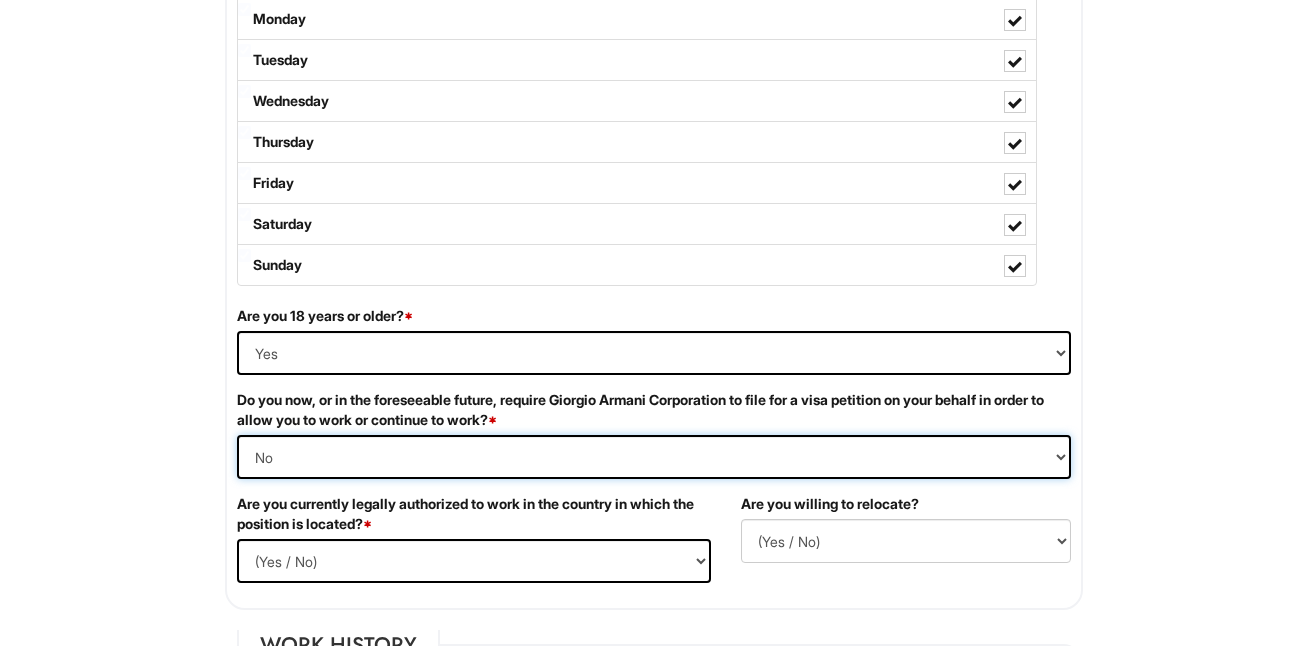 click on "(Yes / No) Yes No" at bounding box center [654, 457] 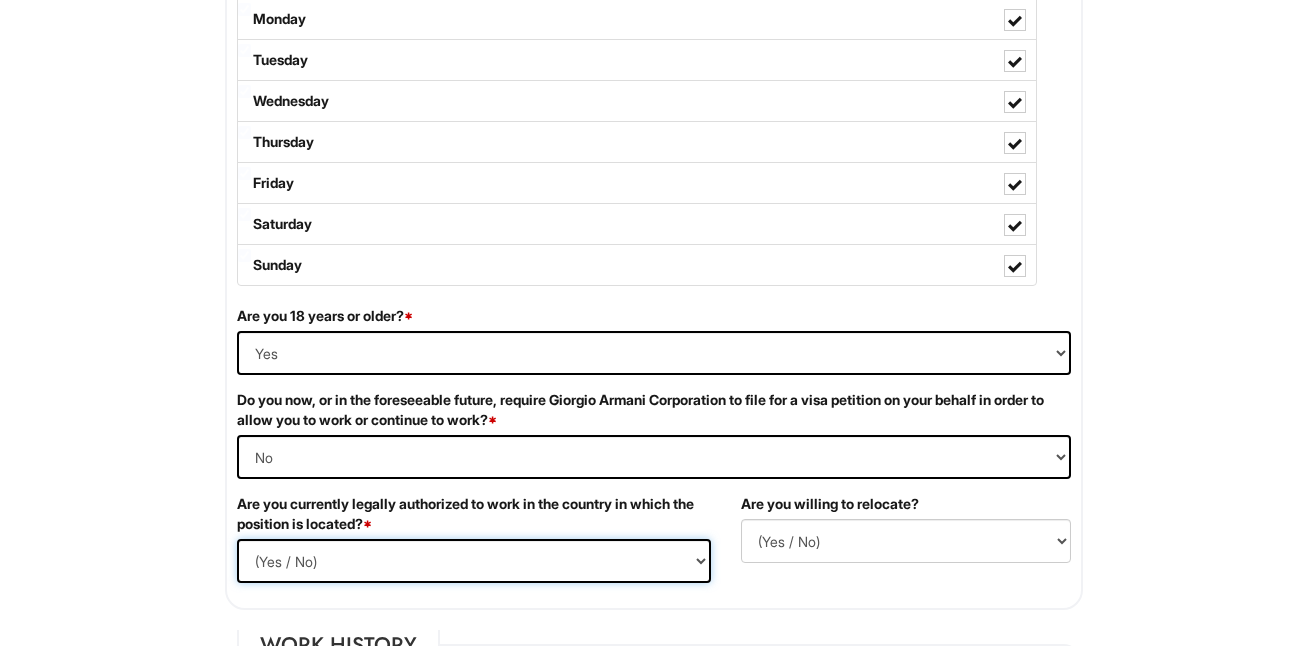 click on "(Yes / No) Yes No" at bounding box center [474, 561] 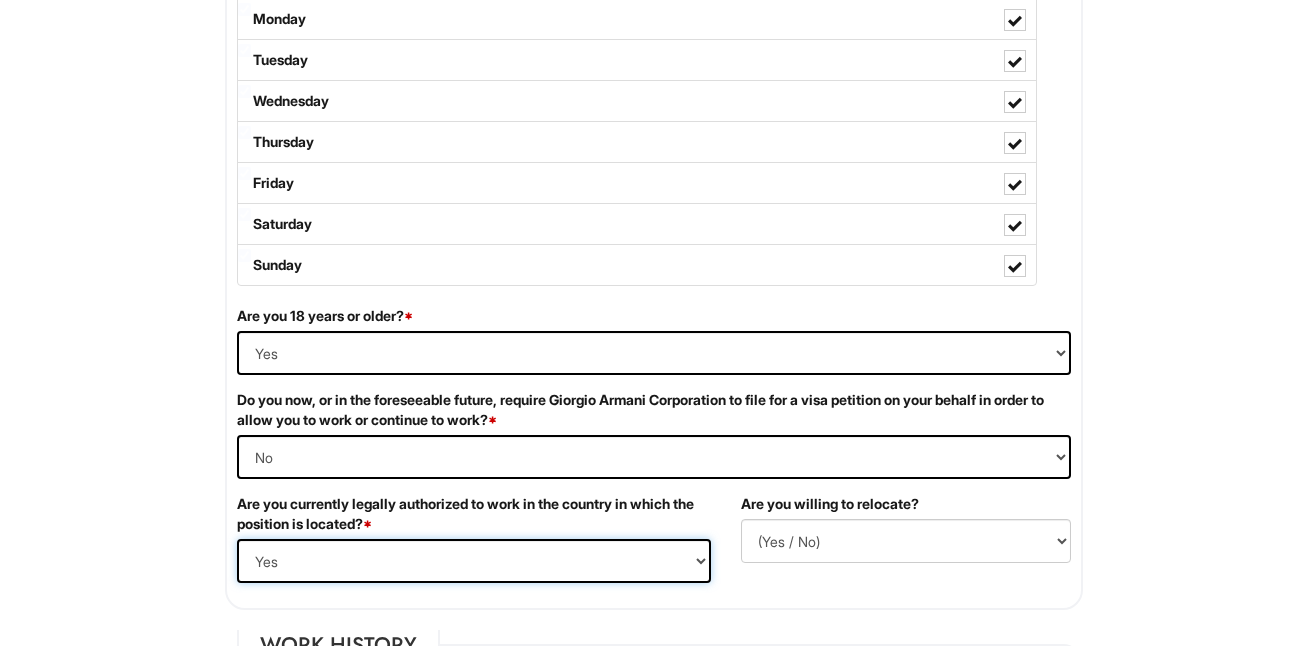 click on "(Yes / No) Yes No" at bounding box center (474, 561) 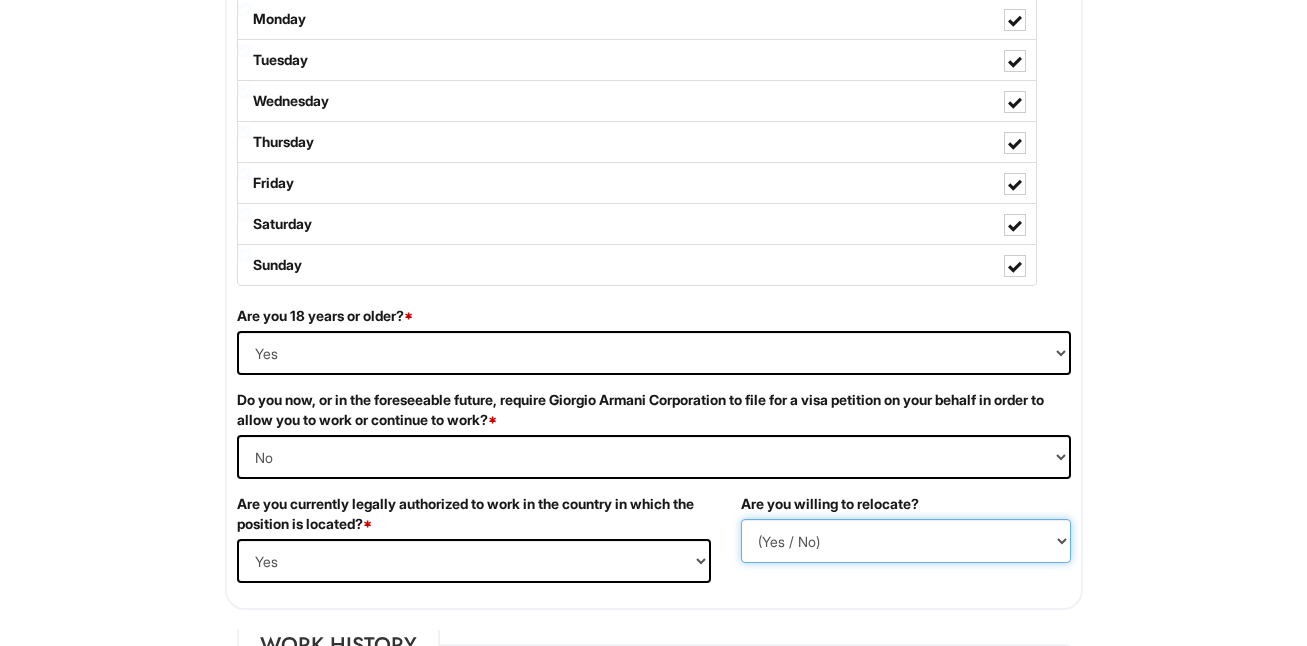 click on "(Yes / No) No Yes" at bounding box center (906, 541) 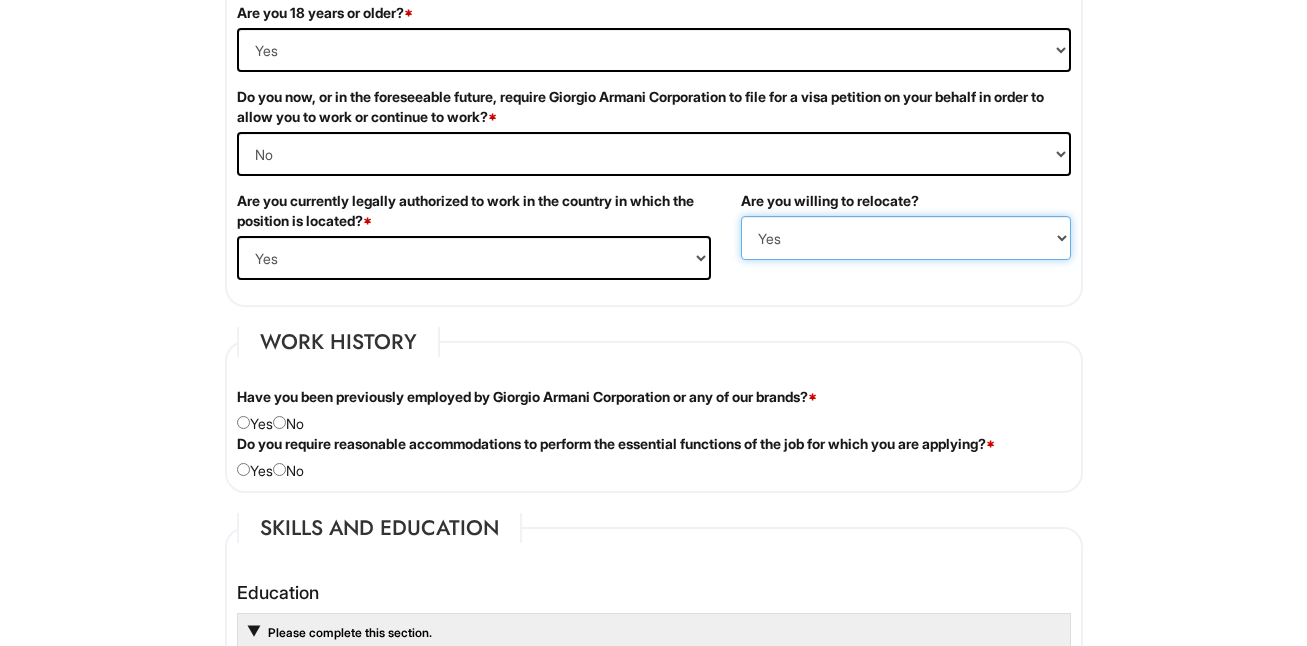 scroll, scrollTop: 1355, scrollLeft: 0, axis: vertical 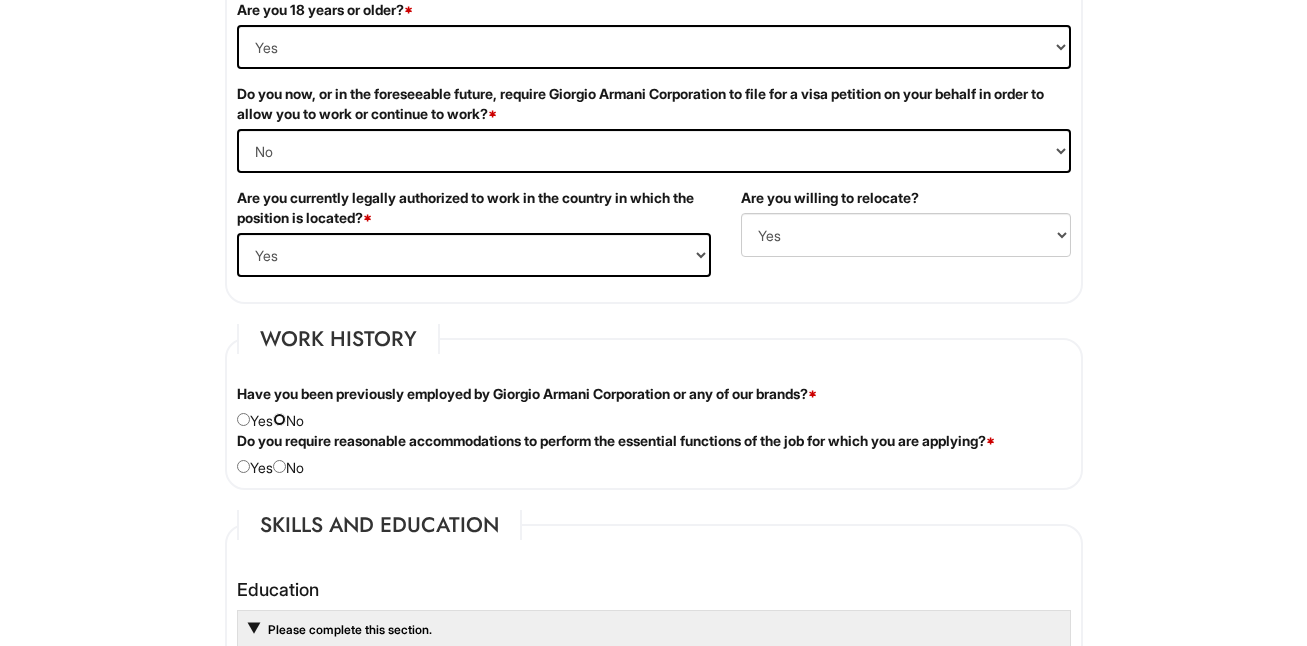 drag, startPoint x: 285, startPoint y: 413, endPoint x: 283, endPoint y: 461, distance: 48.04165 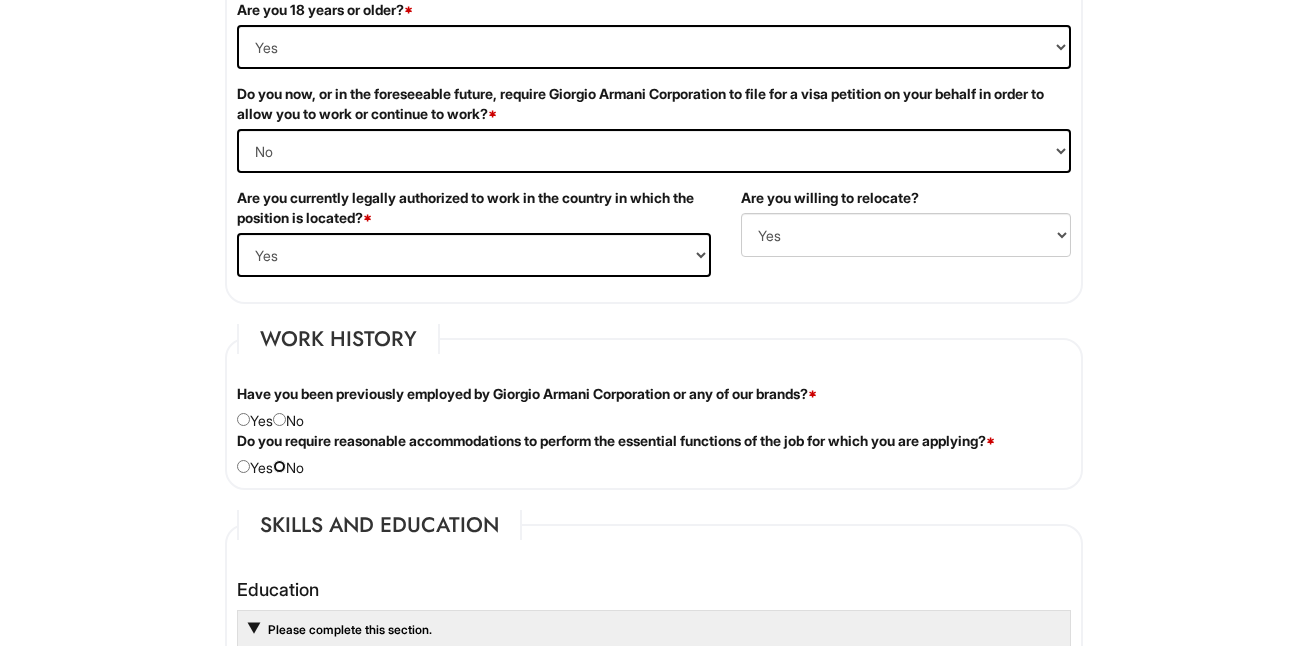 drag, startPoint x: 283, startPoint y: 461, endPoint x: 364, endPoint y: 483, distance: 83.9345 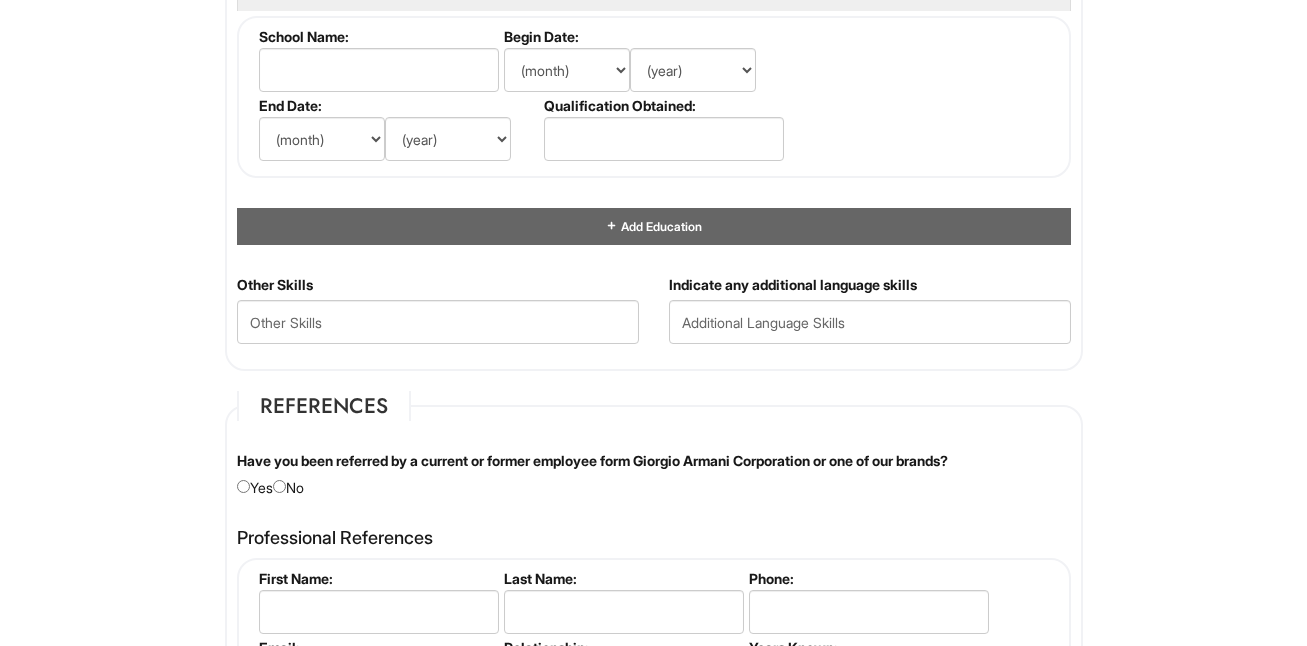 scroll, scrollTop: 1995, scrollLeft: 0, axis: vertical 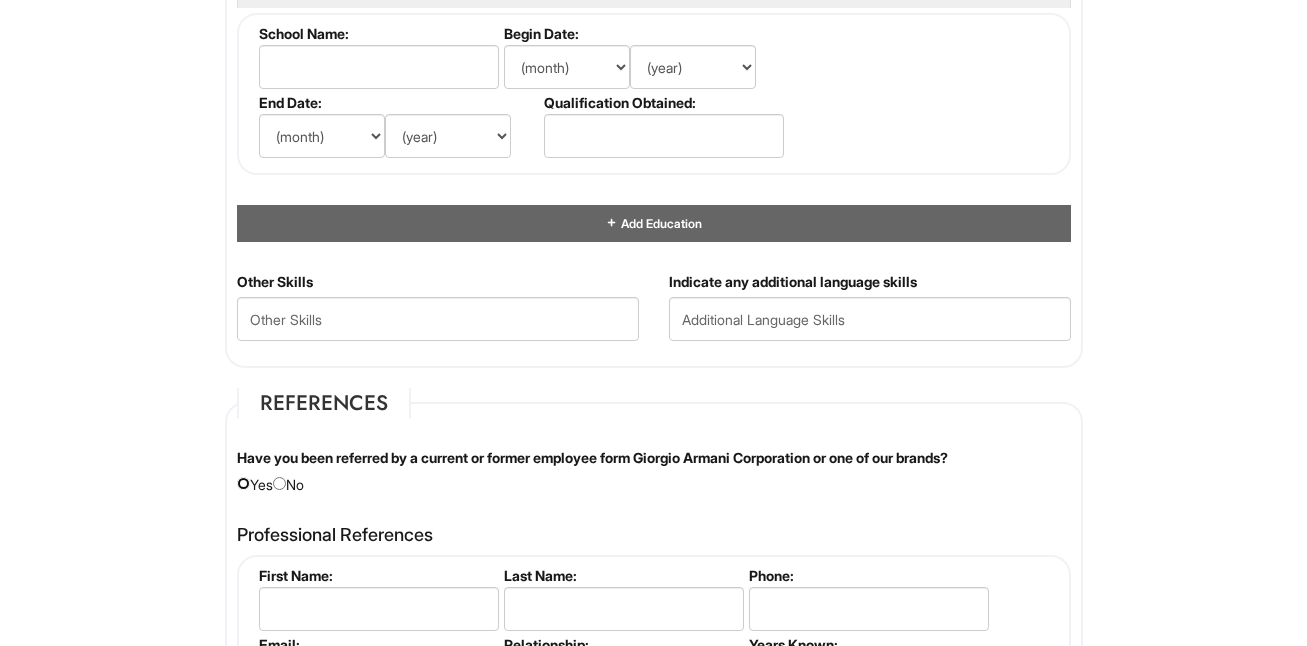 click at bounding box center [243, 483] 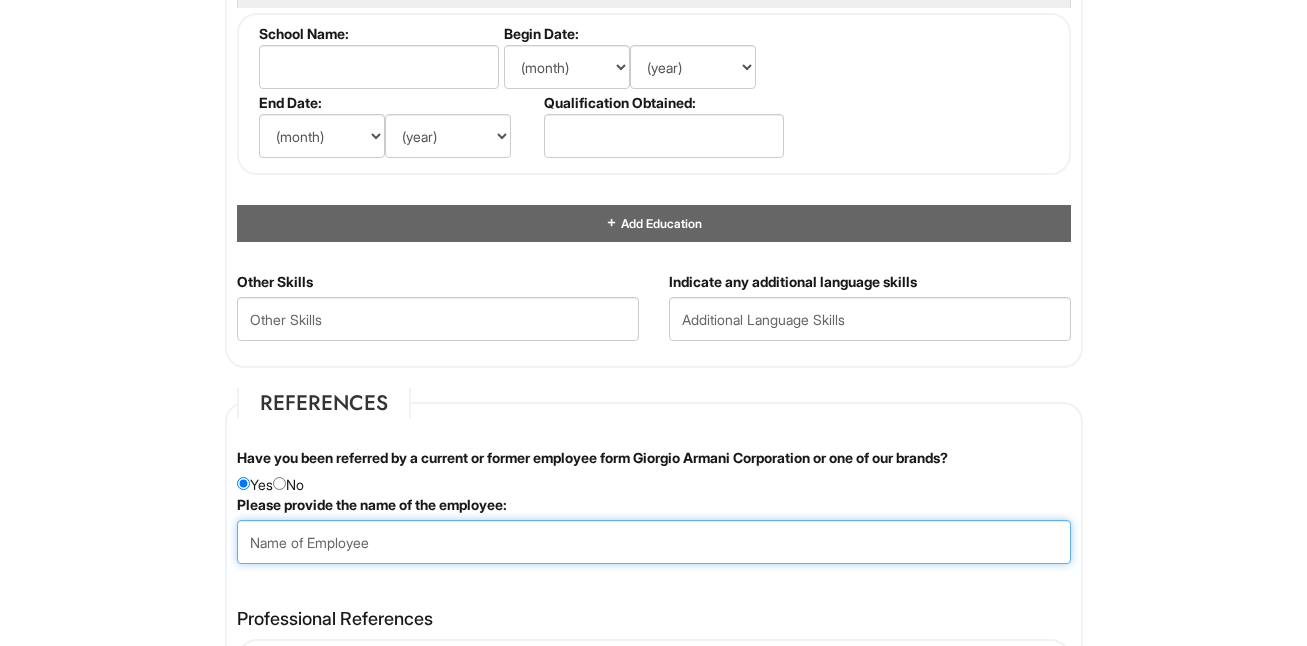 click at bounding box center [654, 542] 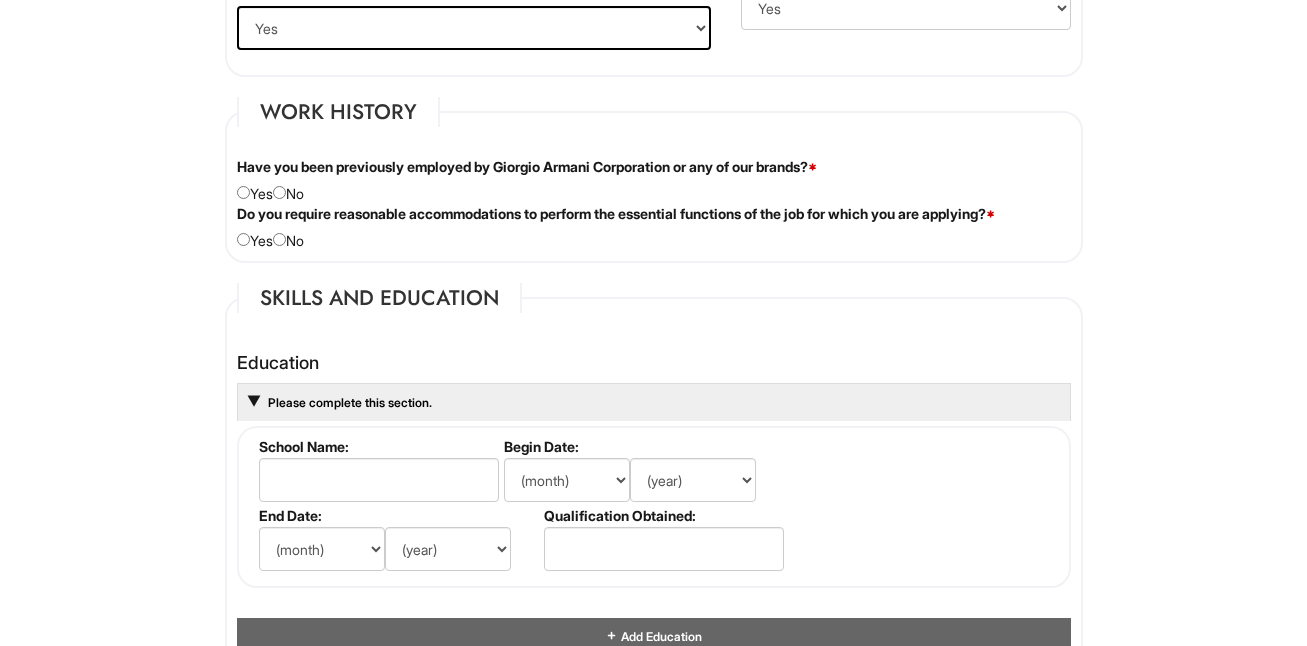 scroll, scrollTop: 1581, scrollLeft: 0, axis: vertical 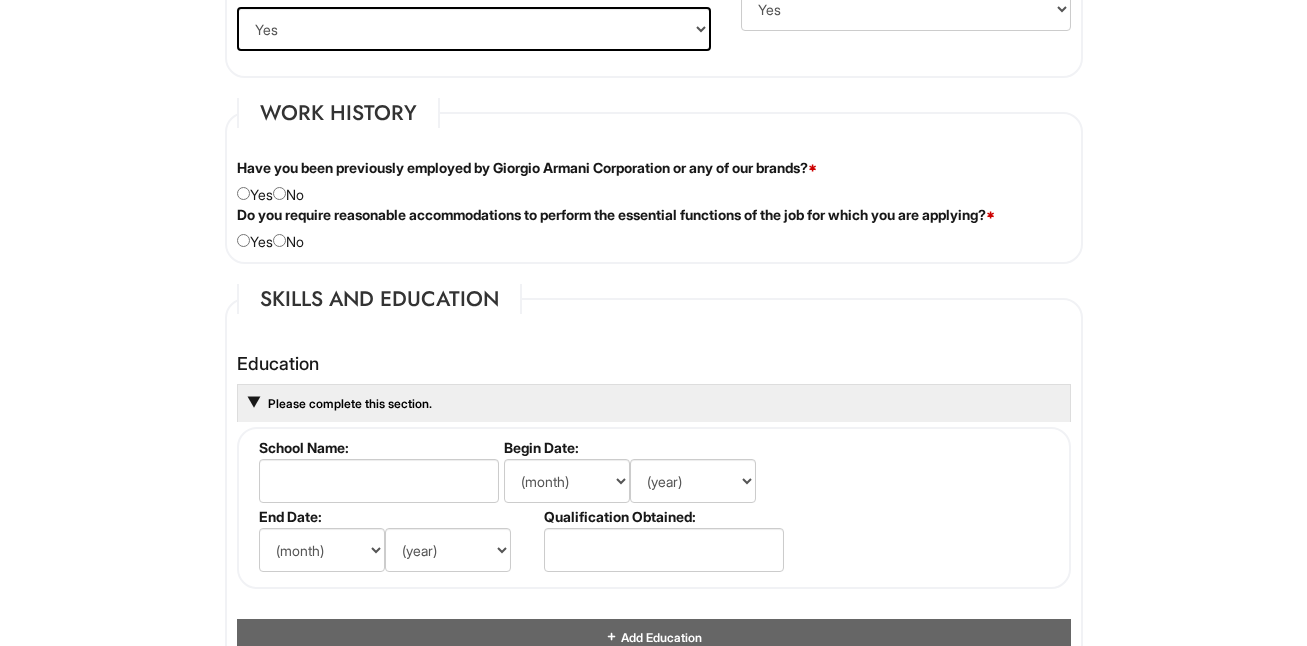 type on "[FIRST] [LAST]" 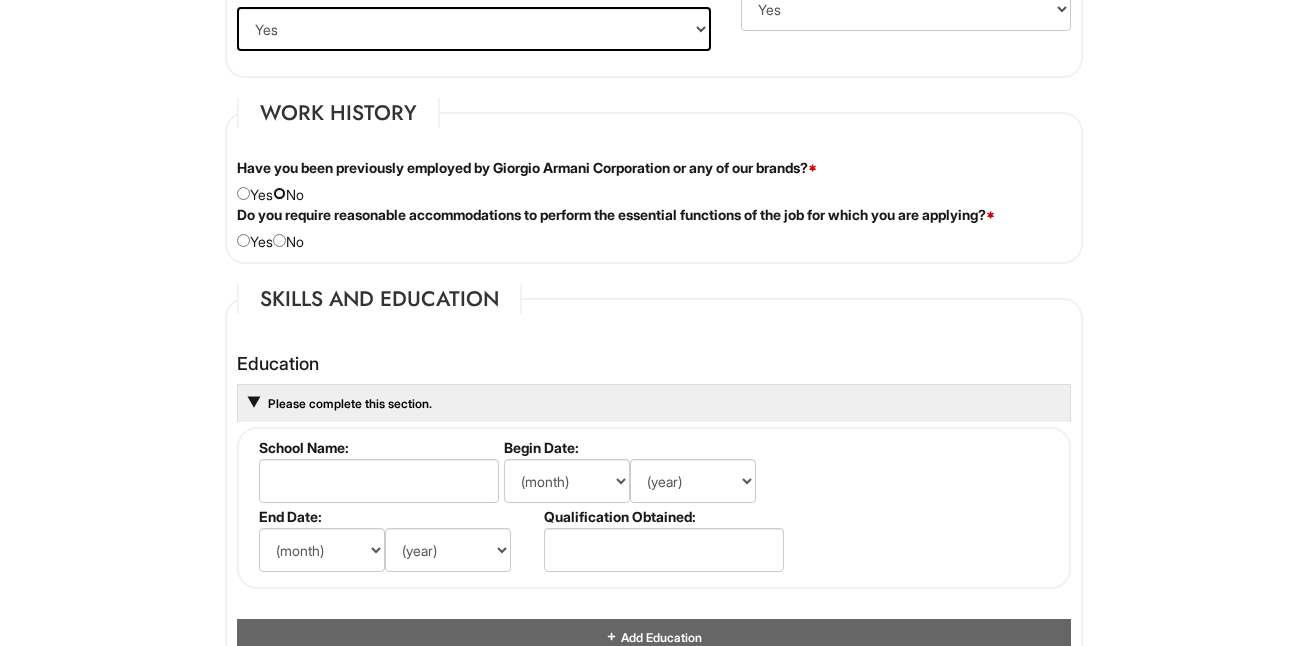 click at bounding box center (279, 193) 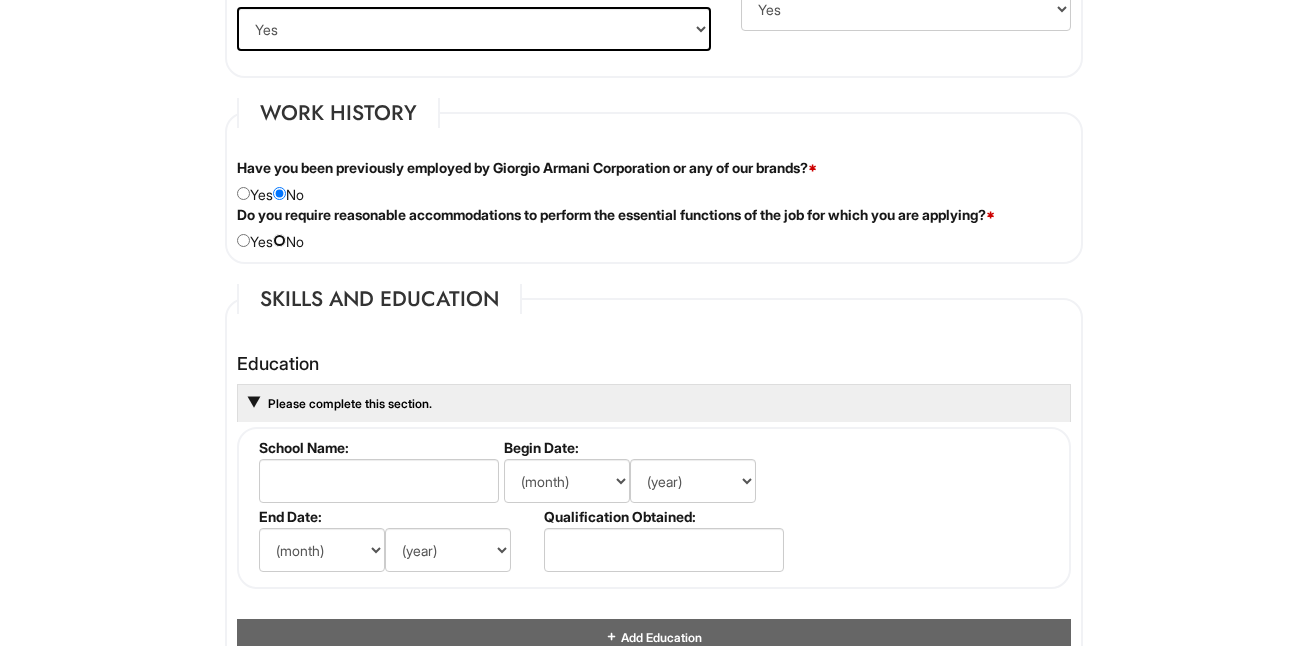 click at bounding box center [279, 240] 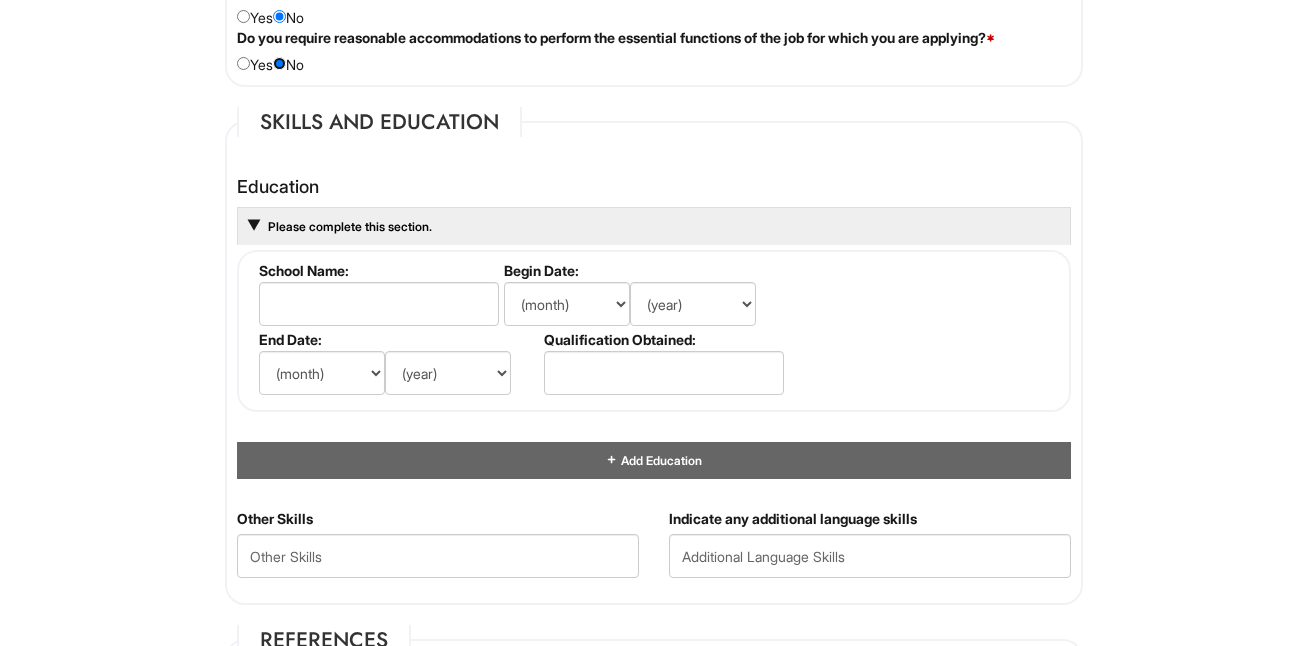 scroll, scrollTop: 1759, scrollLeft: 0, axis: vertical 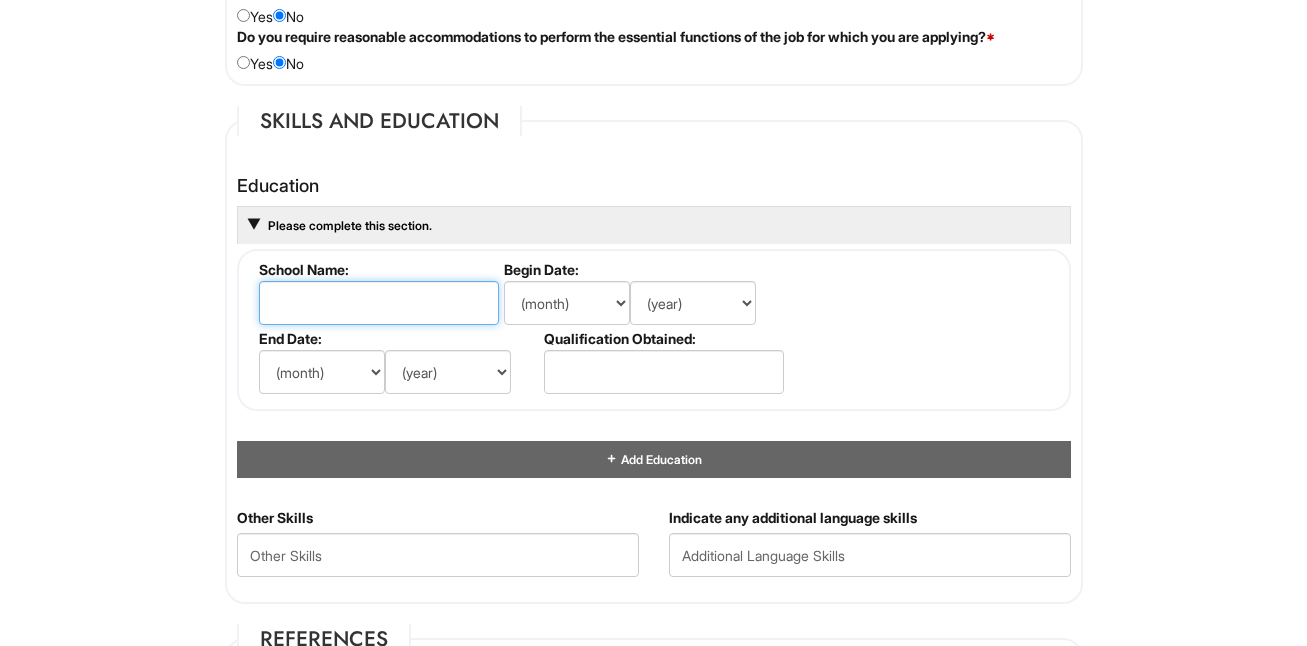 click at bounding box center (379, 303) 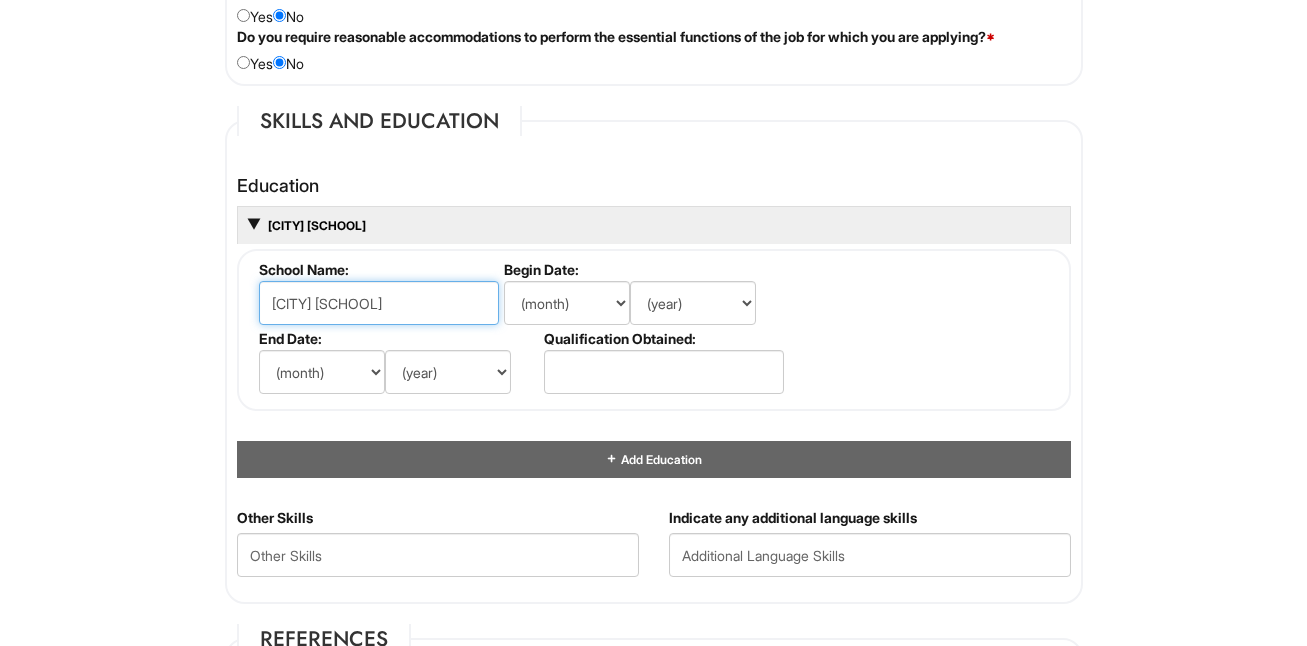 type on "[CITY] [SCHOOL]" 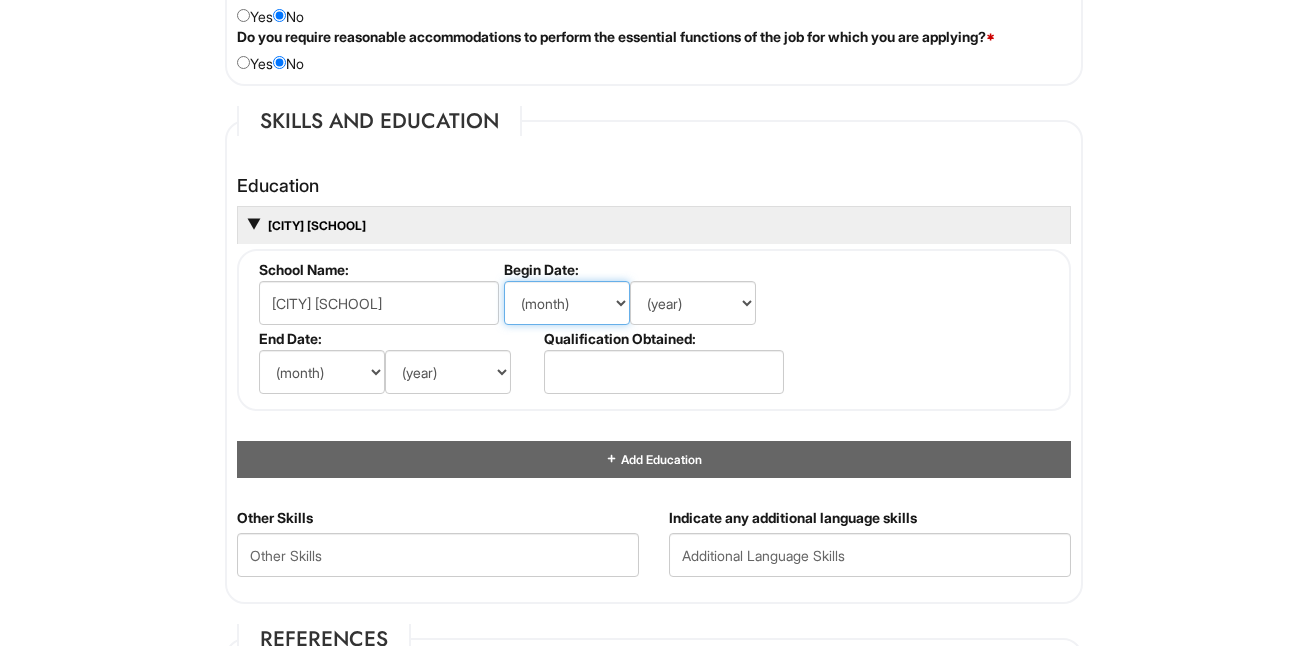 click on "(month) Jan Feb Mar Apr May Jun Jul Aug Sep Oct Nov Dec" at bounding box center [567, 303] 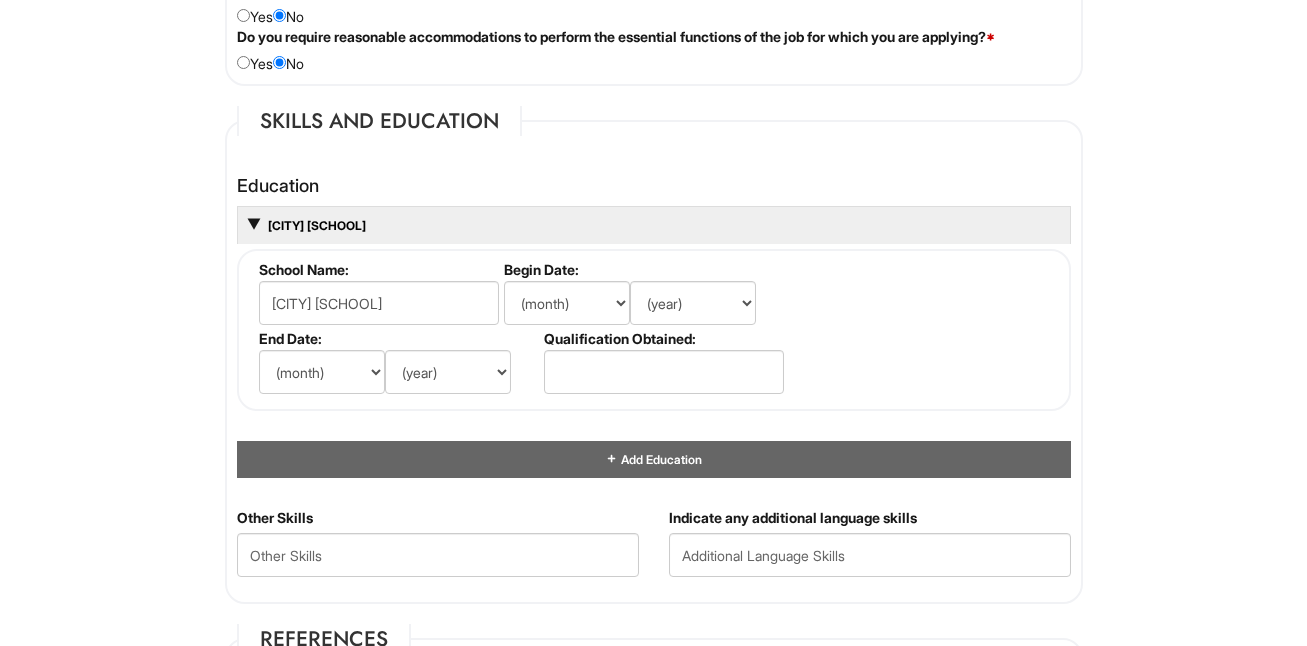 click on "Education
[CITY] [SCHOOL]
School Name:
[CITY] [SCHOOL]
Begin Date:
(month) Jan Feb Mar Apr May Jun Jul Aug Sep Oct Nov Dec (year) 2029 2028 2027 2026 2025 2024 2023 2022 2021 2020 2019 2018 2017 2016 2015 2014 2013 2012 2011 2010 2009 2008 2007 2006 2005 2004 2003 2002 2001 2000 1999 1998 1997 1996 1995 1994 1993 1992 1991 1990 1989 1988 1987 1986 1985 1984 1983 1982 1981 1980 1979 1978 1977 1976 1975 1974 1973 1972 1971 1970 1969 1968 1967 1966 1965 1964 1963 1962 1961 1960 1959 1958 1957 1956 1955 1954 1953 1952 1951 1950 1949 1948 1947 1946  --  2030 2031 2032 2033 2034 2035 2036 2037 2038 2039 2040 2041 2042 2043 2044 2045 2046 2047 2048 2049 2050 2051 2052 2053 2054 2055 2056 2057 2058 2059 2060 2061 2062 2063 2064
End Date:
(month) Jan Feb Mar Apr May Jun Jul Aug Sep Oct Nov Dec (year) 2029 2028 2027 2026 2025 2024 2023 2022 2021 2020 2019 2018 2017 2016 2015 2014 2013 2012 2011 2010 2009 2008 2007 2006 2005 2004 2003 2002 2001 2000 1999 1998" at bounding box center [654, 327] 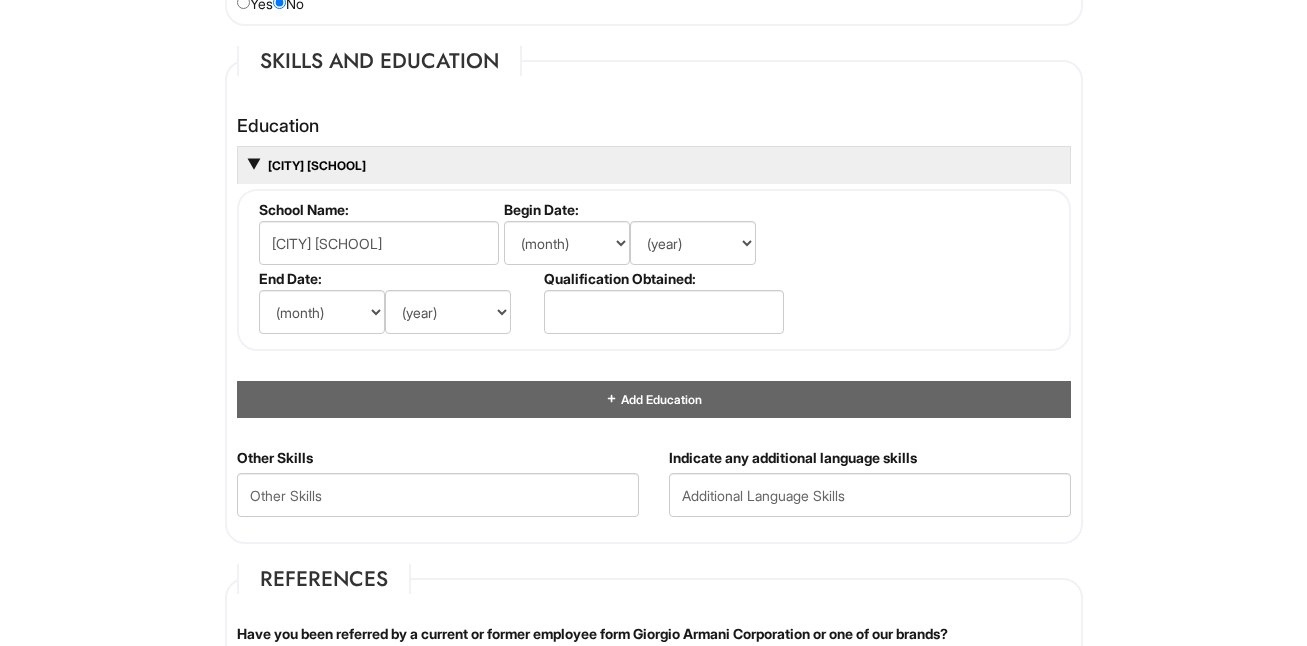 scroll, scrollTop: 1820, scrollLeft: 0, axis: vertical 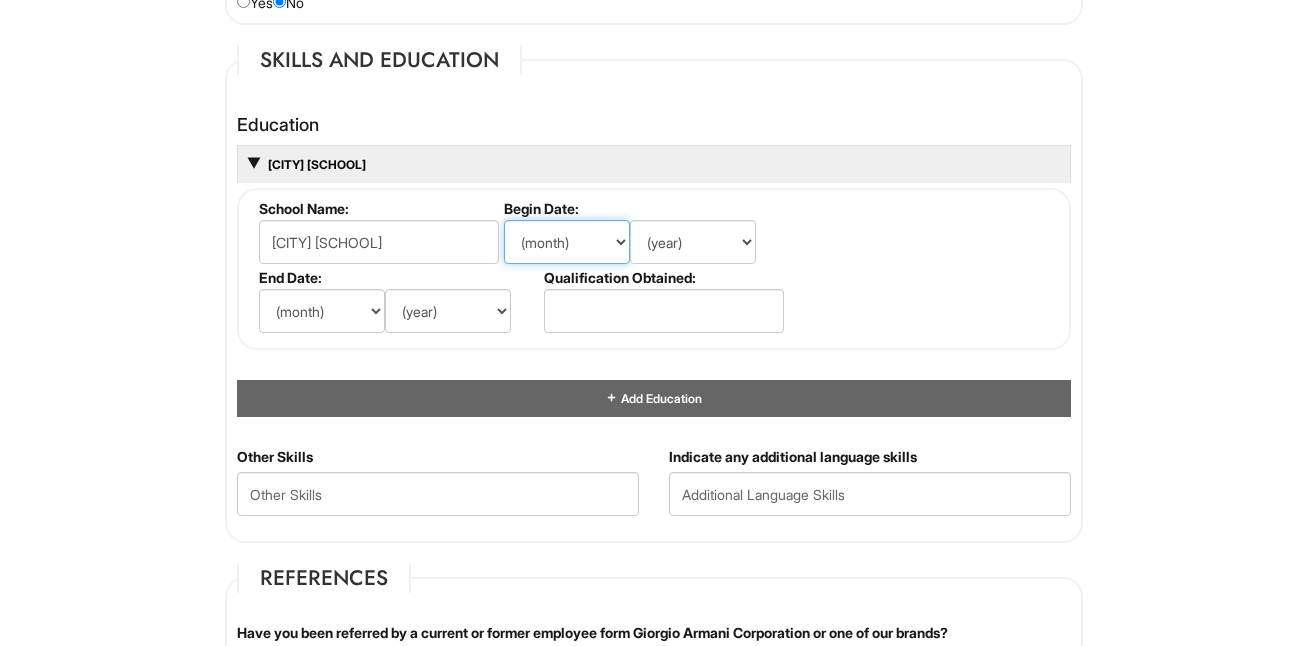 click on "(month) Jan Feb Mar Apr May Jun Jul Aug Sep Oct Nov Dec" at bounding box center (567, 242) 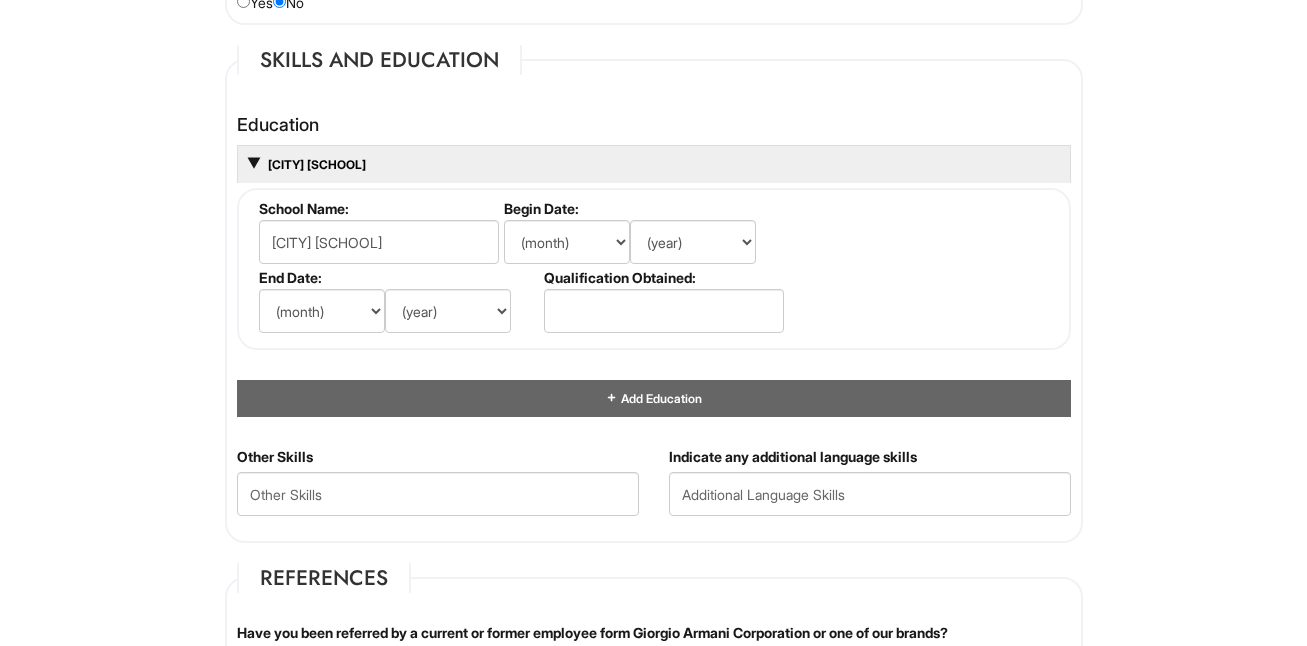 click on "Education
[CITY] [SCHOOL]
School Name:
[CITY] [SCHOOL]
Begin Date:
(month) Jan Feb Mar Apr May Jun Jul Aug Sep Oct Nov Dec (year) 2029 2028 2027 2026 2025 2024 2023 2022 2021 2020 2019 2018 2017 2016 2015 2014 2013 2012 2011 2010 2009 2008 2007 2006 2005 2004 2003 2002 2001 2000 1999 1998 1997 1996 1995 1994 1993 1992 1991 1990 1989 1988 1987 1986 1985 1984 1983 1982 1981 1980 1979 1978 1977 1976 1975 1974 1973 1972 1971 1970 1969 1968 1967 1966 1965 1964 1963 1962 1961 1960 1959 1958 1957 1956 1955 1954 1953 1952 1951 1950 1949 1948 1947 1946  --  2030 2031 2032 2033 2034 2035 2036 2037 2038 2039 2040 2041 2042 2043 2044 2045 2046 2047 2048 2049 2050 2051 2052 2053 2054 2055 2056 2057 2058 2059 2060 2061 2062 2063 2064
End Date:
(month) Jan Feb Mar Apr May Jun Jul Aug Sep Oct Nov Dec (year) 2029 2028 2027 2026 2025 2024 2023 2022 2021 2020 2019 2018 2017 2016 2015 2014 2013 2012 2011 2010 2009 2008 2007 2006 2005 2004 2003 2002 2001 2000 1999 1998 1997 1996 1995 1994 1993 1992 1991 1990 1989 1988 1987" at bounding box center (654, 269) 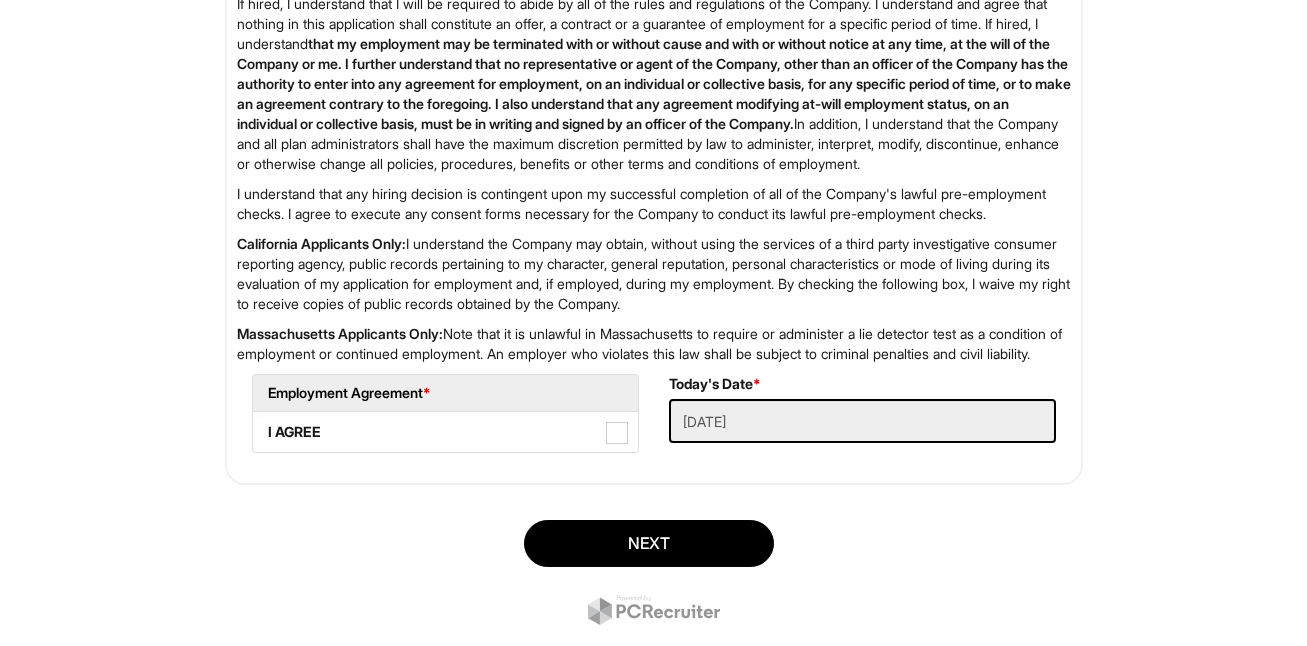 scroll, scrollTop: 3345, scrollLeft: 0, axis: vertical 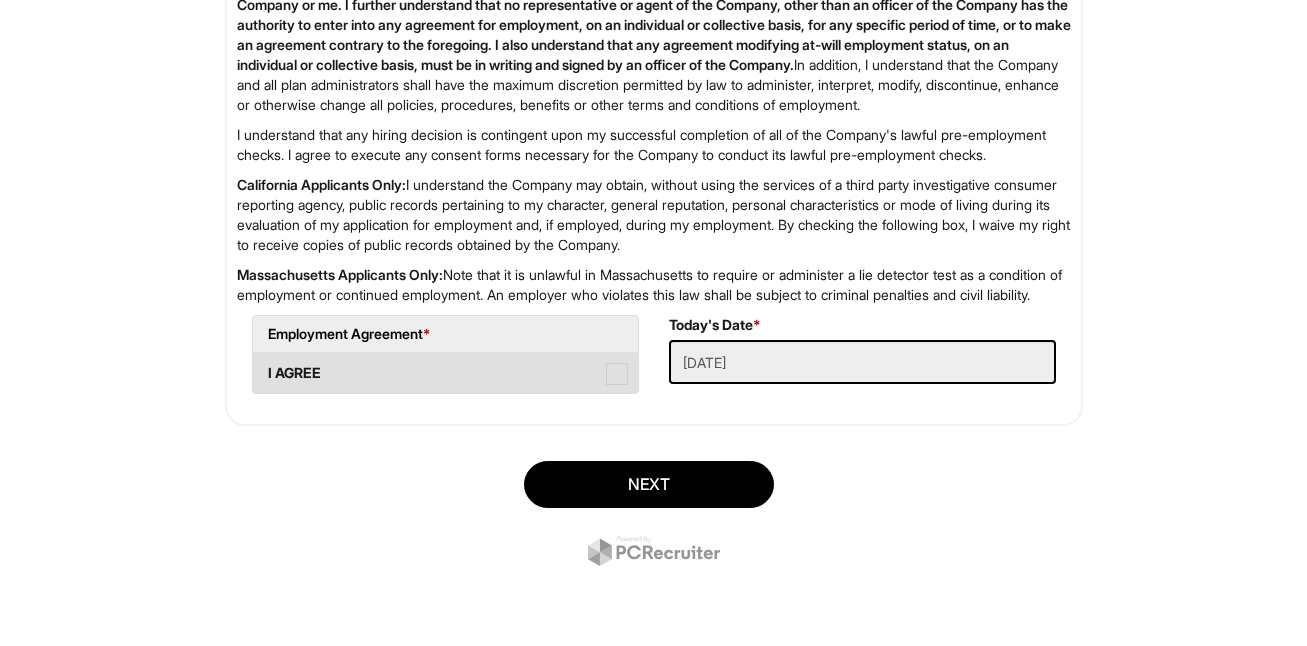 click at bounding box center [617, 374] 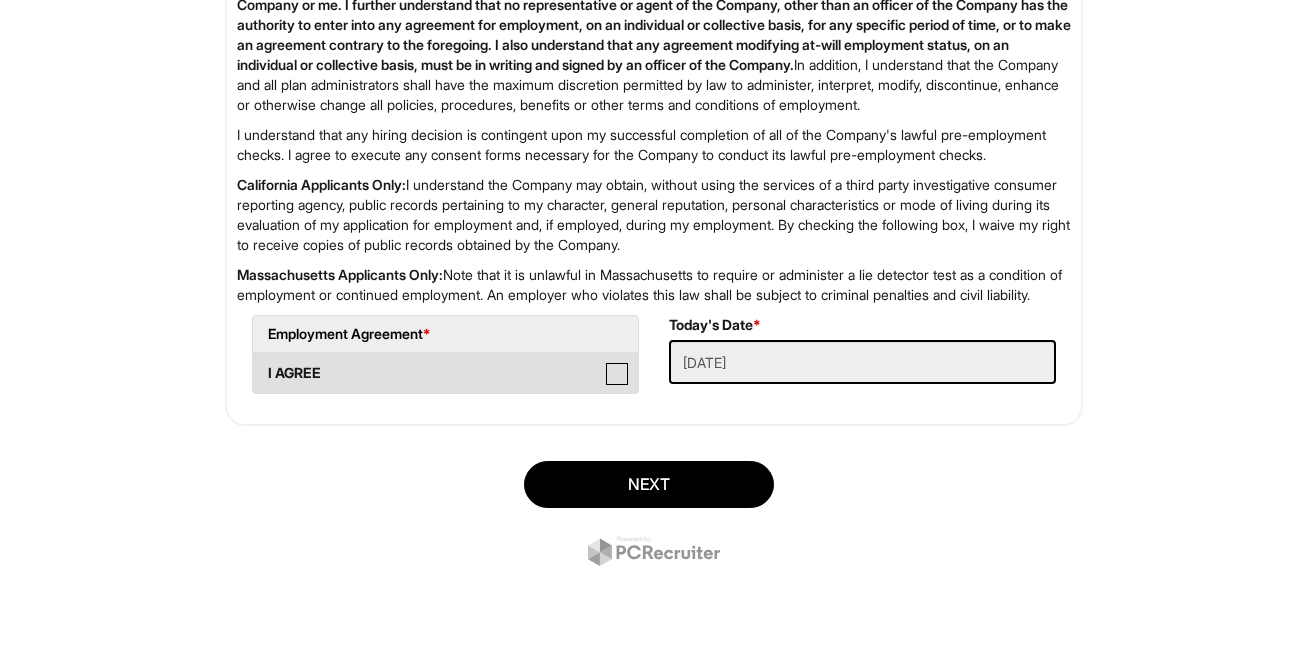 click on "I AGREE" at bounding box center (259, 363) 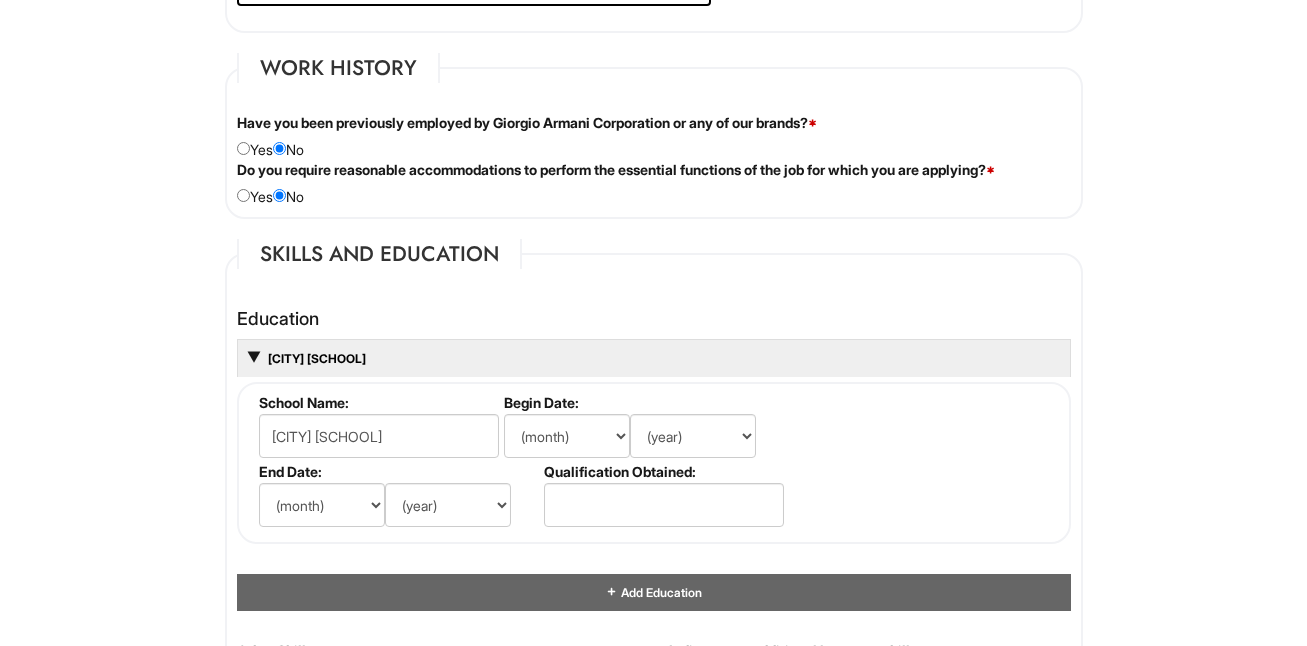 scroll, scrollTop: 1625, scrollLeft: 0, axis: vertical 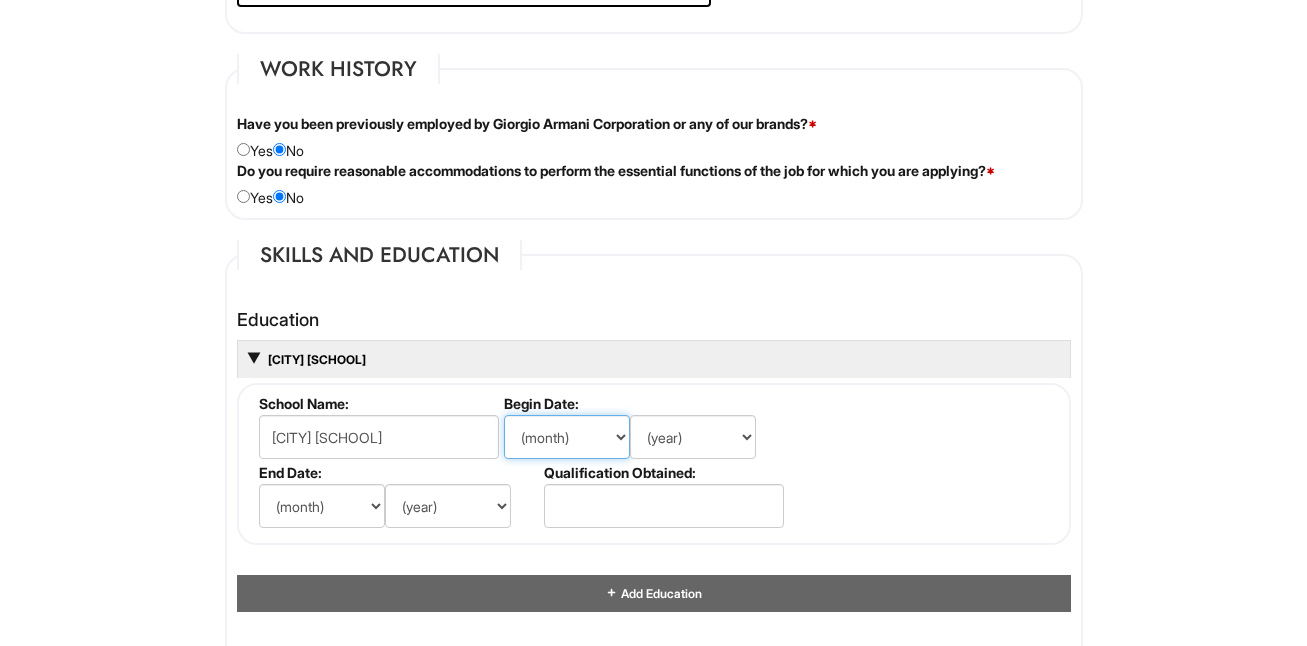 click on "(month) Jan Feb Mar Apr May Jun Jul Aug Sep Oct Nov Dec" at bounding box center (567, 437) 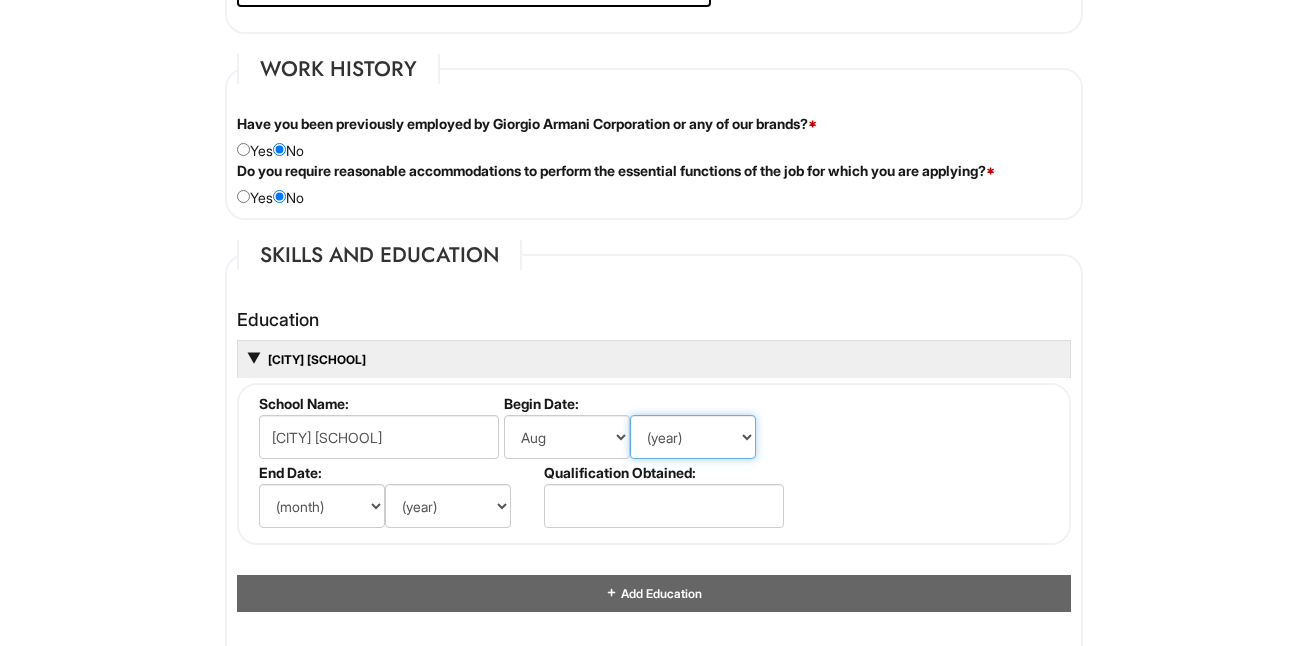 click on "(year) 2029 2028 2027 2026 2025 2024 2023 2022 2021 2020 2019 2018 2017 2016 2015 2014 2013 2012 2011 2010 2009 2008 2007 2006 2005 2004 2003 2002 2001 2000 1999 1998 1997 1996 1995 1994 1993 1992 1991 1990 1989 1988 1987 1986 1985 1984 1983 1982 1981 1980 1979 1978 1977 1976 1975 1974 1973 1972 1971 1970 1969 1968 1967 1966 1965 1964 1963 1962 1961 1960 1959 1958 1957 1956 1955 1954 1953 1952 1951 1950 1949 1948 1947 1946  --  2030 2031 2032 2033 2034 2035 2036 2037 2038 2039 2040 2041 2042 2043 2044 2045 2046 2047 2048 2049 2050 2051 2052 2053 2054 2055 2056 2057 2058 2059 2060 2061 2062 2063 2064" at bounding box center [693, 437] 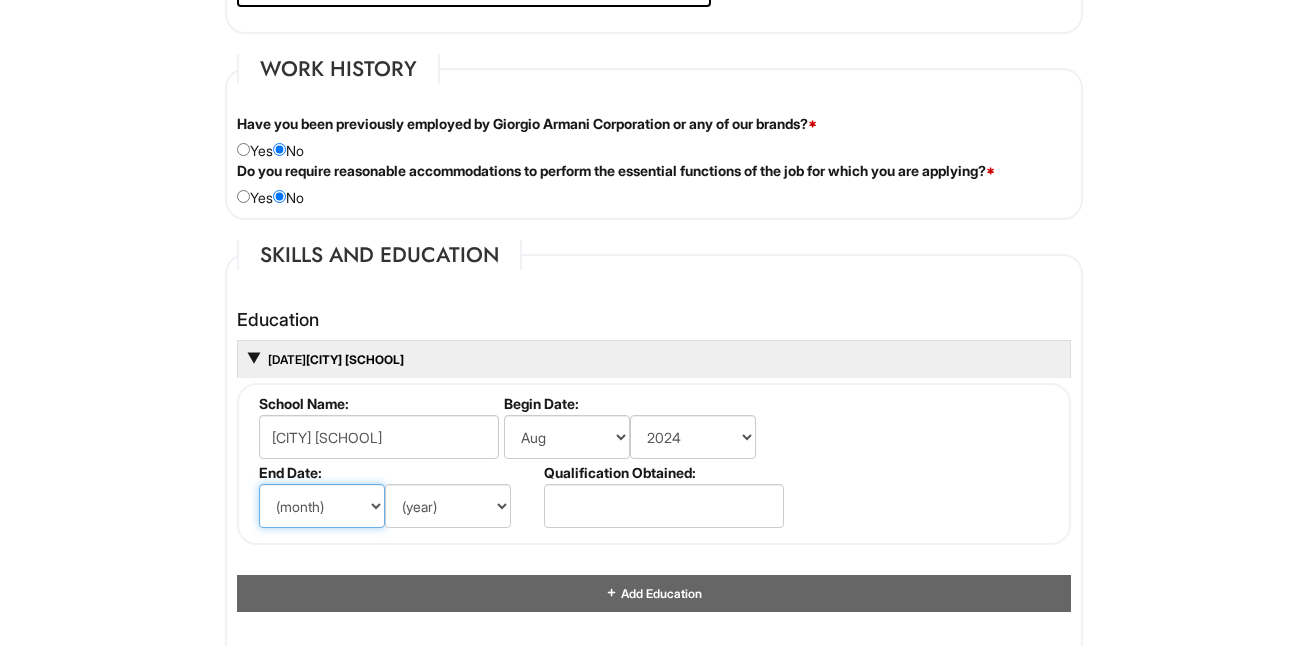 click on "(month) Jan Feb Mar Apr May Jun Jul Aug Sep Oct Nov Dec" at bounding box center (322, 506) 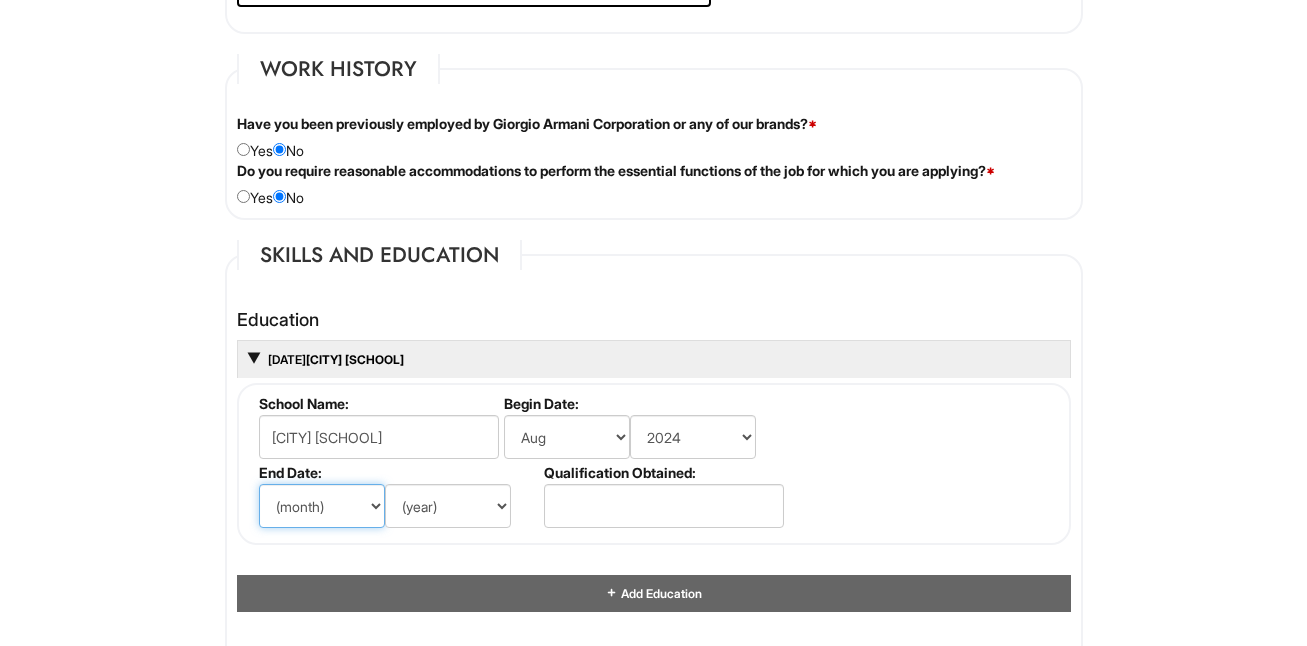select on "5" 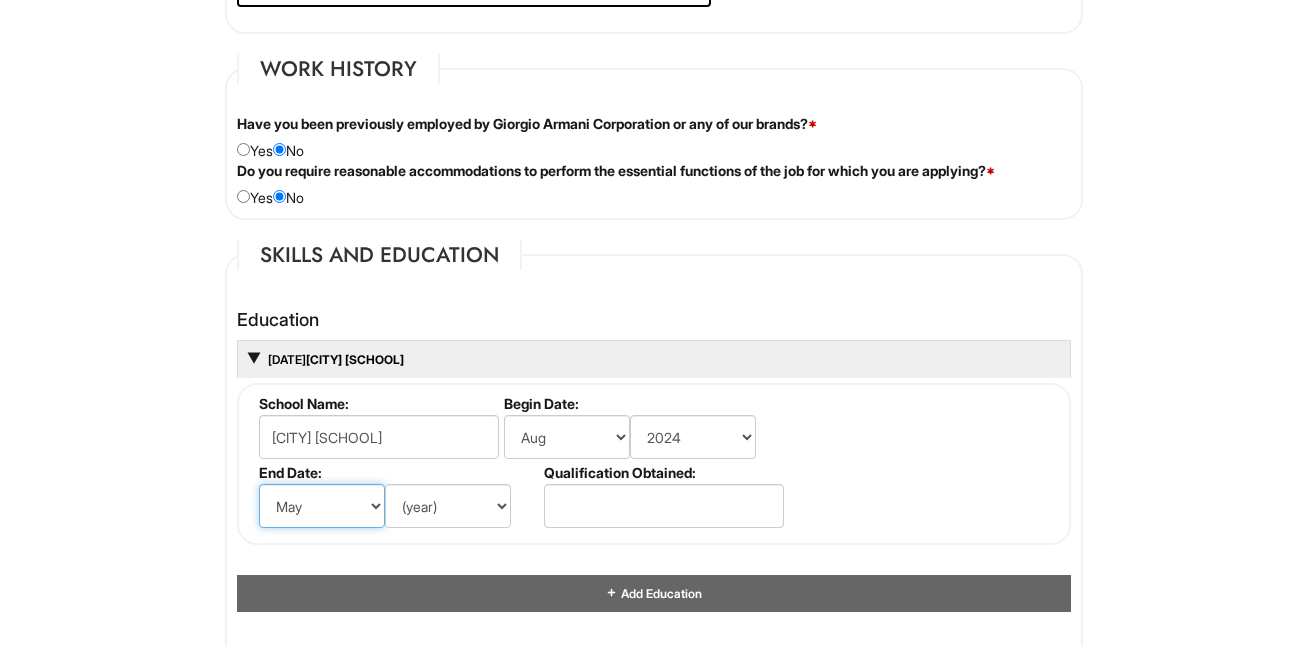 click on "(month) Jan Feb Mar Apr May Jun Jul Aug Sep Oct Nov Dec" at bounding box center [322, 506] 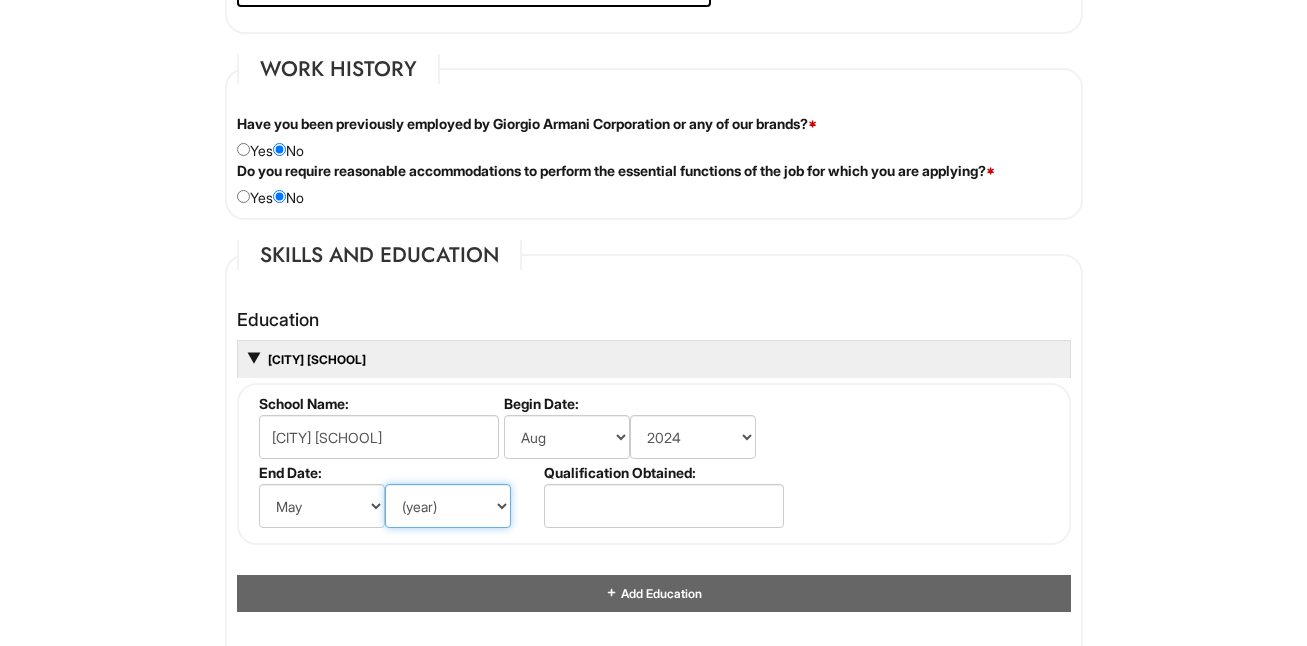 click on "(year) 2029 2028 2027 2026 2025 2024 2023 2022 2021 2020 2019 2018 2017 2016 2015 2014 2013 2012 2011 2010 2009 2008 2007 2006 2005 2004 2003 2002 2001 2000 1999 1998 1997 1996 1995 1994 1993 1992 1991 1990 1989 1988 1987 1986 1985 1984 1983 1982 1981 1980 1979 1978 1977 1976 1975 1974 1973 1972 1971 1970 1969 1968 1967 1966 1965 1964 1963 1962 1961 1960 1959 1958 1957 1956 1955 1954 1953 1952 1951 1950 1949 1948 1947 1946  --  2030 2031 2032 2033 2034 2035 2036 2037 2038 2039 2040 2041 2042 2043 2044 2045 2046 2047 2048 2049 2050 2051 2052 2053 2054 2055 2056 2057 2058 2059 2060 2061 2062 2063 2064" at bounding box center (448, 506) 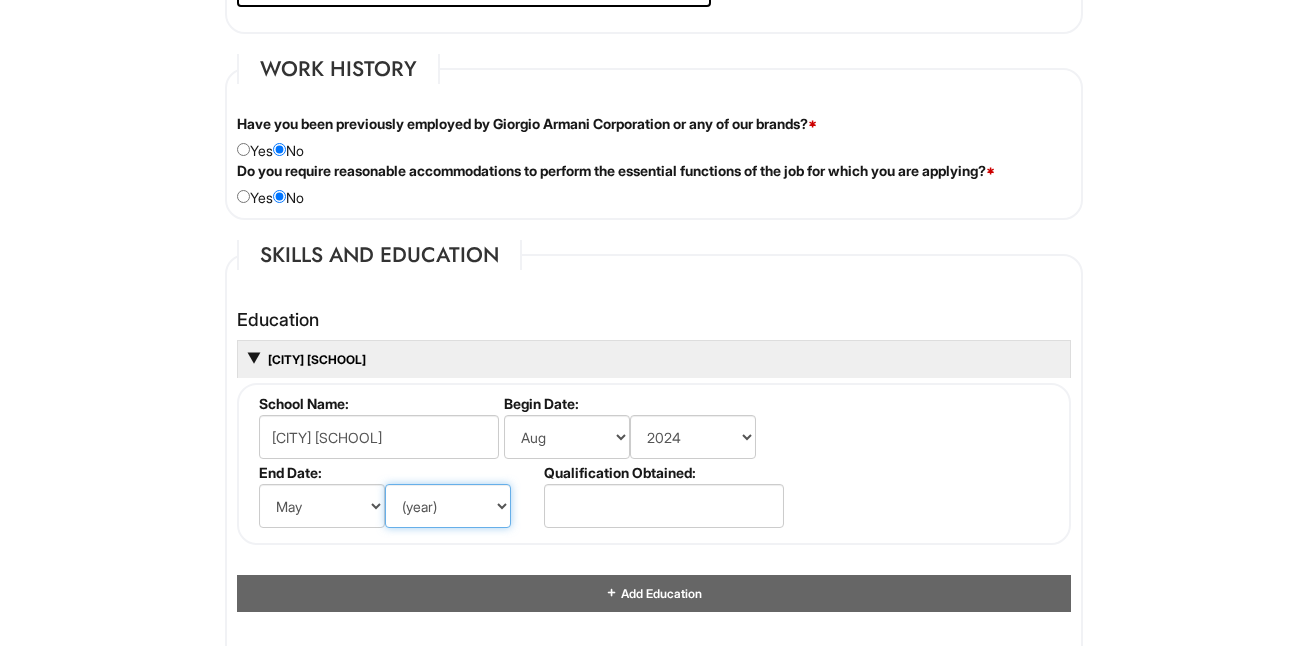 select on "2025" 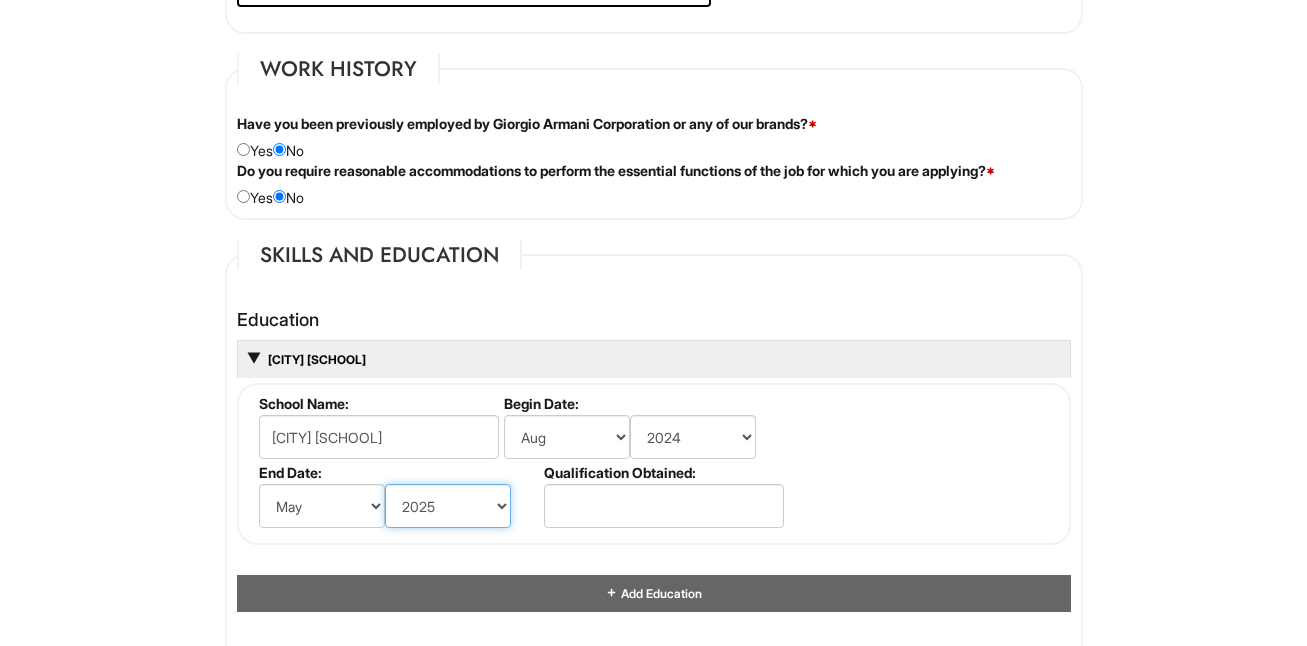 click on "(year) 2029 2028 2027 2026 2025 2024 2023 2022 2021 2020 2019 2018 2017 2016 2015 2014 2013 2012 2011 2010 2009 2008 2007 2006 2005 2004 2003 2002 2001 2000 1999 1998 1997 1996 1995 1994 1993 1992 1991 1990 1989 1988 1987 1986 1985 1984 1983 1982 1981 1980 1979 1978 1977 1976 1975 1974 1973 1972 1971 1970 1969 1968 1967 1966 1965 1964 1963 1962 1961 1960 1959 1958 1957 1956 1955 1954 1953 1952 1951 1950 1949 1948 1947 1946  --  2030 2031 2032 2033 2034 2035 2036 2037 2038 2039 2040 2041 2042 2043 2044 2045 2046 2047 2048 2049 2050 2051 2052 2053 2054 2055 2056 2057 2058 2059 2060 2061 2062 2063 2064" at bounding box center (448, 506) 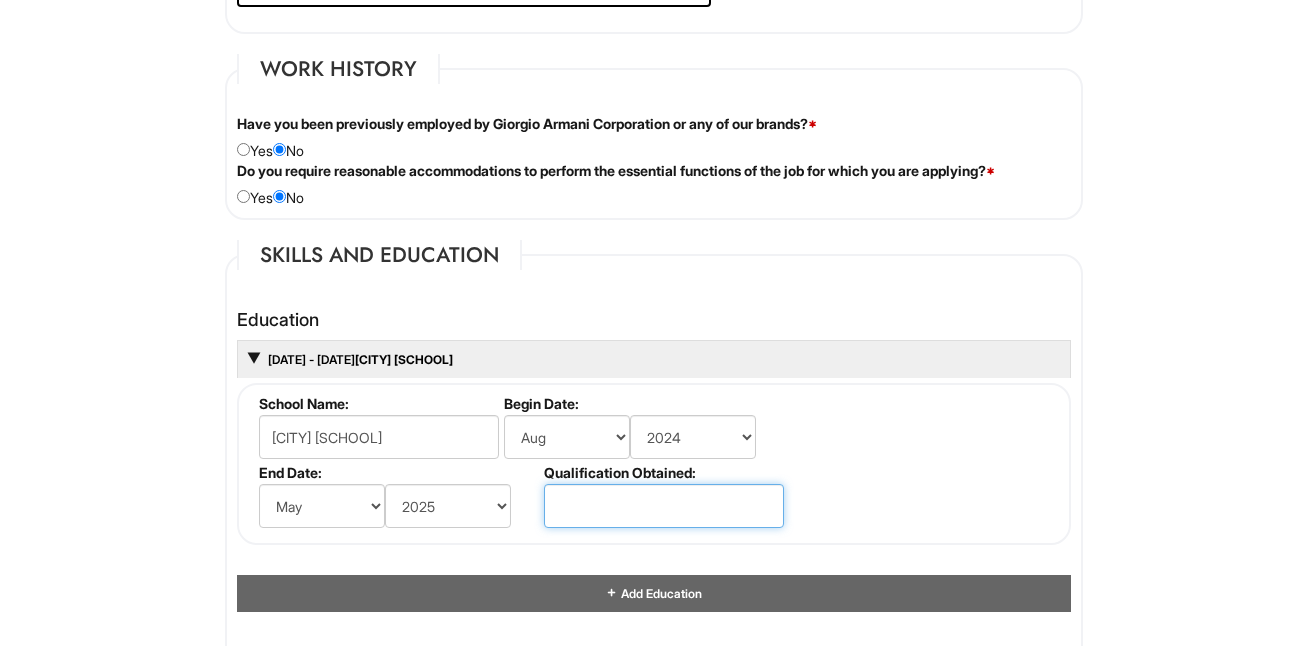 click at bounding box center (664, 506) 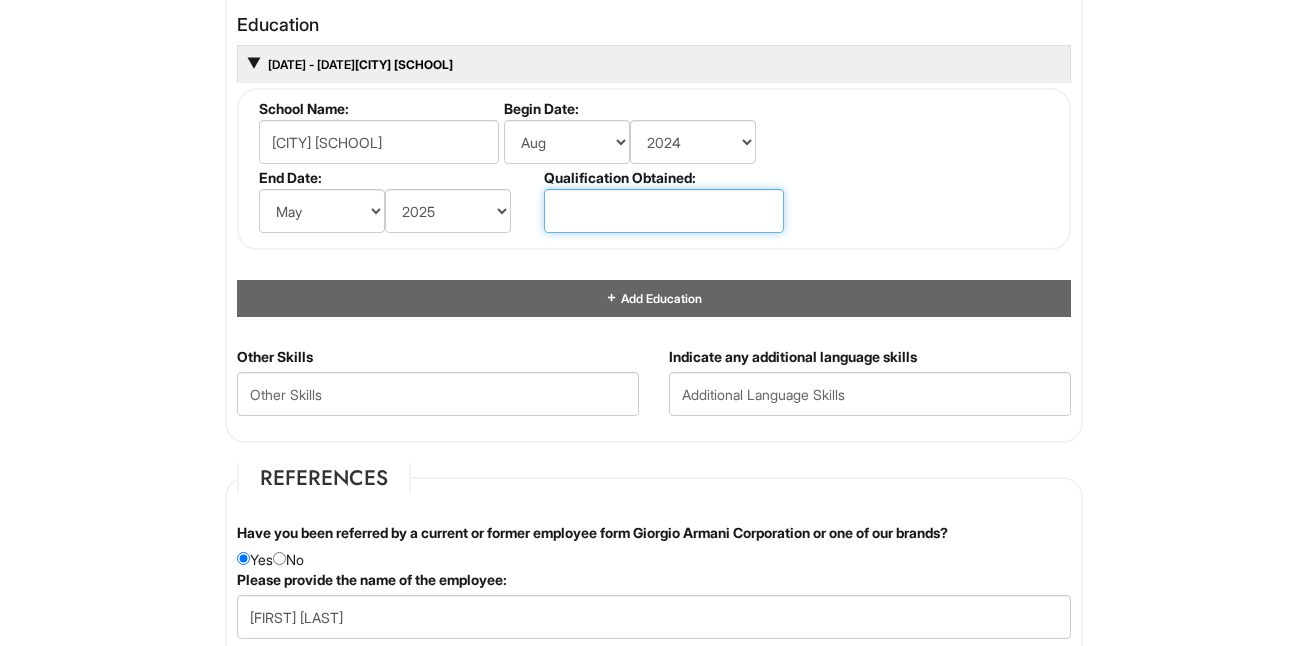 scroll, scrollTop: 1921, scrollLeft: 0, axis: vertical 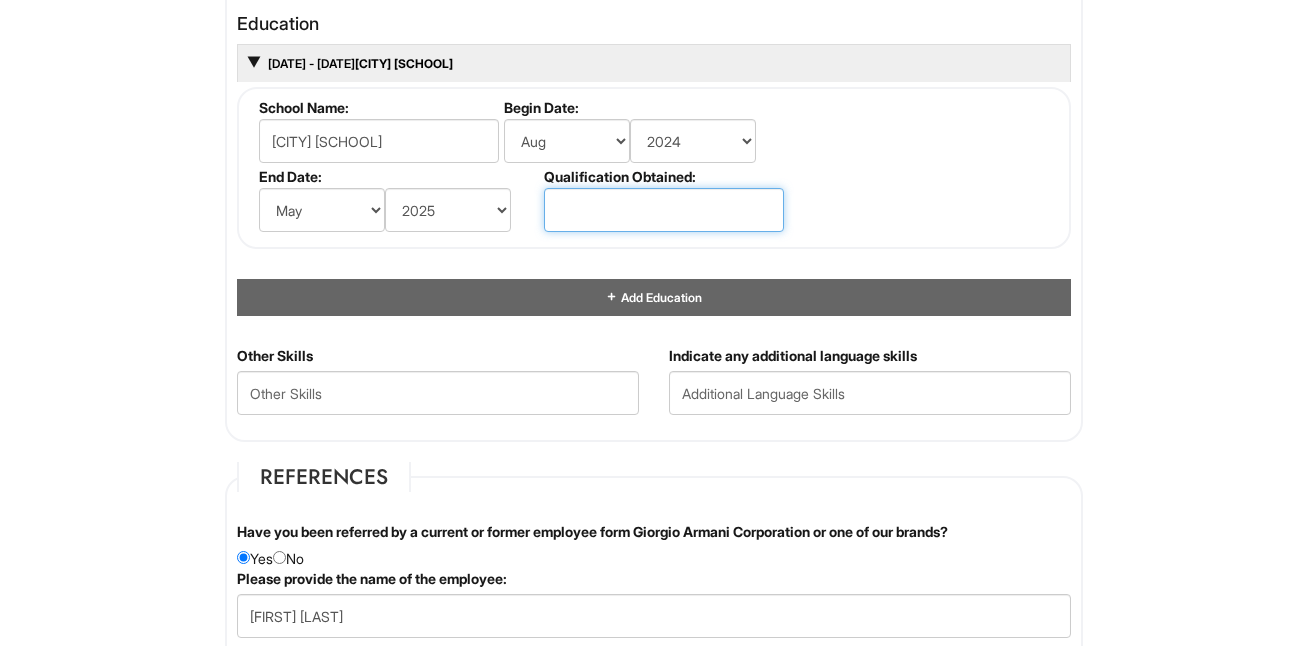 click at bounding box center [664, 210] 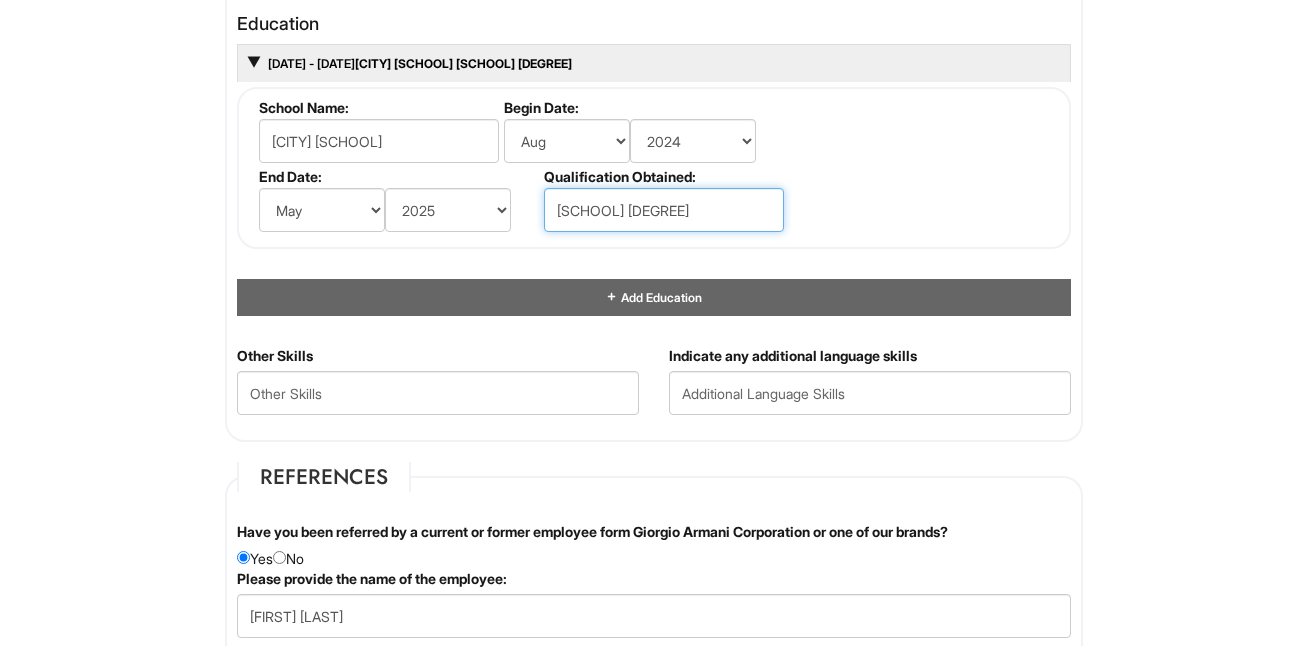 type on "[SCHOOL] [DEGREE]" 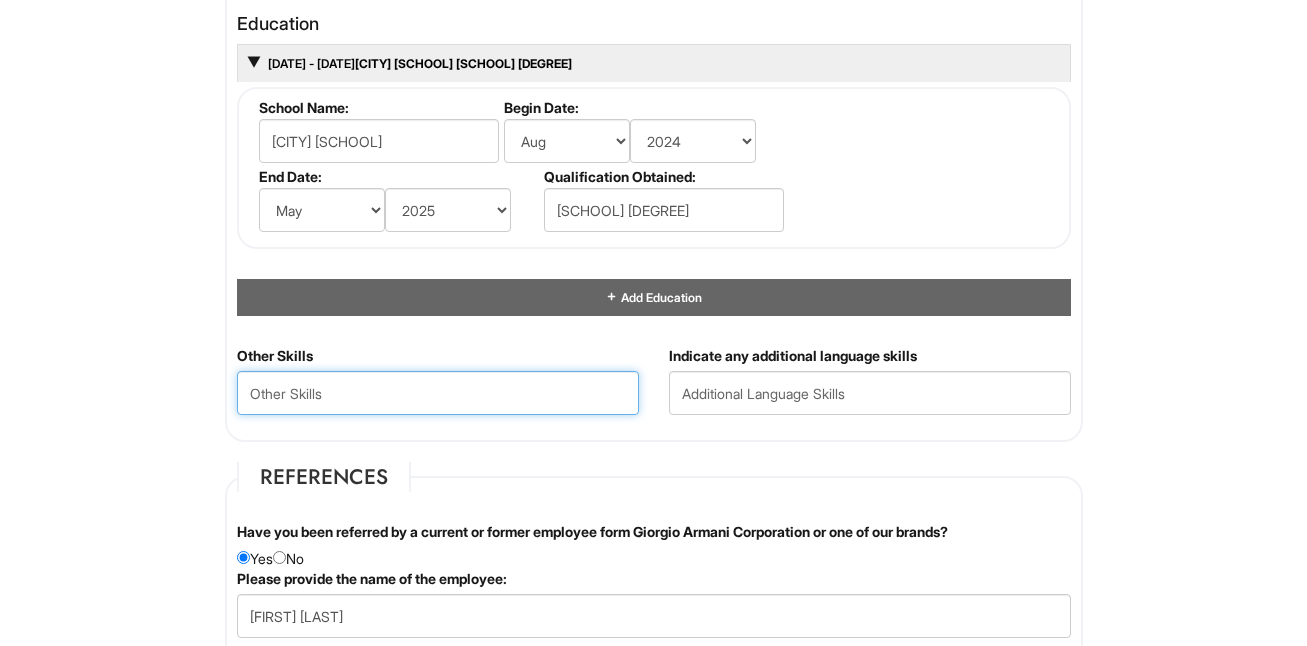 click at bounding box center [438, 393] 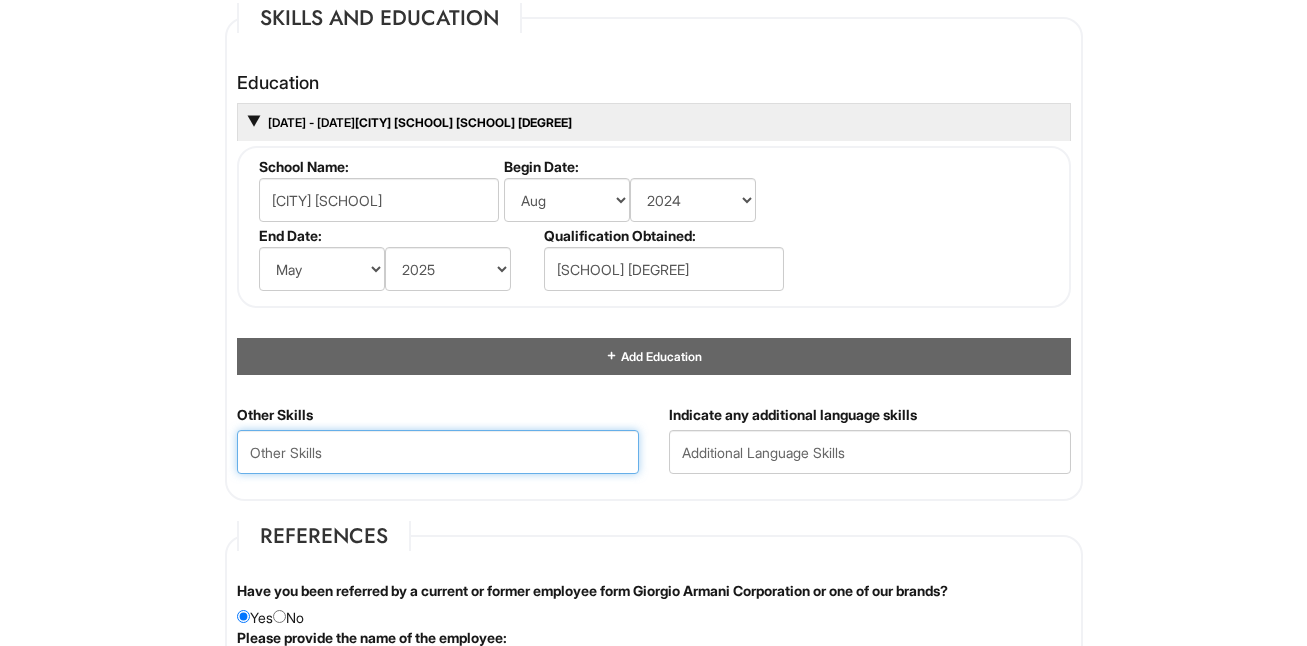 scroll, scrollTop: 1861, scrollLeft: 0, axis: vertical 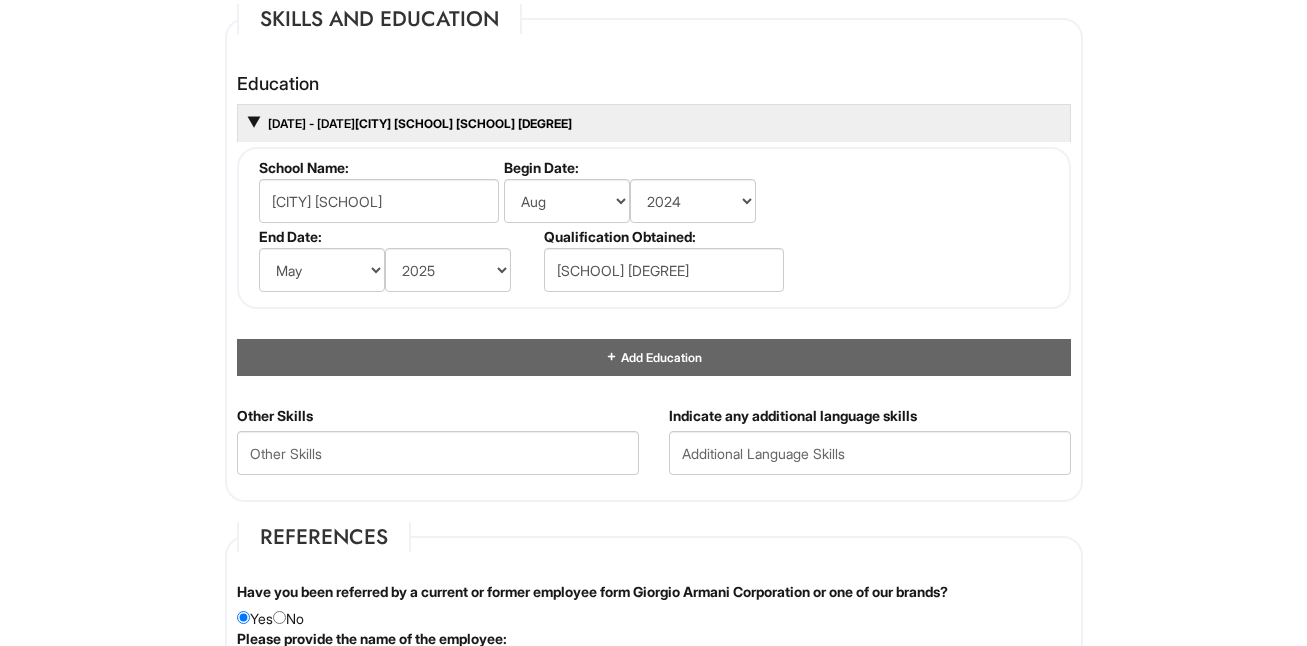 click on "Education
[CITY] [SCHOOL]
School Name:
[CITY] [SCHOOL]
Begin Date:
(month) Jan Feb Mar Apr May Jun Jul Aug Sep Oct Nov Dec (year) 2029 2028 2027 2026 2025 2024 2023 2022 2021 2020 2019 2018 2017 2016 2015 2014 2013 2012 2011 2010 2009 2008 2007 2006 2005 2004 2003 2002 2001 2000 1999 1998 1997 1996 1995 1994 1993 1992 1991 1990 1989 1988 1987 1986 1985 1984 1983 1982 1981 1980 1979 1978 1977 1976 1975 1974 1973 1972 1971 1970 1969 1968 1967 1966 1965 1964 1963 1962 1961 1960 1959 1958 1957 1956 1955 1954 1953 1952 1951 1950 1949 1948 1947 1946  --  2030 2031 2032 2033 2034 2035 2036 2037 2038 2039 2040 2041 2042 2043 2044 2045 2046 2047 2048 2049 2050 2051 2052 2053 2054 2055 2056 2057 2058 2059 2060 2061 2062 2063 2064
End Date:
(month) Jan Feb Mar Apr May Jun Jul Aug Sep Oct Nov Dec (year) 2029 2028 2027 2026 2025 2024 2023 2022 2021 2020 2019 2018 2017 2016 2015 2014 2013 2012 2011 2010 2009 2008 2007 2006 2005 2004 2003 2002 2001 2000 1999 1998 1997 1996 1995 1994 1993 1992 1991 1990 1989 1988 1987" at bounding box center [654, 228] 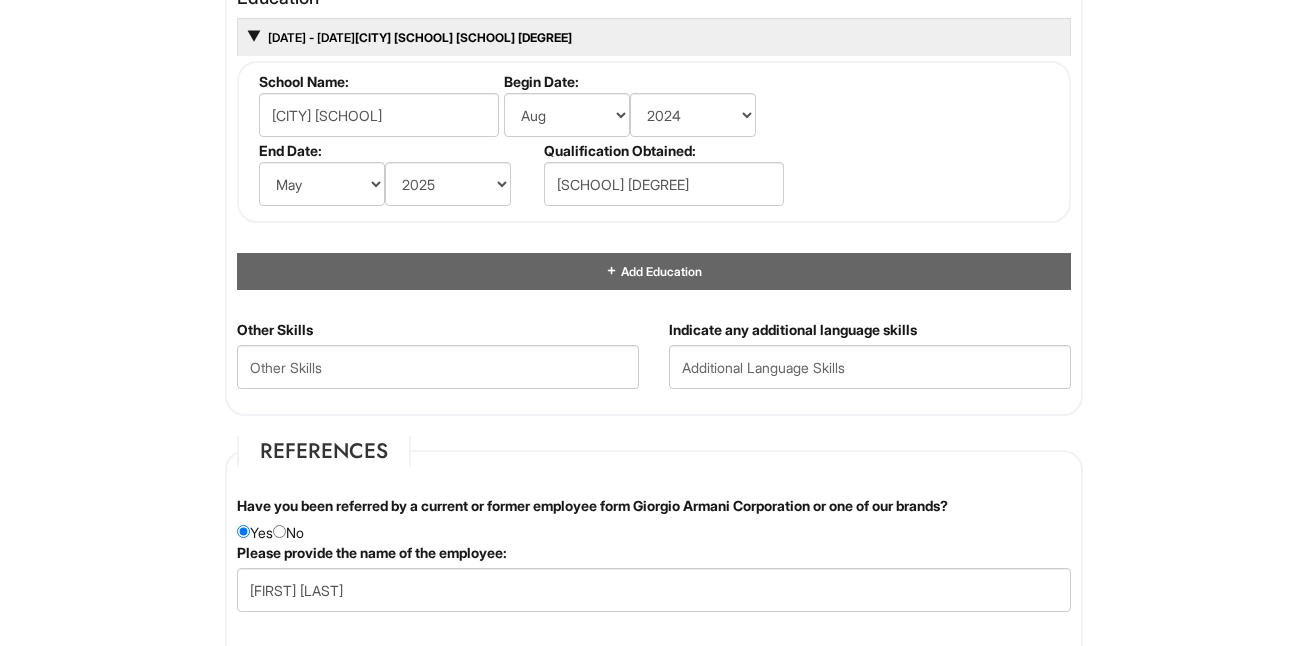 scroll, scrollTop: 1949, scrollLeft: 0, axis: vertical 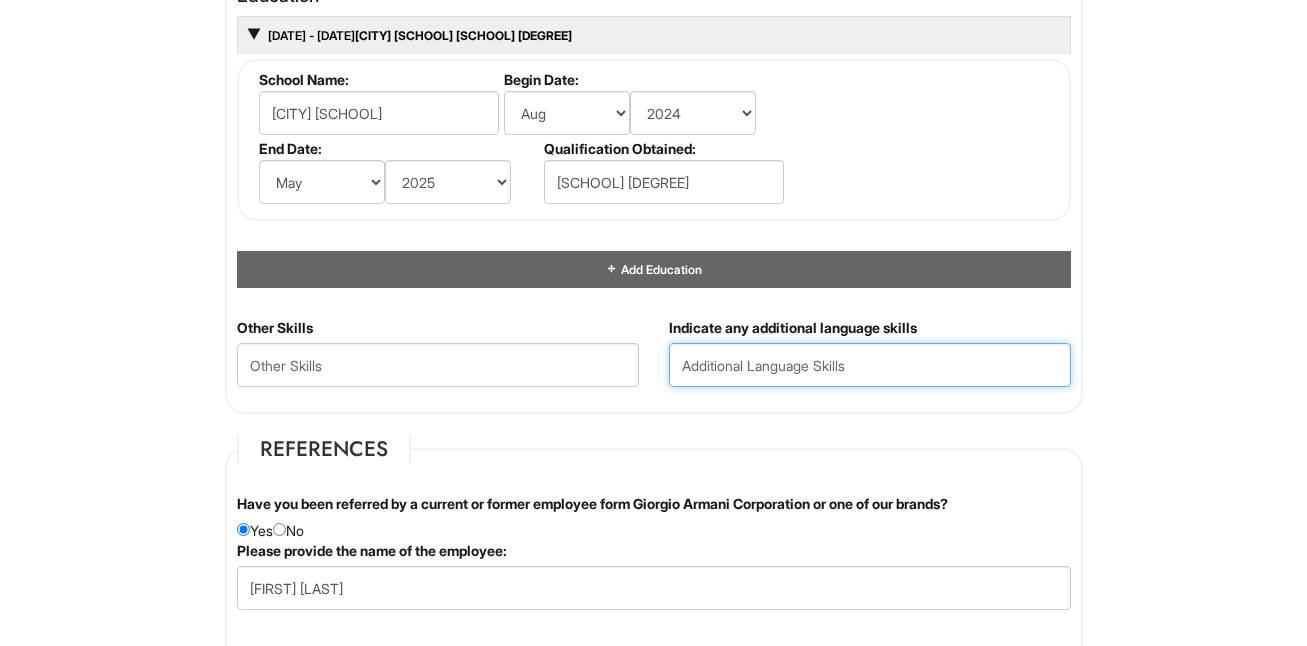 click at bounding box center (870, 365) 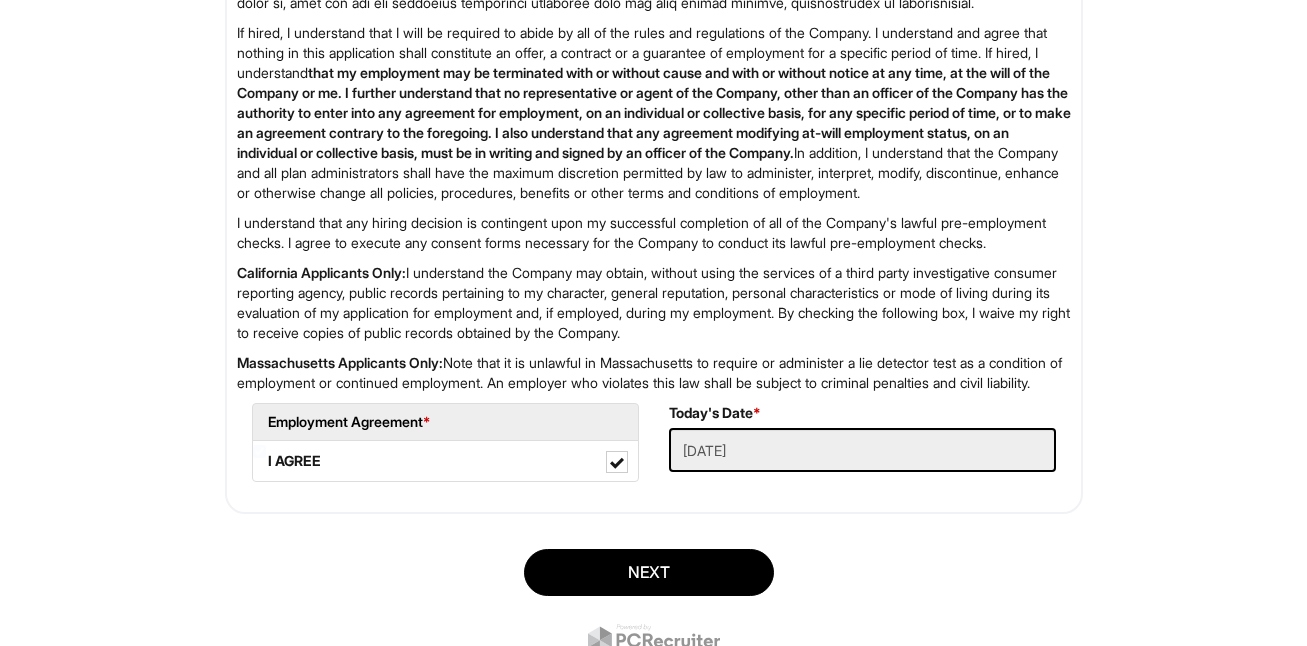 scroll, scrollTop: 3345, scrollLeft: 0, axis: vertical 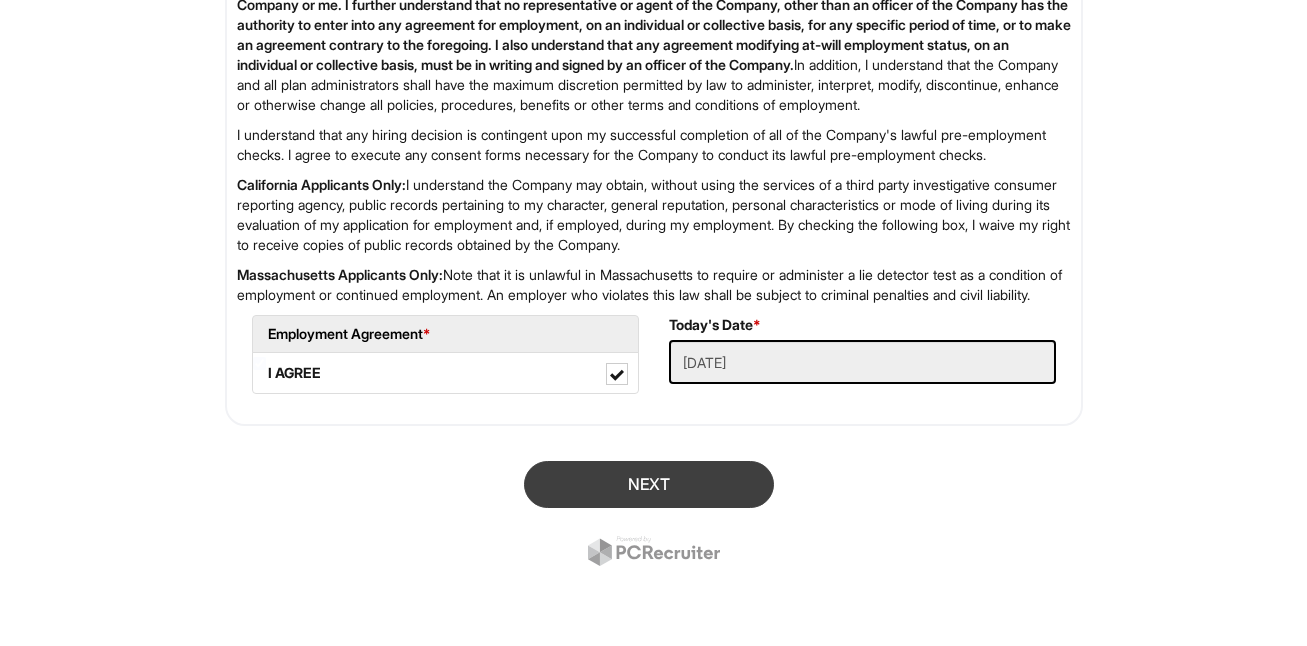 type on "[SUBJECT]" 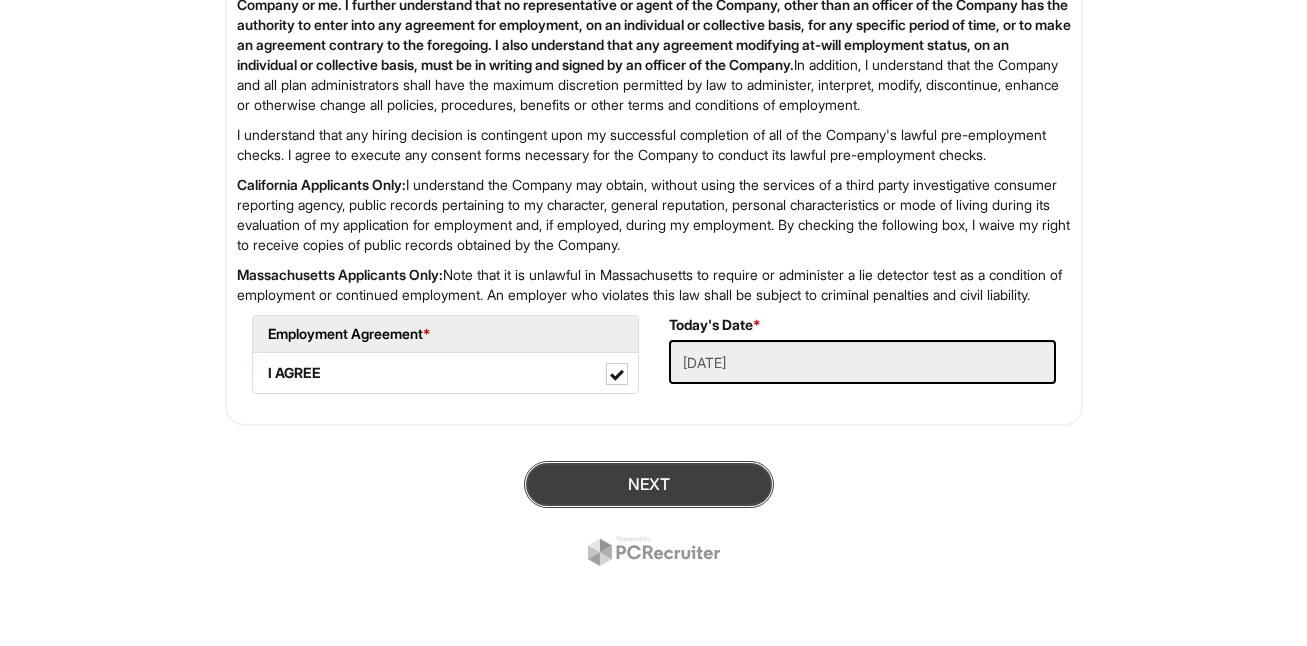 click on "Next" at bounding box center (649, 484) 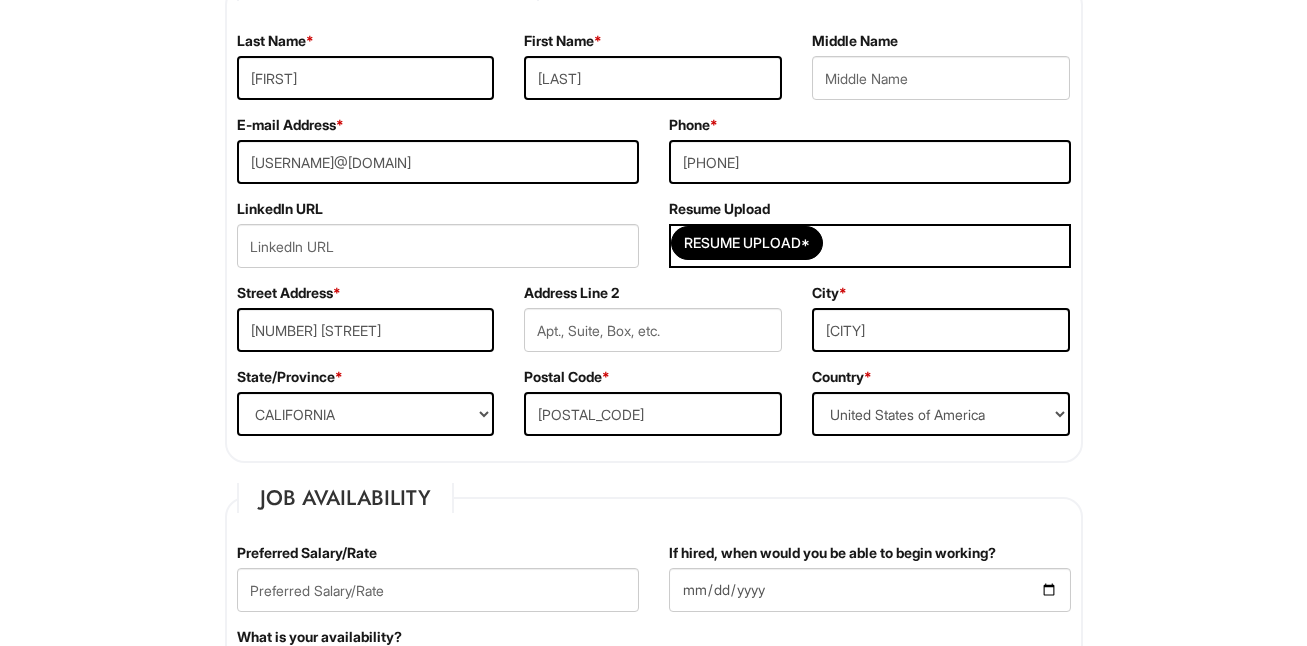 scroll, scrollTop: 402, scrollLeft: 0, axis: vertical 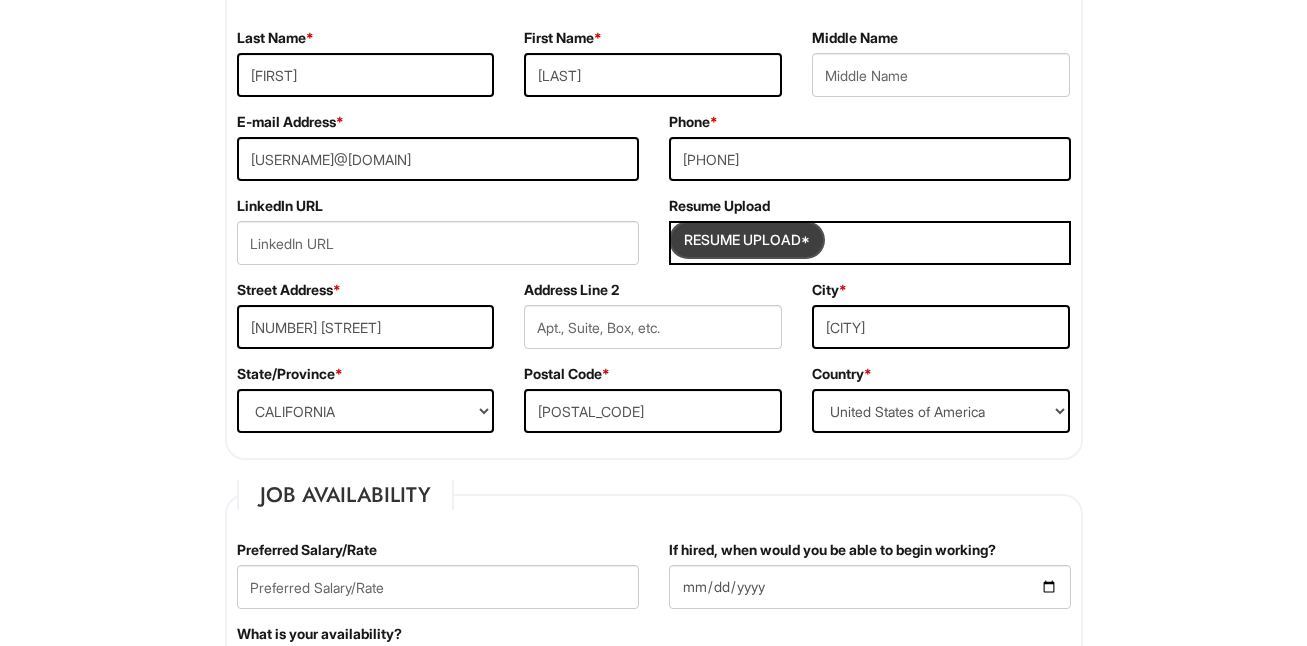 click at bounding box center (747, 240) 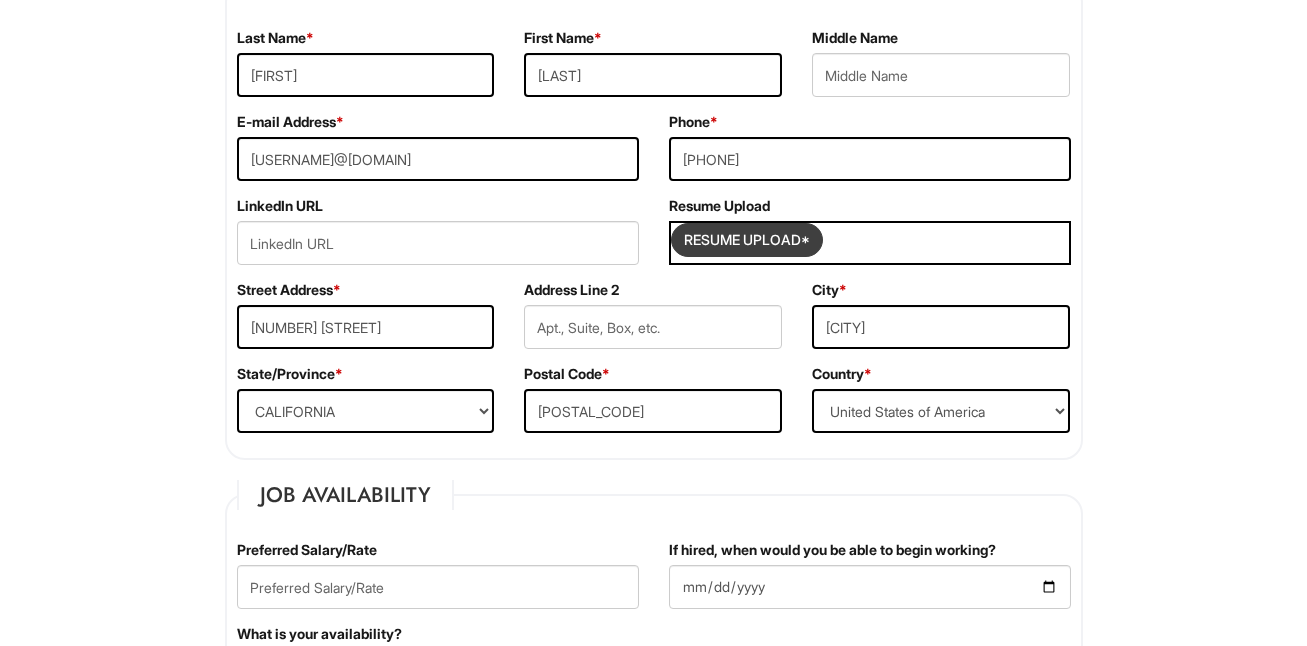 click at bounding box center [747, 240] 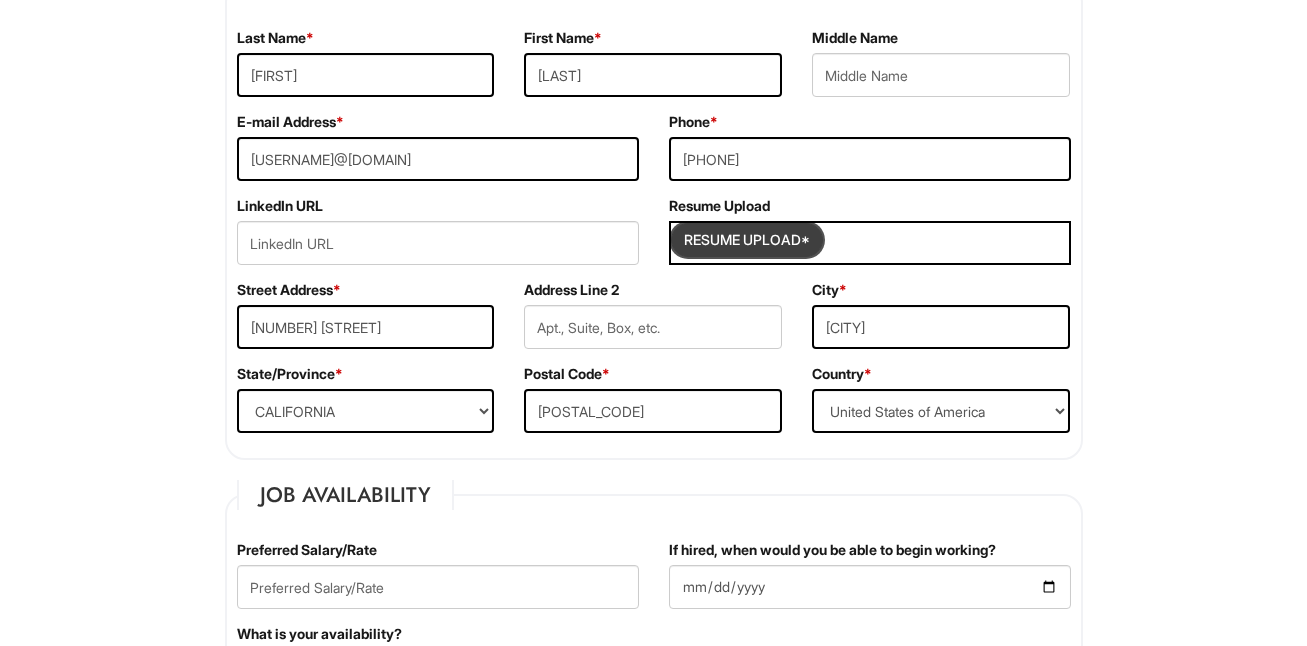 click at bounding box center [747, 240] 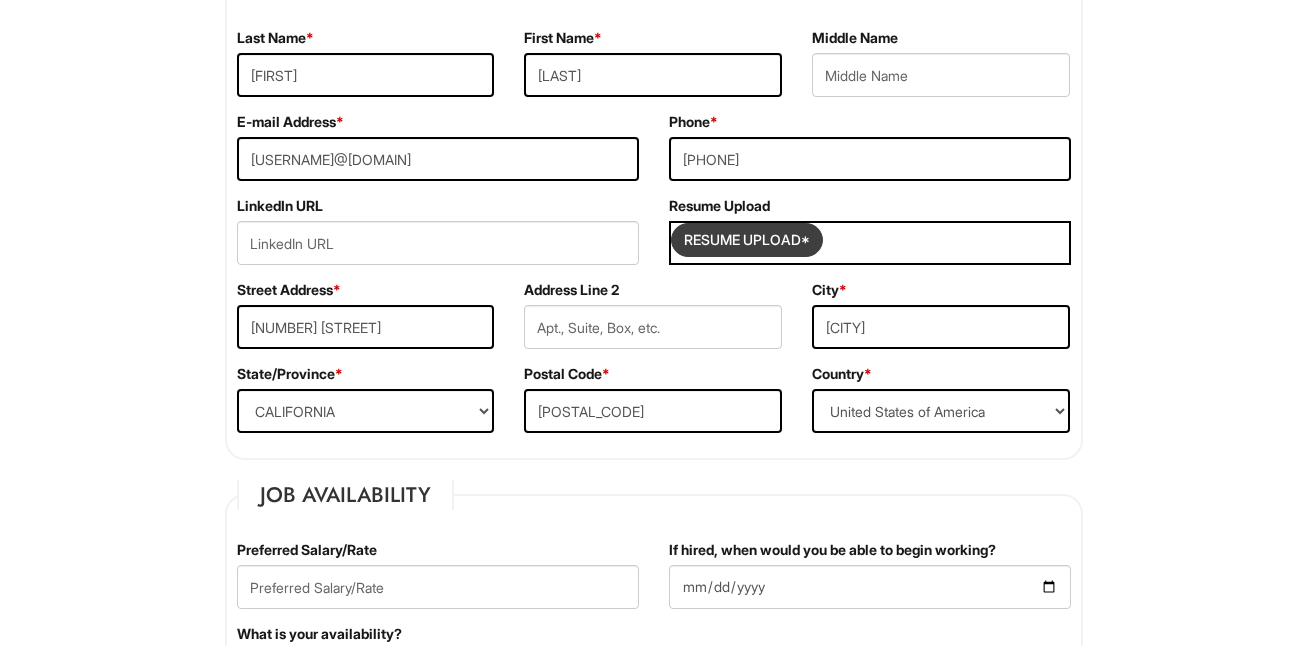 type on "C:\fakepath\[FILENAME].docx" 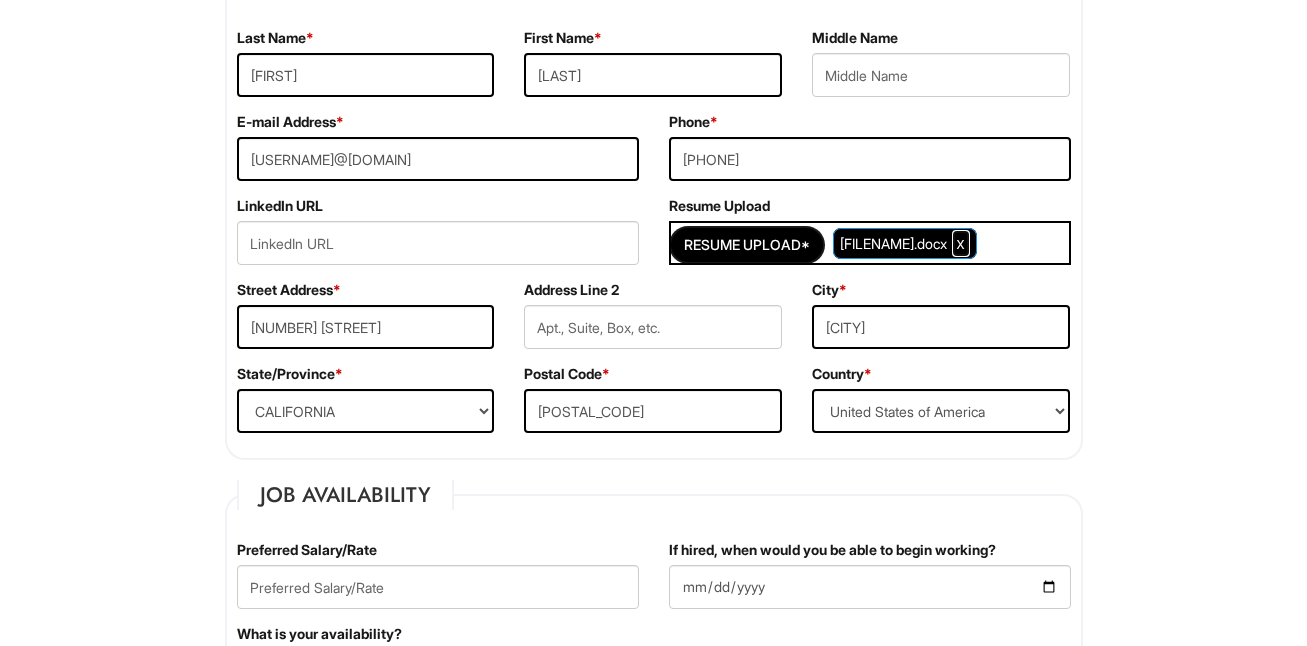 click at bounding box center [961, 243] 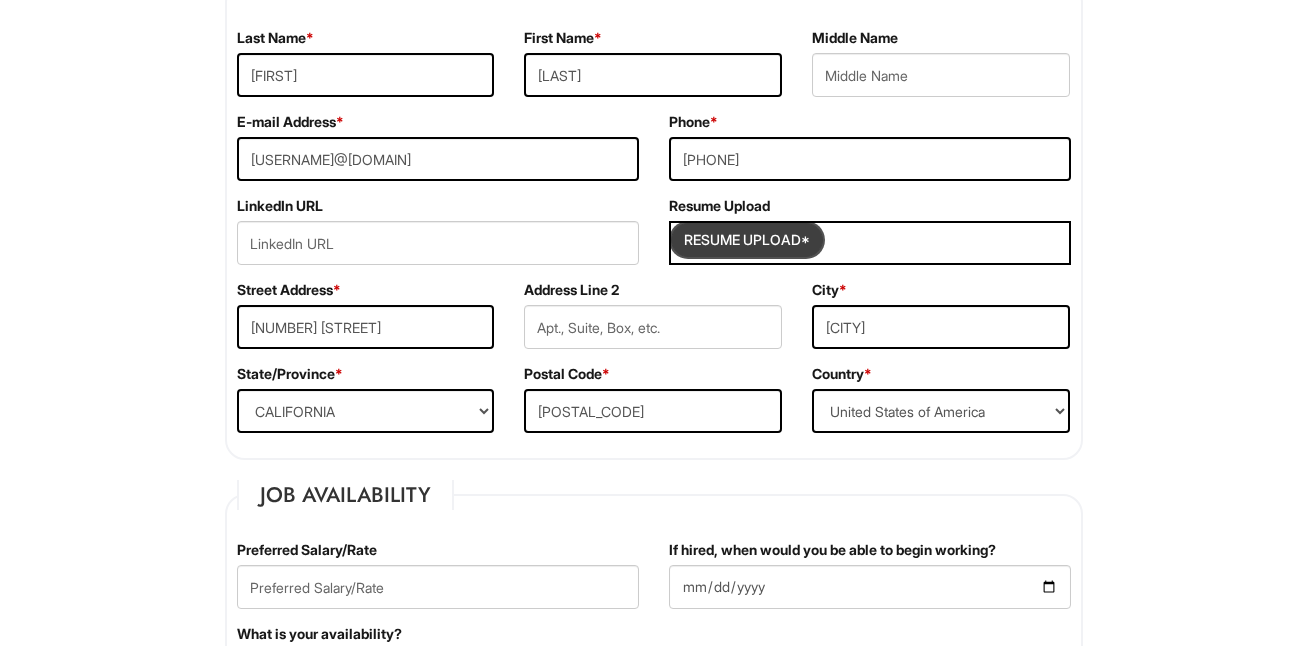 click at bounding box center [747, 240] 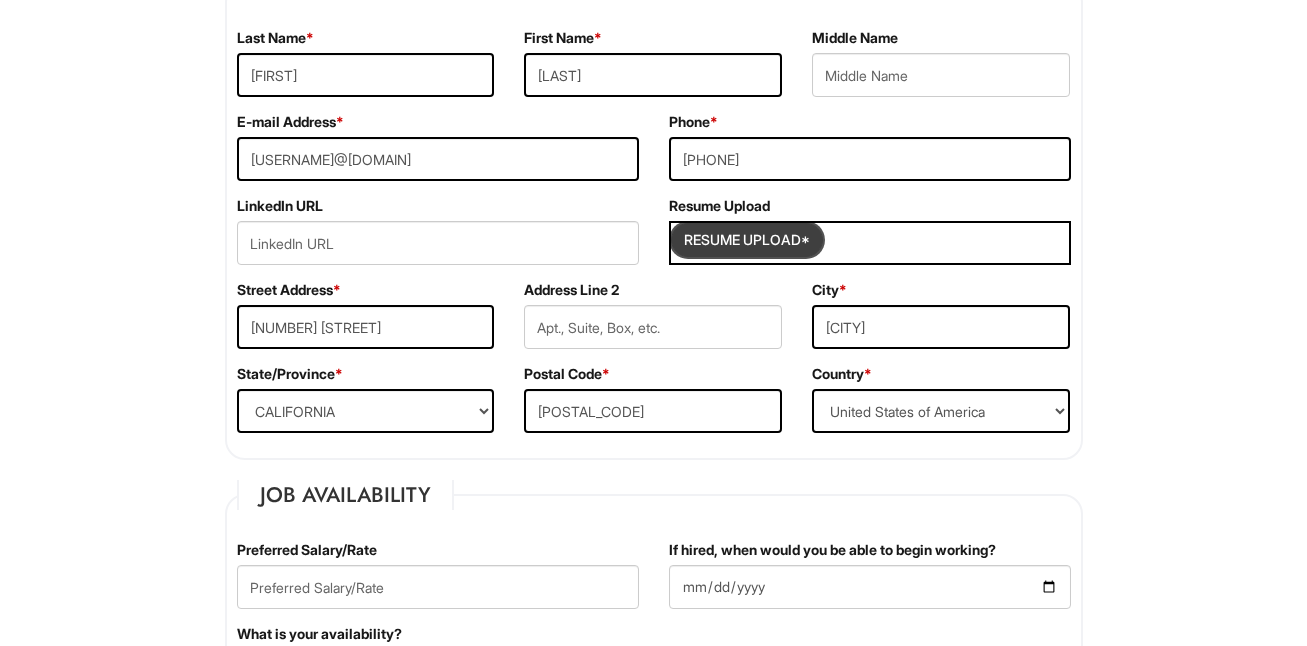 type on "C:\fakepath\[FILENAME].docx" 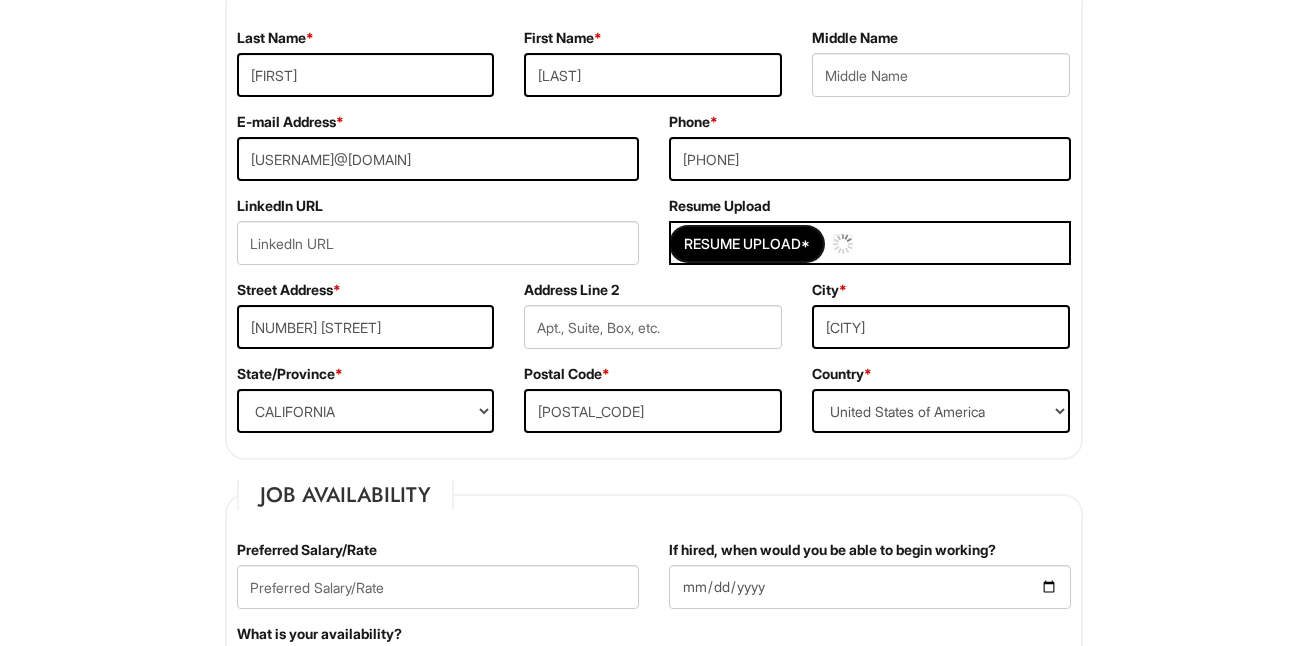 type 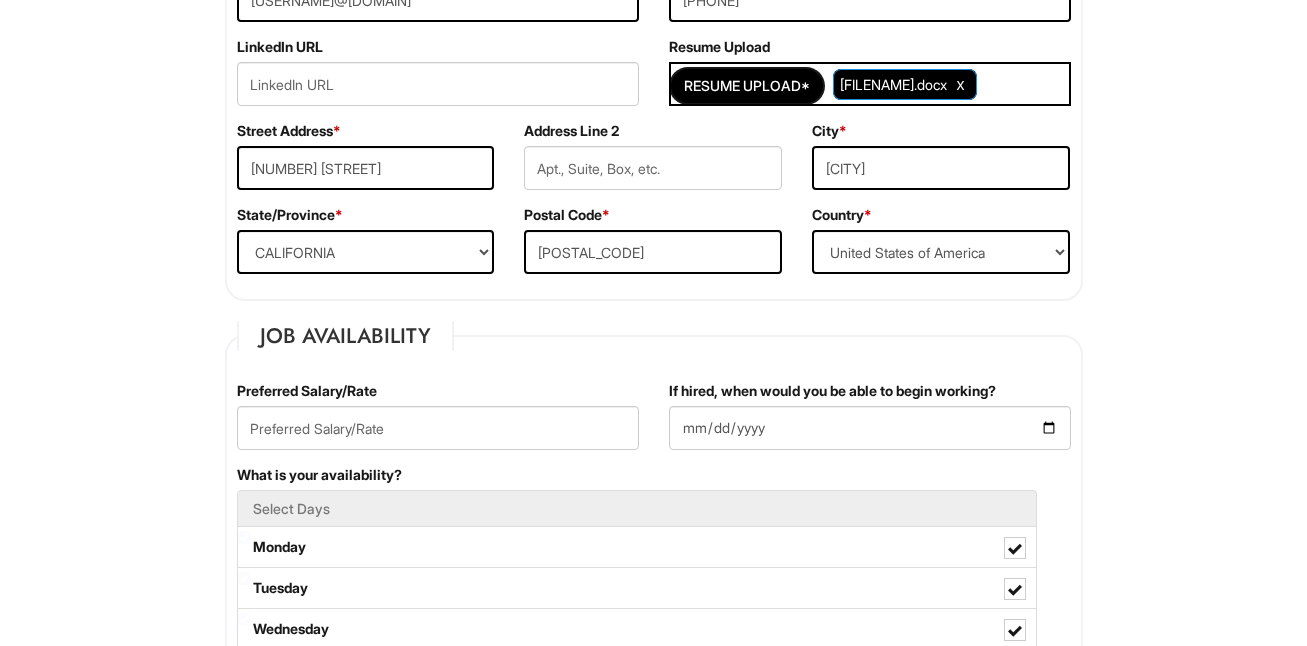 scroll, scrollTop: 583, scrollLeft: 0, axis: vertical 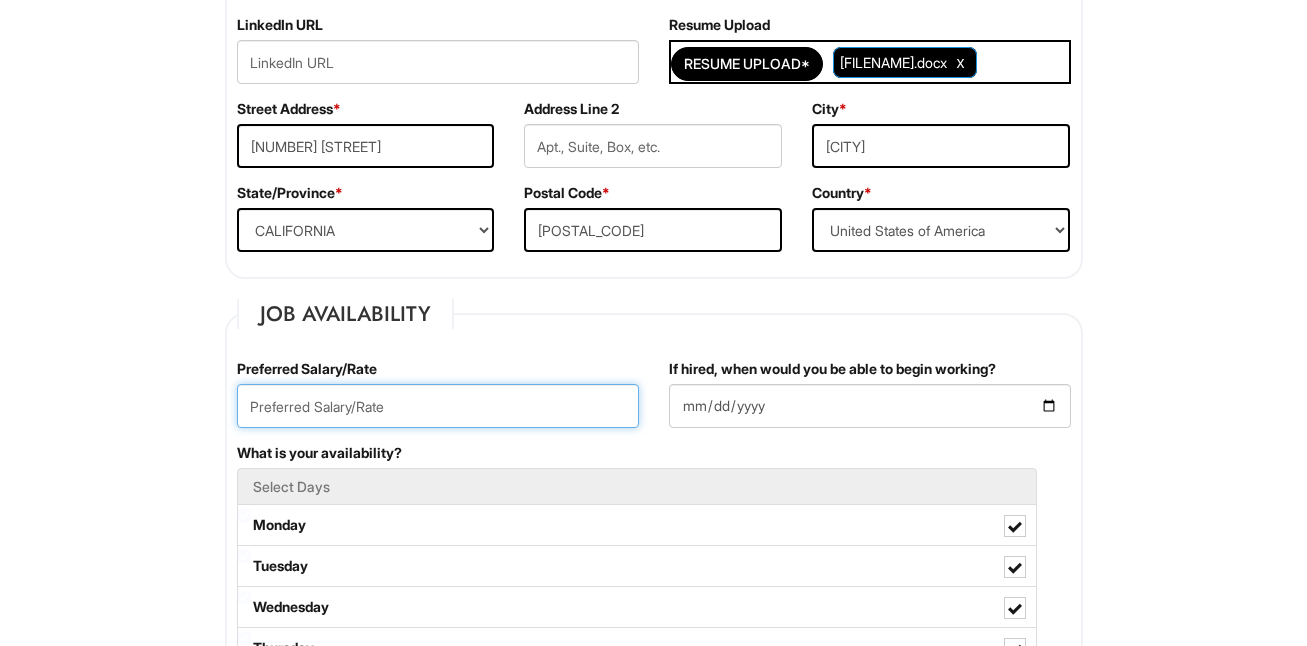 click at bounding box center (438, 406) 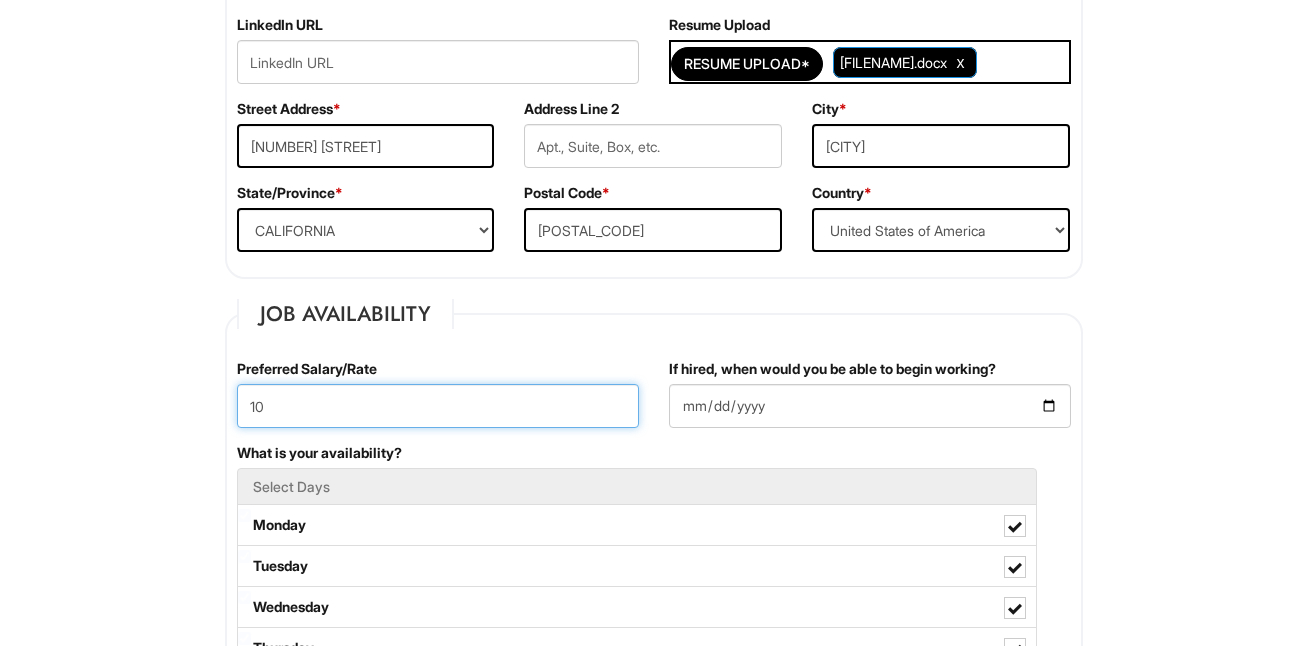 type on "1" 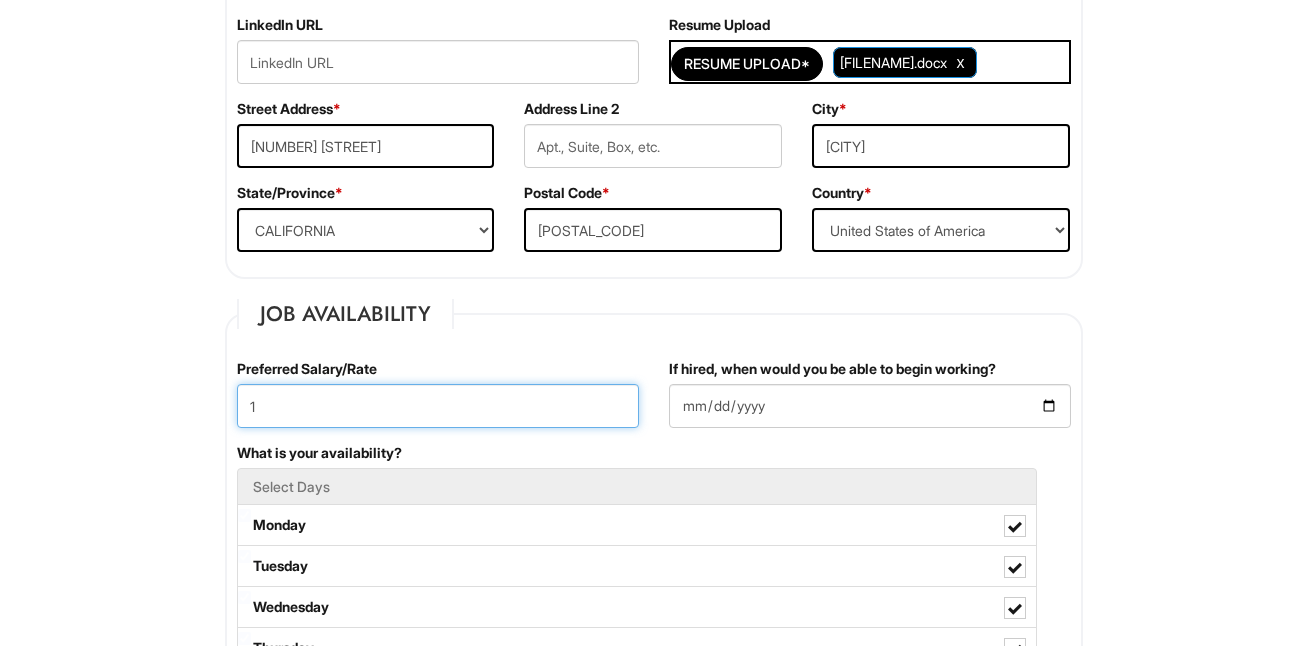 type 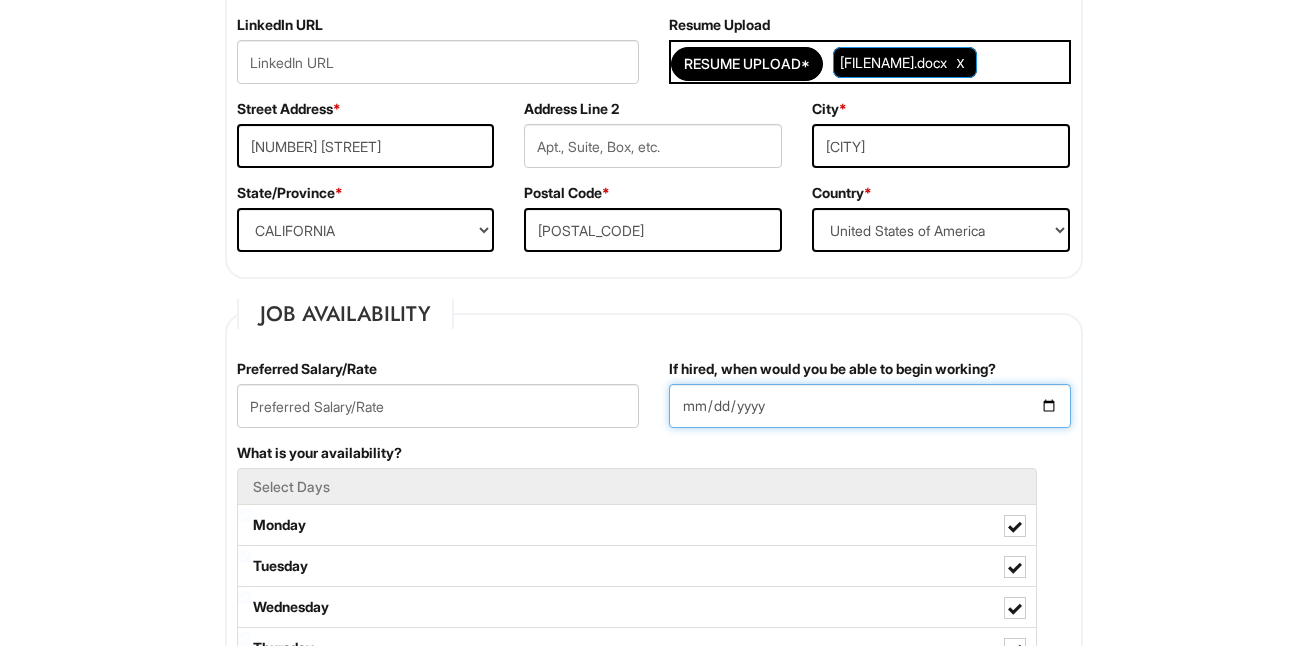 click on "[DATE]" at bounding box center [870, 406] 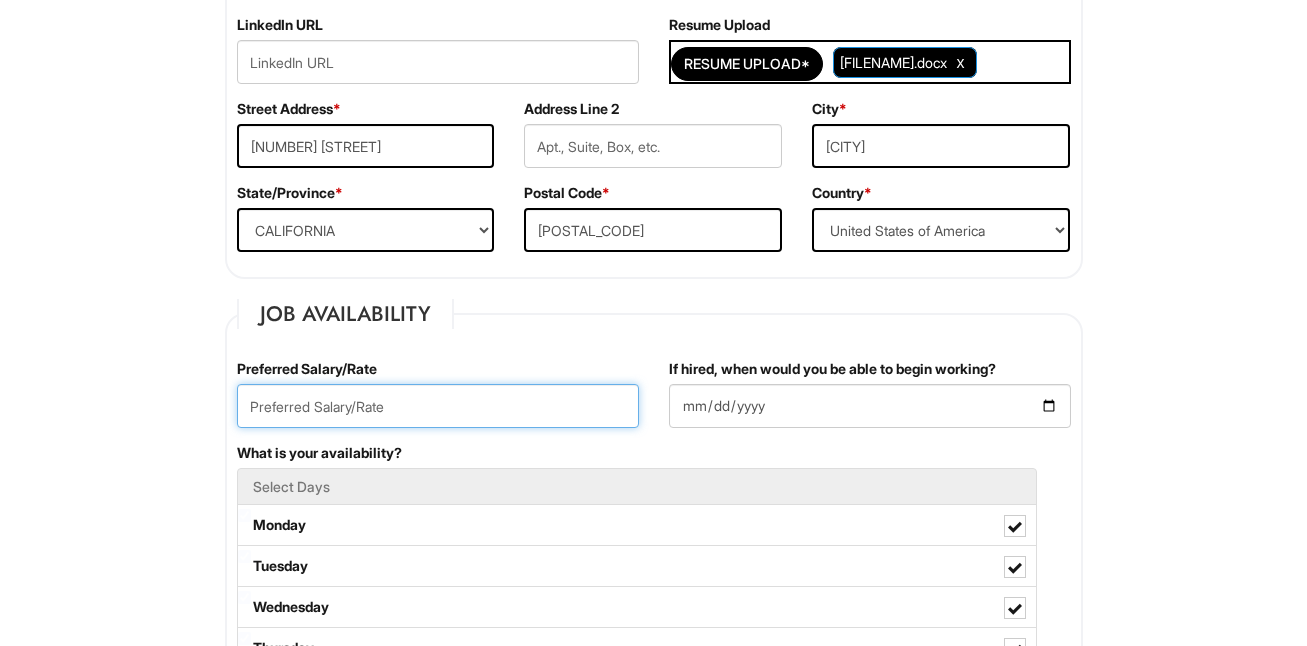 click at bounding box center (438, 406) 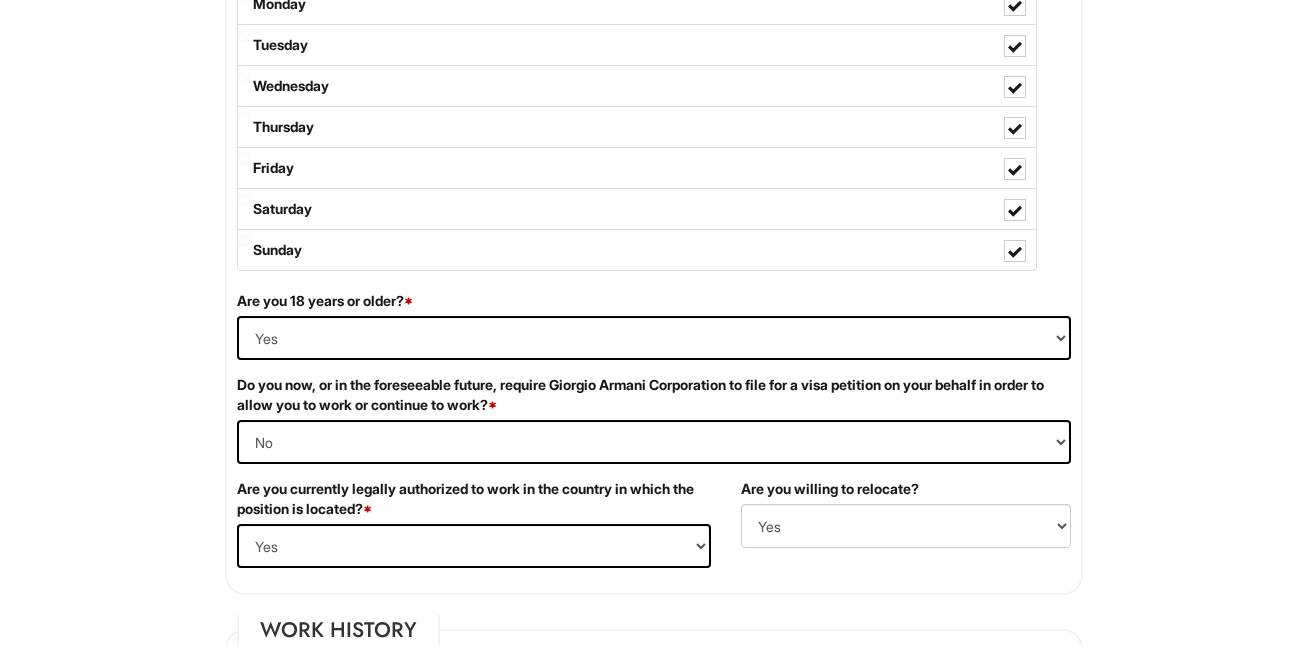 scroll, scrollTop: 1105, scrollLeft: 0, axis: vertical 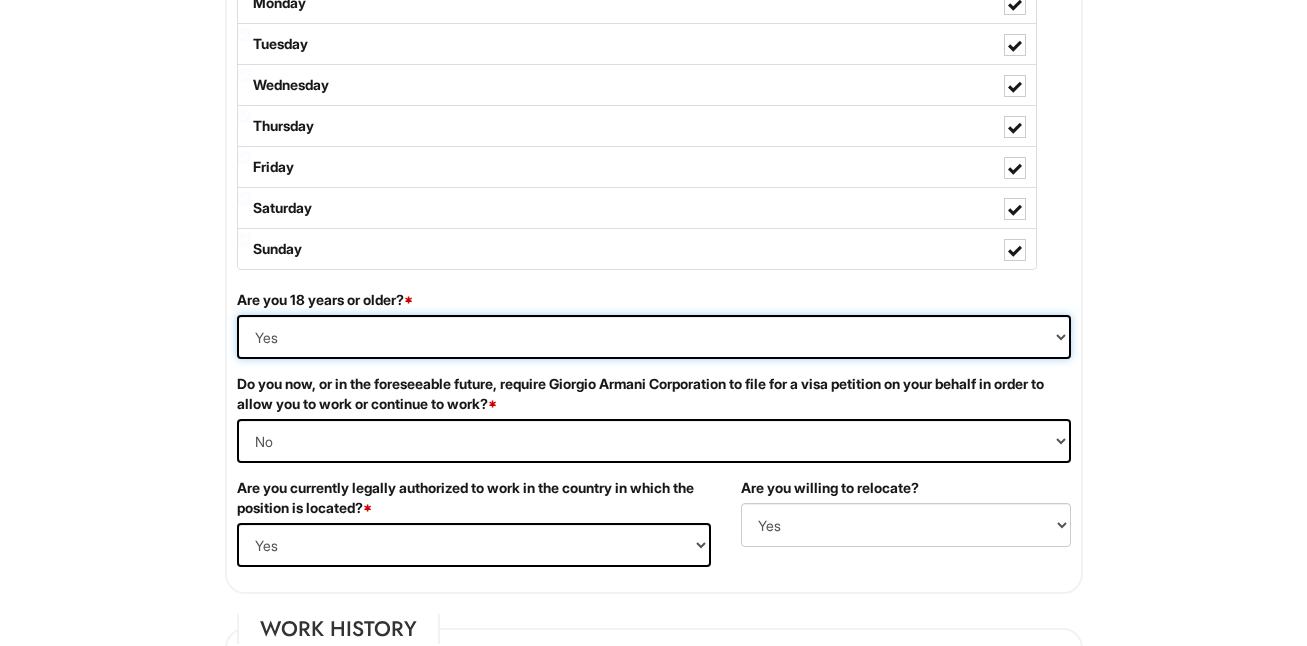click on "(Yes / No) Yes No" at bounding box center [654, 337] 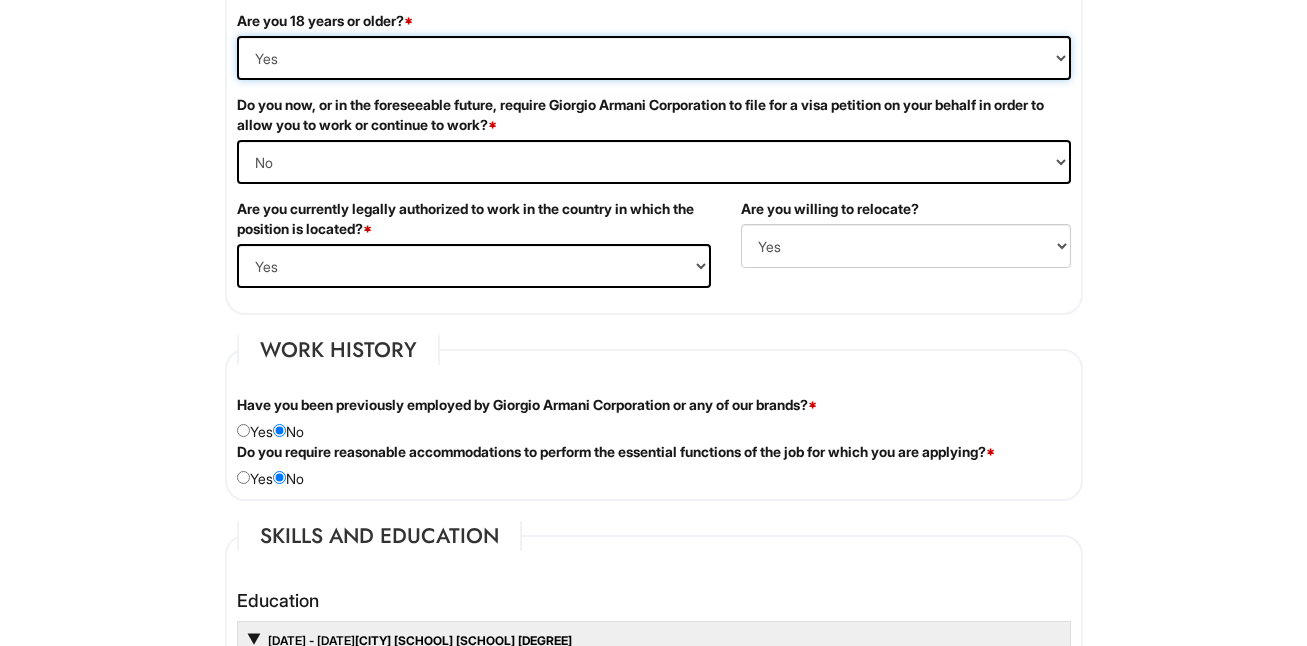 scroll, scrollTop: 1385, scrollLeft: 0, axis: vertical 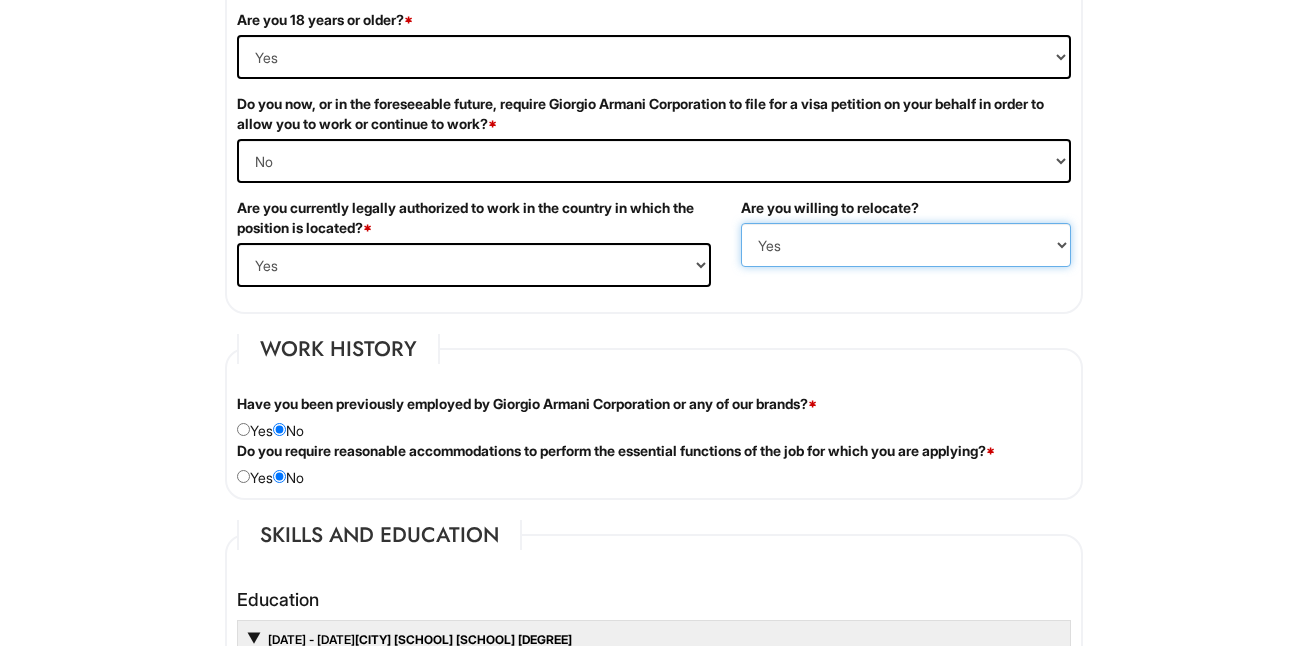 click on "(Yes / No) No Yes" at bounding box center (906, 245) 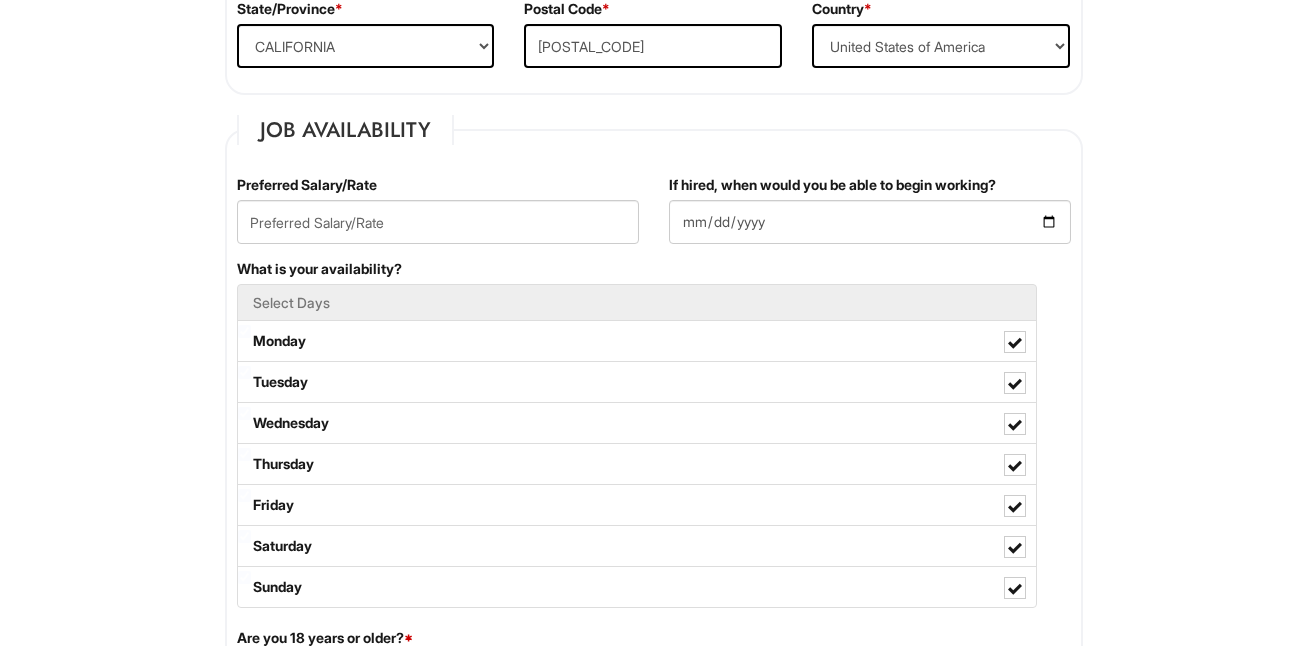 scroll, scrollTop: 766, scrollLeft: 0, axis: vertical 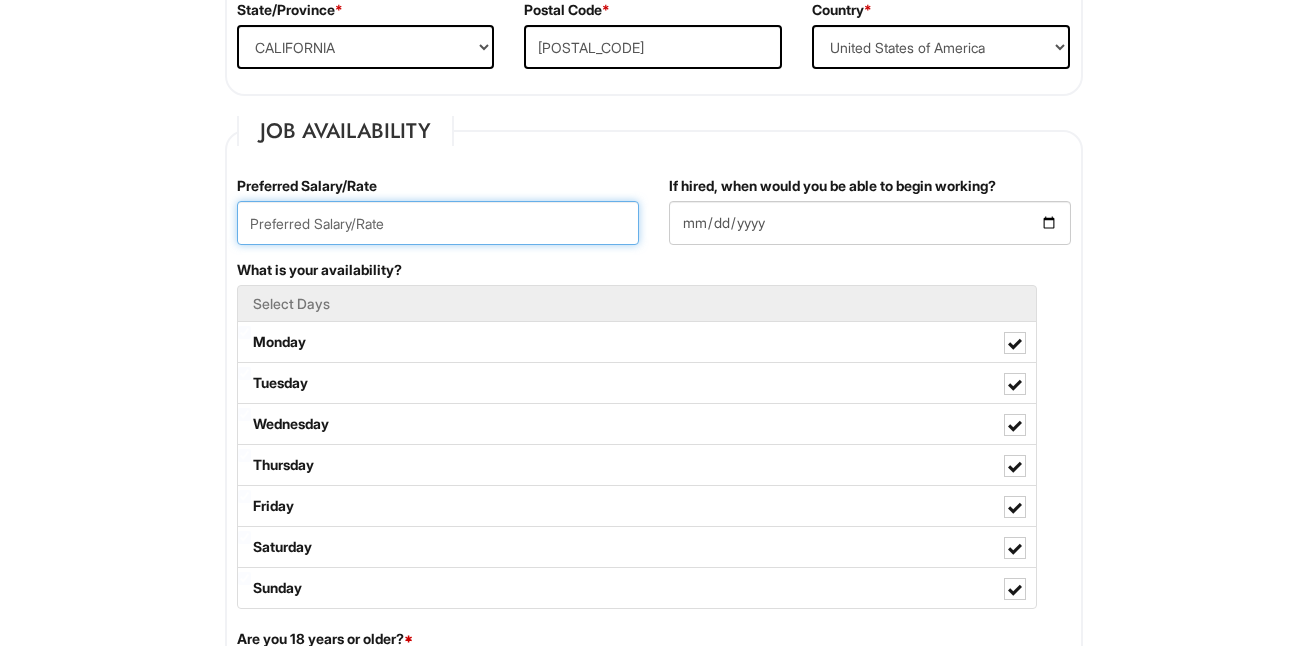 click at bounding box center (438, 223) 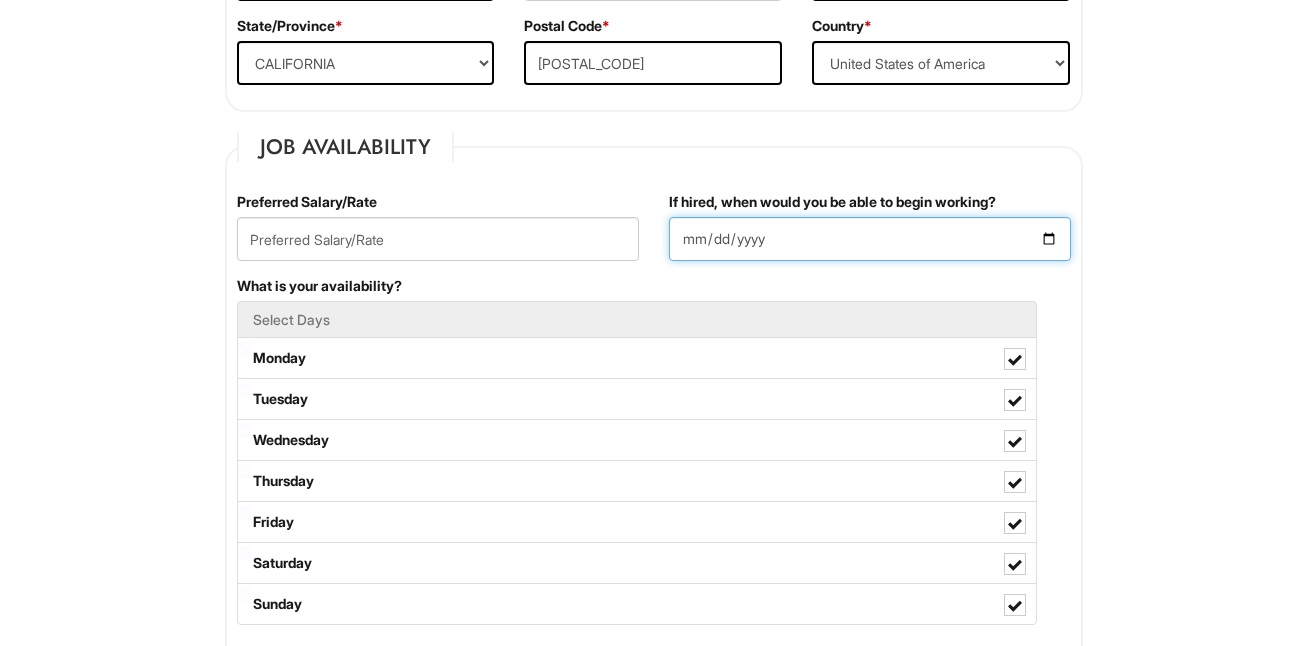 click on "If hired, when would you be able to begin working?" at bounding box center [870, 239] 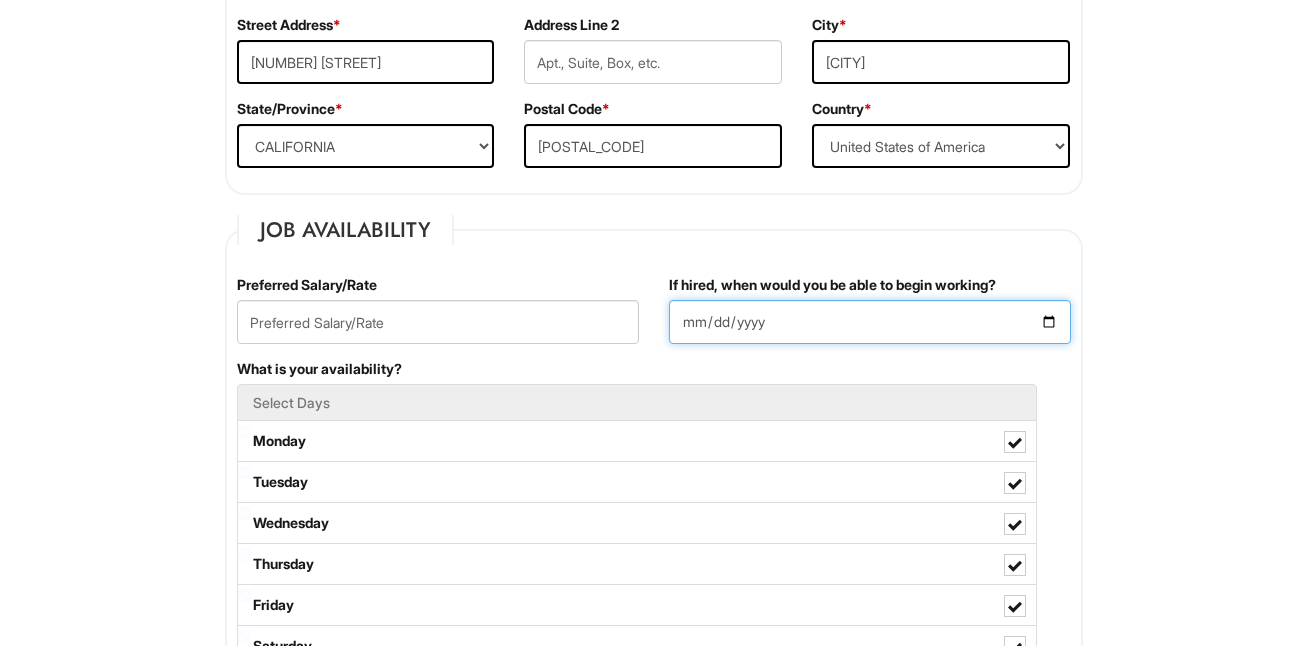 scroll, scrollTop: 668, scrollLeft: 0, axis: vertical 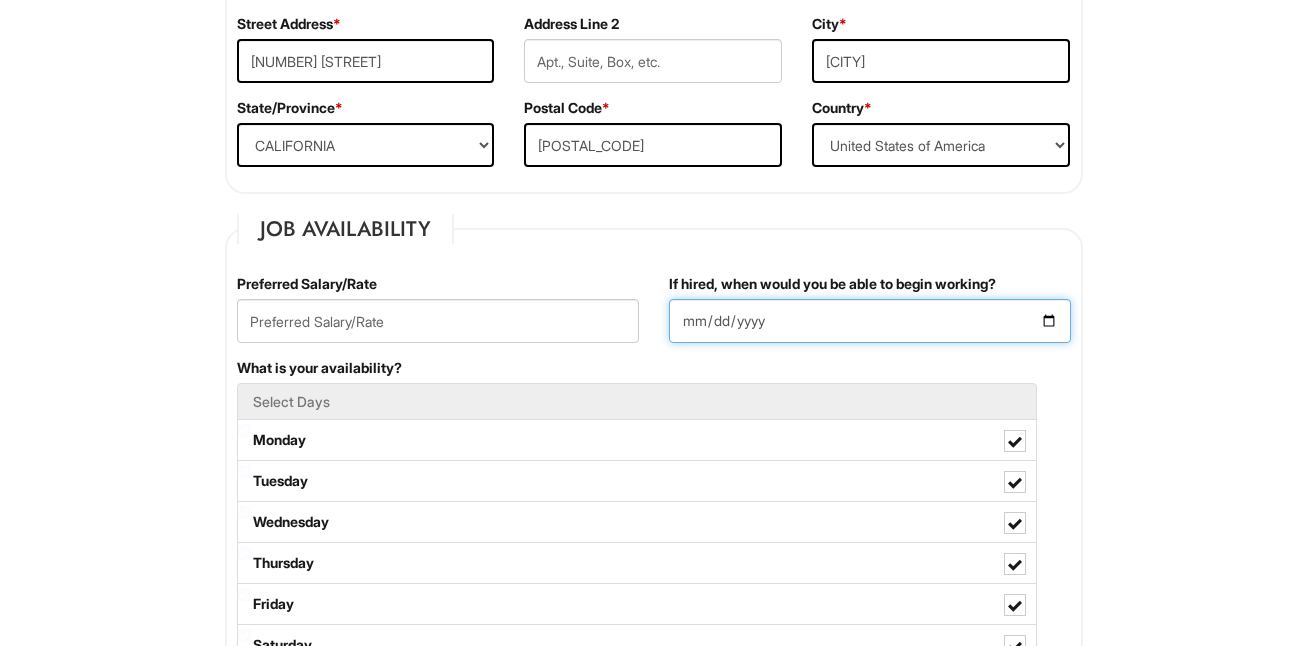 click on "If hired, when would you be able to begin working?" at bounding box center [870, 321] 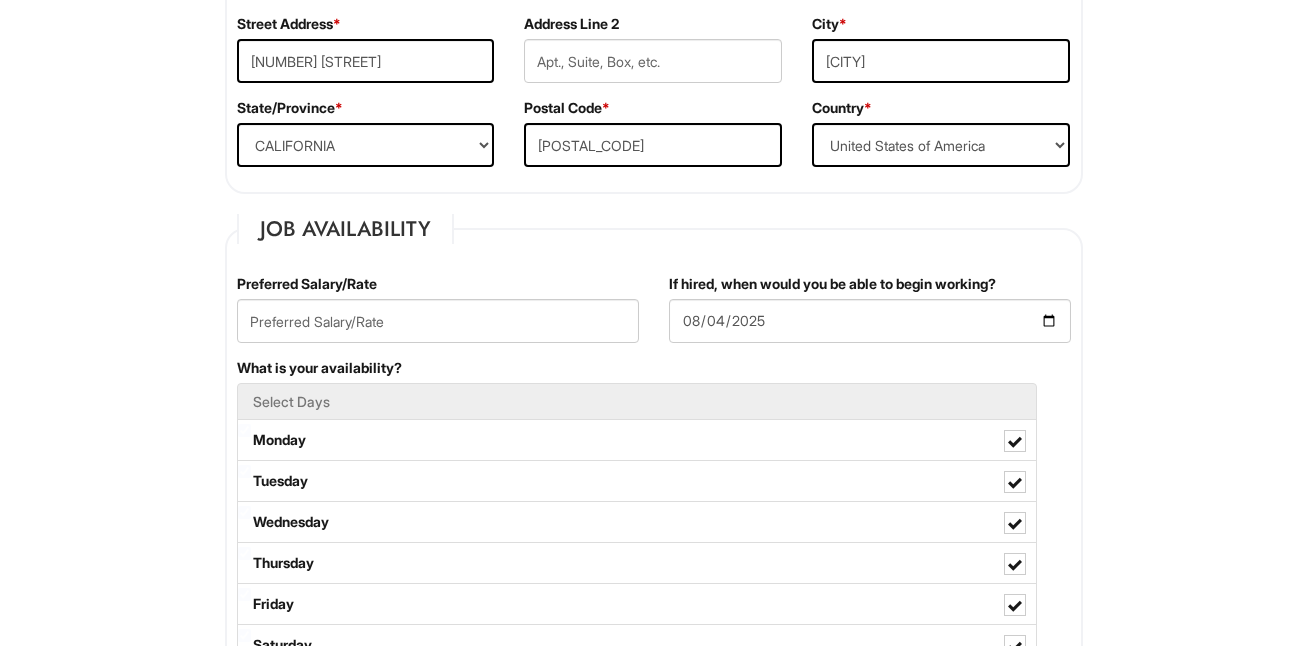 click on "Please Complete This Form 1 2 3 Client Advisor (Part-time), A|X Armani Exchange PLEASE COMPLETE ALL REQUIRED FIELDS
We are an Equal Opportunity Employer. All persons shall have the opportunity to be considered for employment without regard to their race, color, creed, religion, national origin, ancestry, citizenship status, age, disability, gender, sex, sexual orientation, veteran status, genetic information or any other characteristic protected by applicable federal, state or local laws. We will endeavor to make a reasonable accommodation to the known physical or mental limitations of a qualified applicant with a disability unless the accommodation would impose an undue hardship on the operation of our business. If you believe you require such assistance to complete this form or to participate in an interview, please let us know.
Personal Information
Last Name  *   [LAST]
First Name  *   [FIRST]
Middle Name
E-mail Address  *   [USERNAME]@[DOMAIN]
Phone  *" at bounding box center [653, 1347] 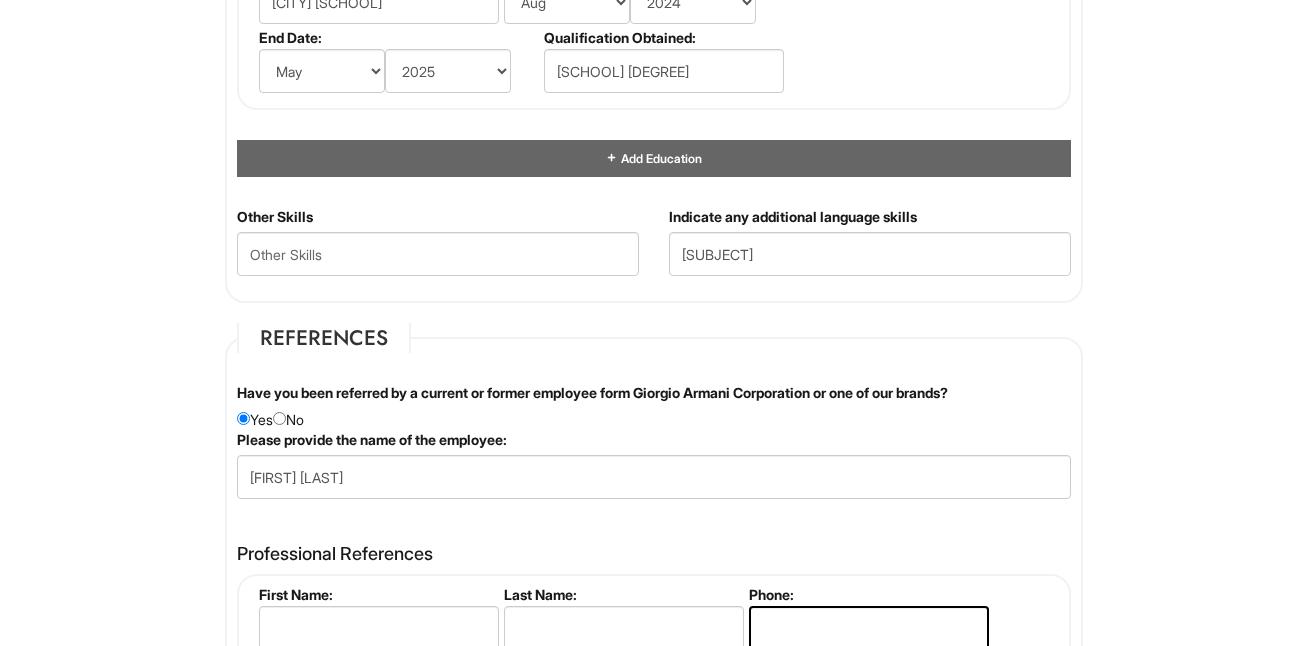 scroll, scrollTop: 2099, scrollLeft: 0, axis: vertical 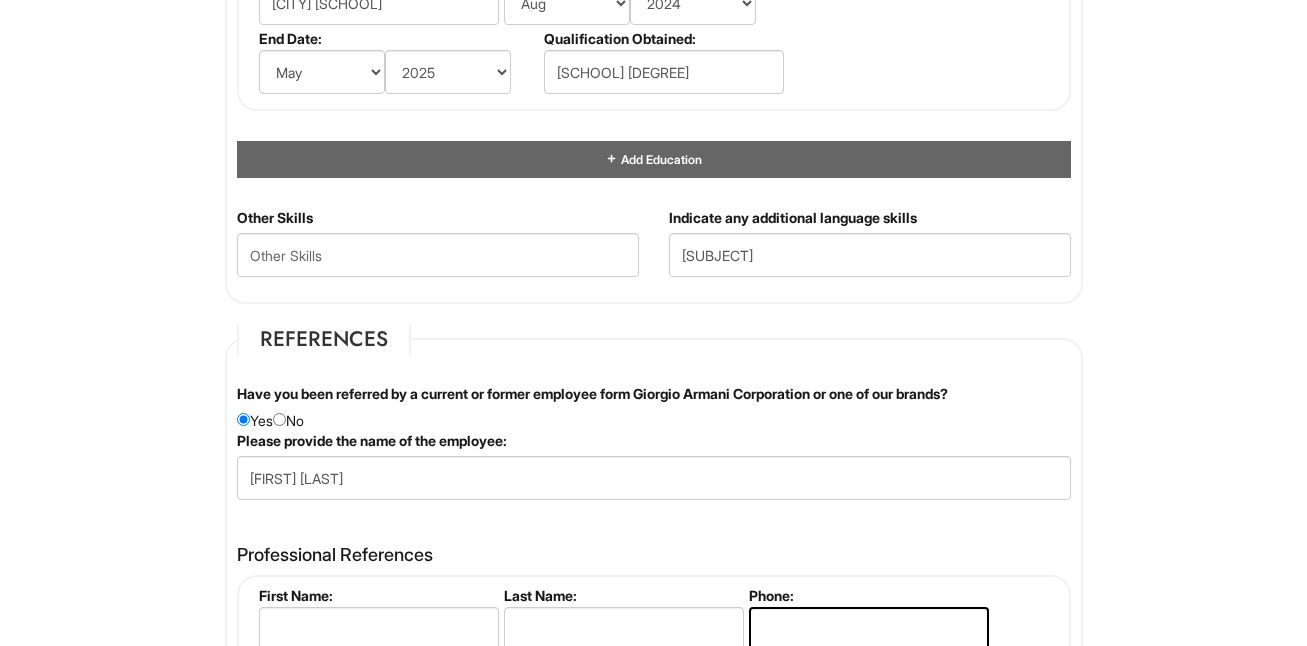 drag, startPoint x: 413, startPoint y: 232, endPoint x: 380, endPoint y: 257, distance: 41.400482 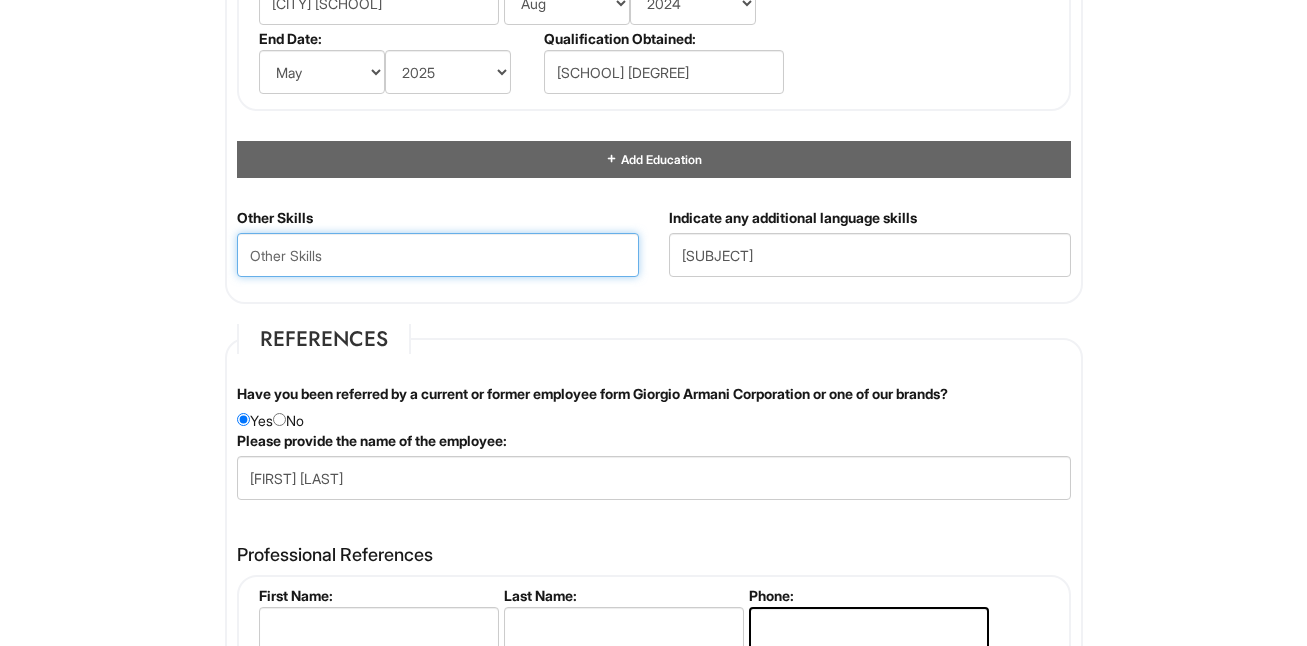 click at bounding box center [438, 255] 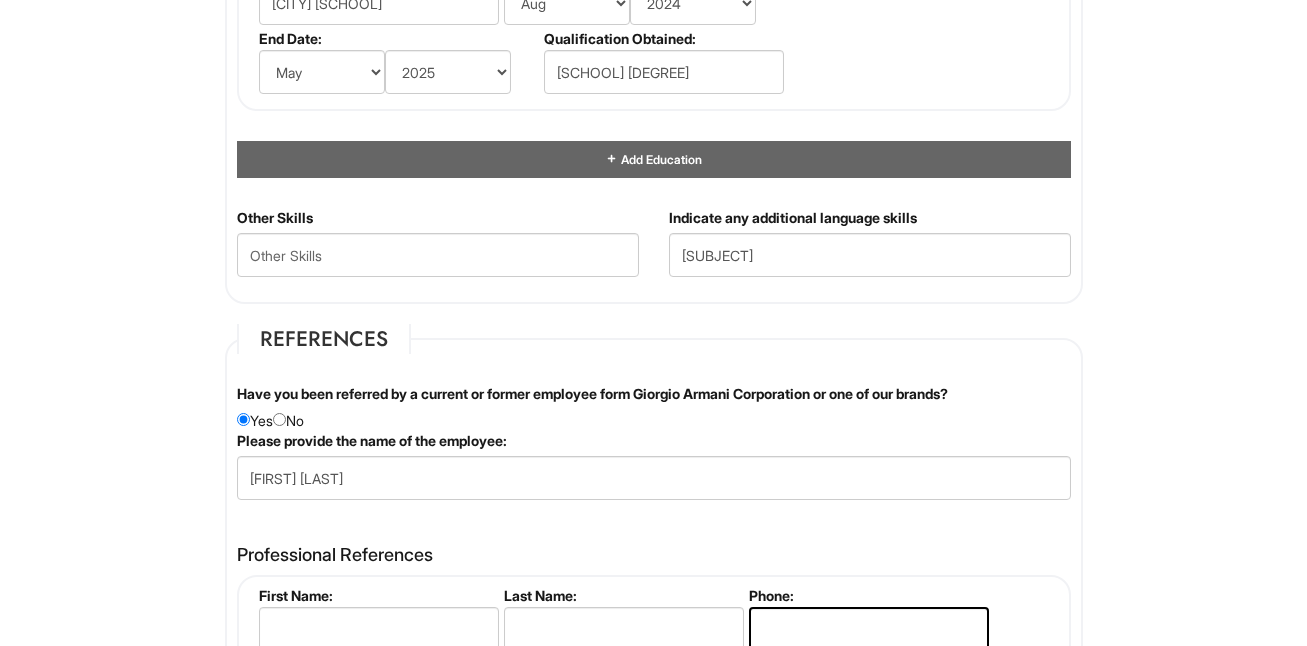 click on "References
Have you been referred by a current or former employee form Giorgio Armani Corporation or one of our brands?    Yes   No
Please provide the name of the employee:    [FIRST] [LAST]
Professional References
Please complete this section.
First Name:
Last Name:
Phone:
Email:
Relationship:
Years Known:
0
Please complete this section.
First Name:
Last Name:
Phone:
Email:
Relationship:
Years Known:
0
Add References
First Name:
Last Name:
Phone:
Email:
Relationship:
Years Known:
0" at bounding box center [654, 647] 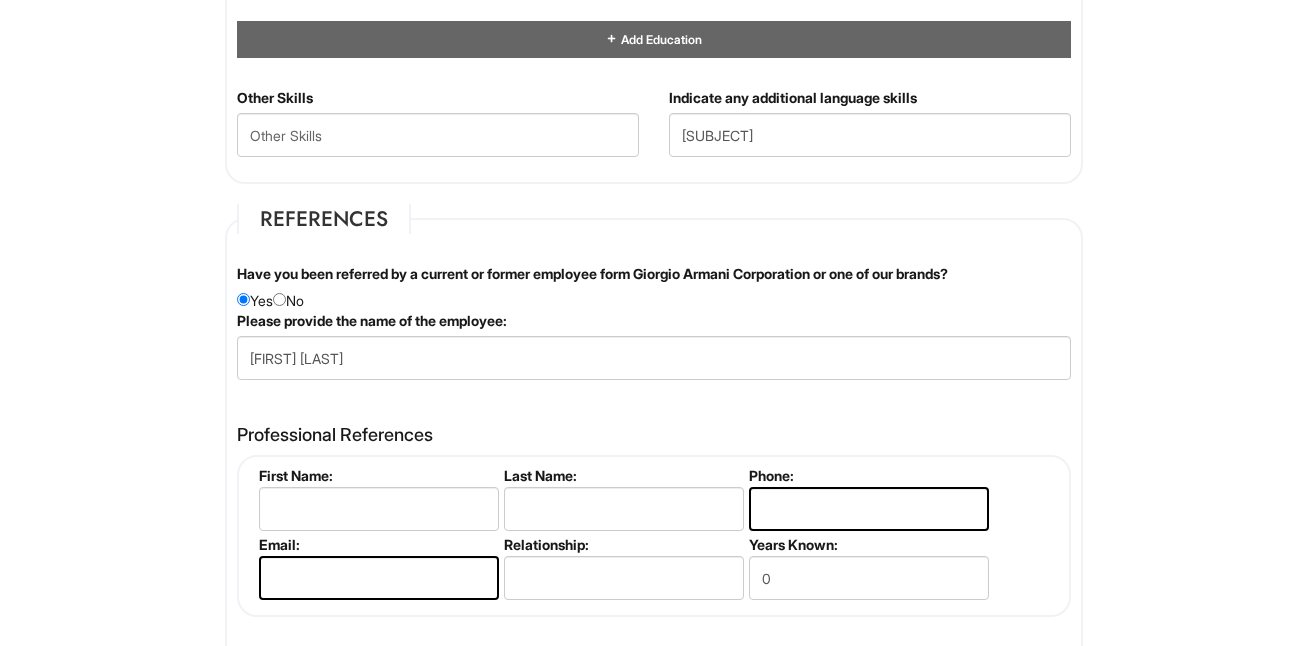 scroll, scrollTop: 2218, scrollLeft: 0, axis: vertical 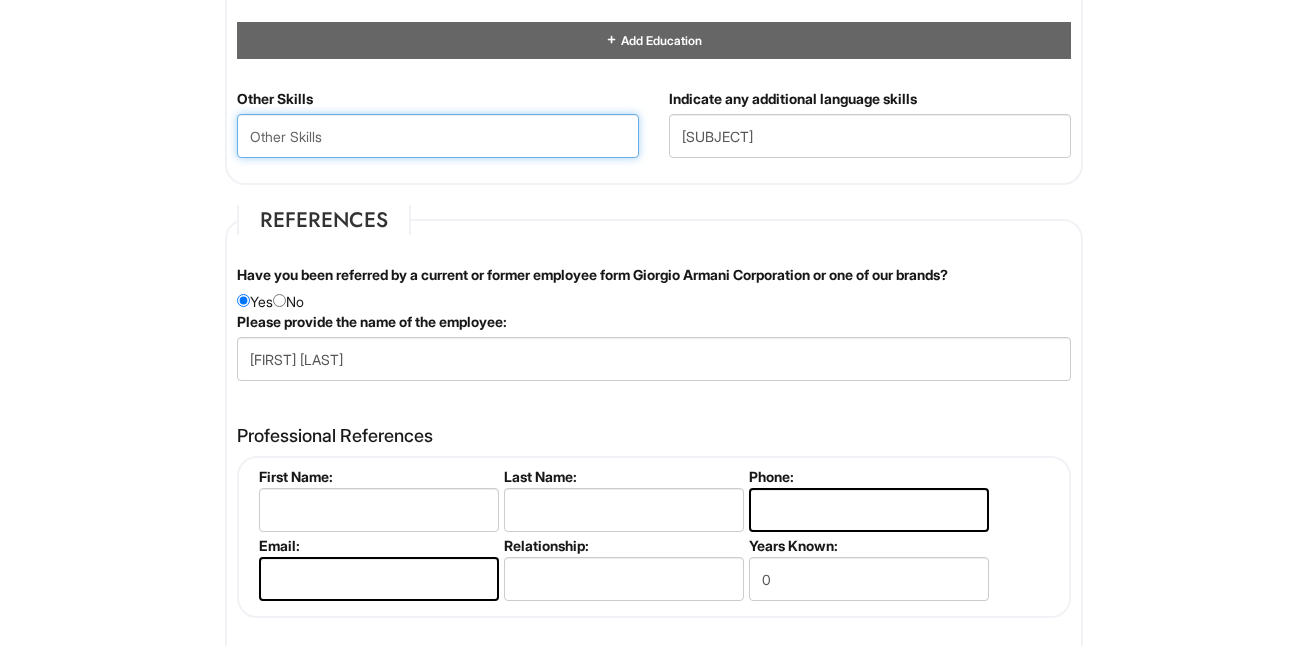 click at bounding box center (438, 136) 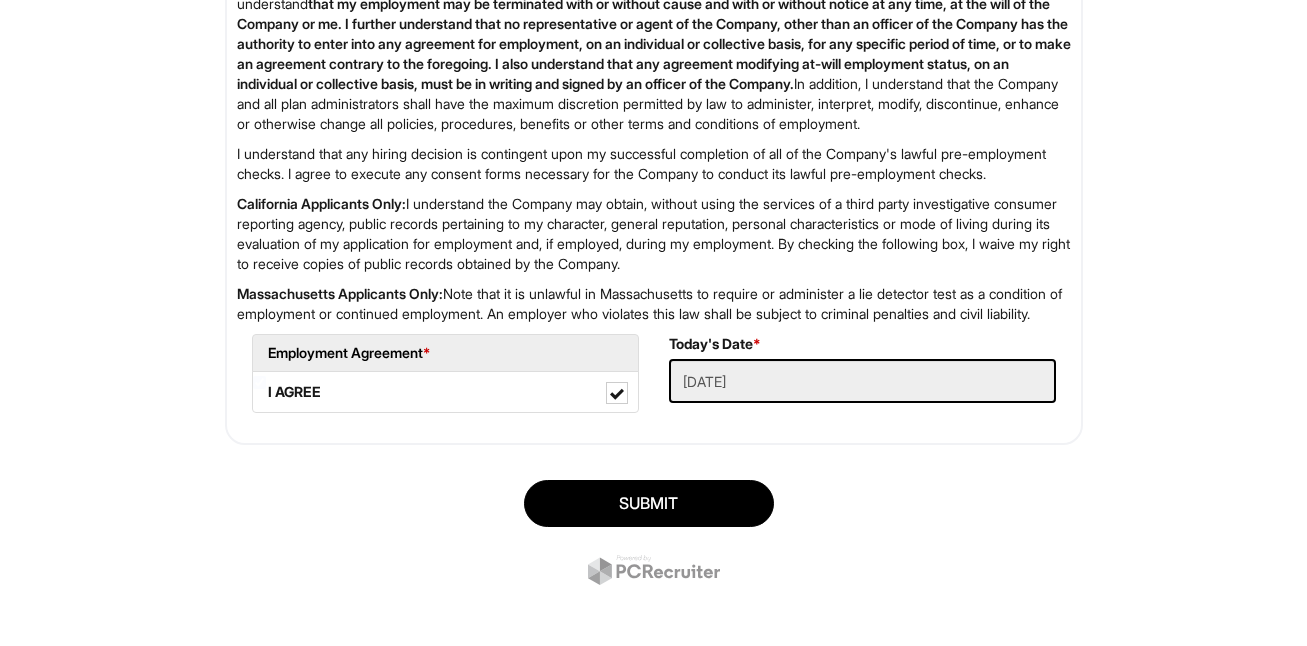 scroll, scrollTop: 3385, scrollLeft: 0, axis: vertical 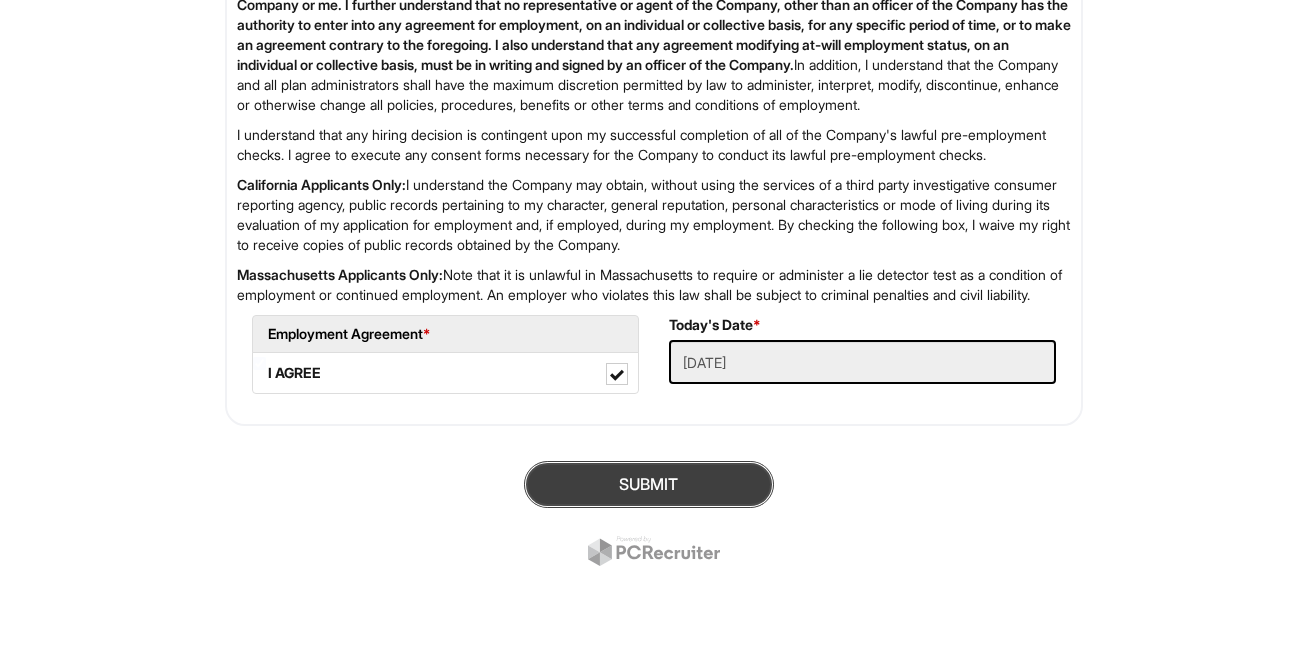 click on "SUBMIT" at bounding box center [649, 484] 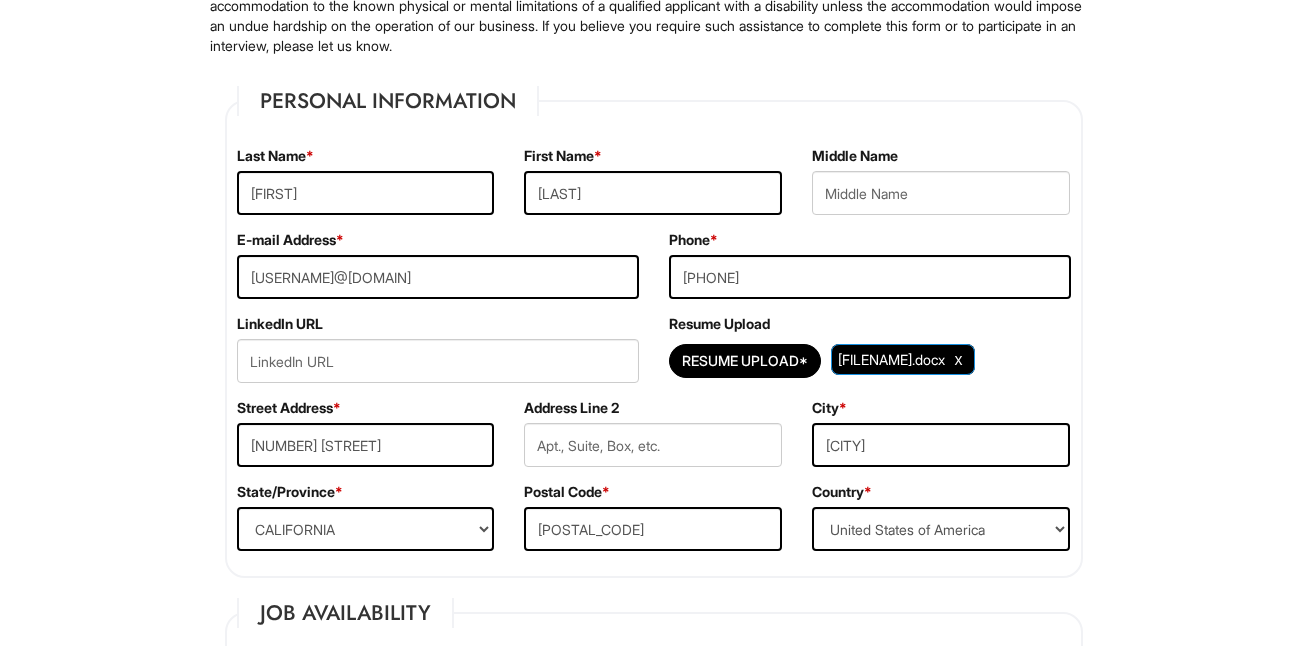 scroll, scrollTop: 285, scrollLeft: 0, axis: vertical 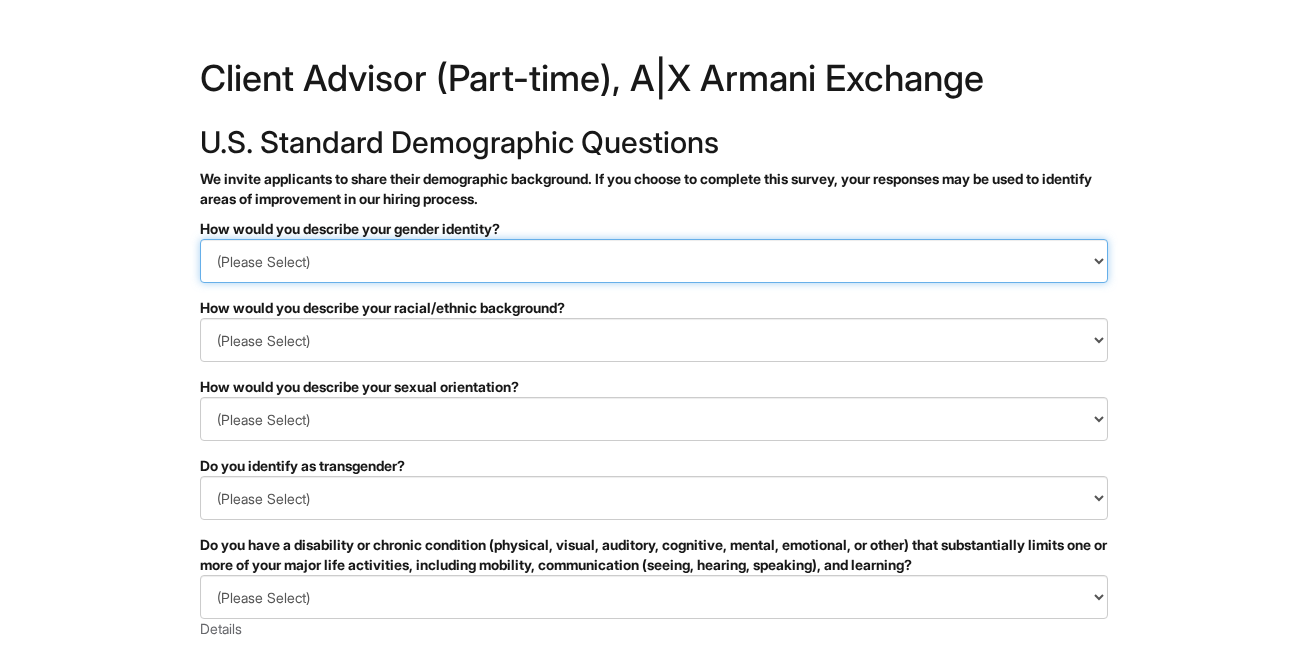 click on "(Please Select) Man Woman Non-binary I prefer to self-describe I don't wish to answer" at bounding box center (654, 261) 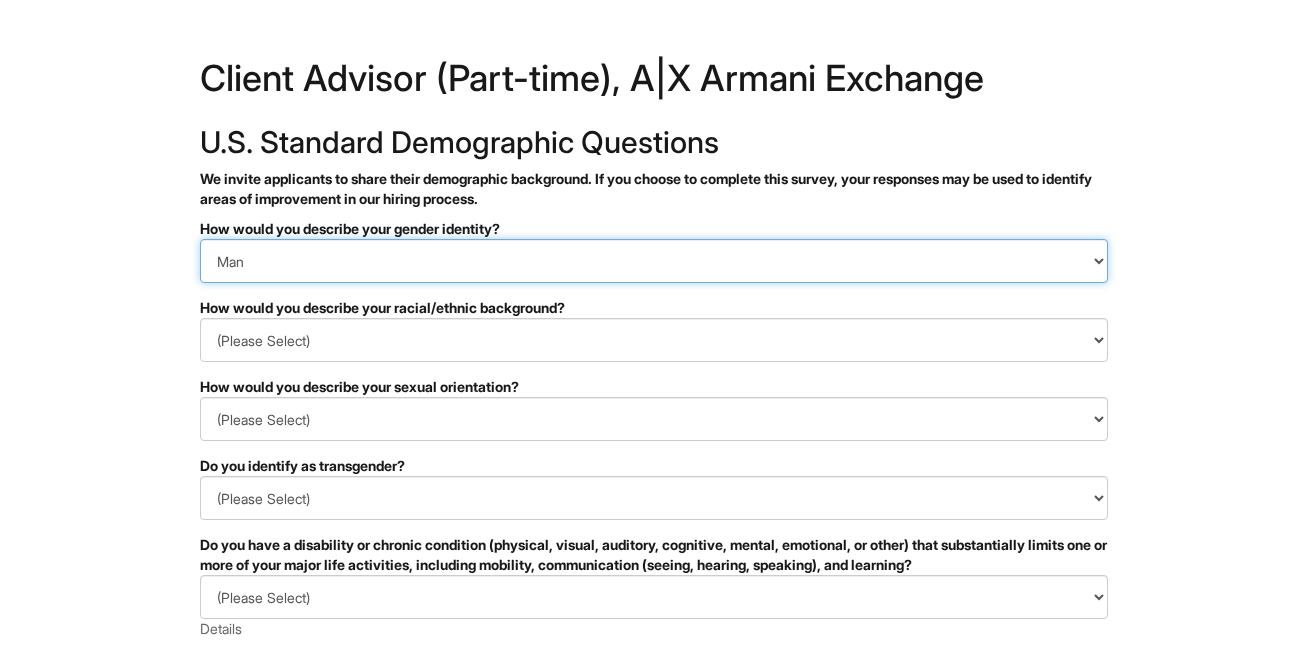 click on "(Please Select) Man Woman Non-binary I prefer to self-describe I don't wish to answer" at bounding box center [654, 261] 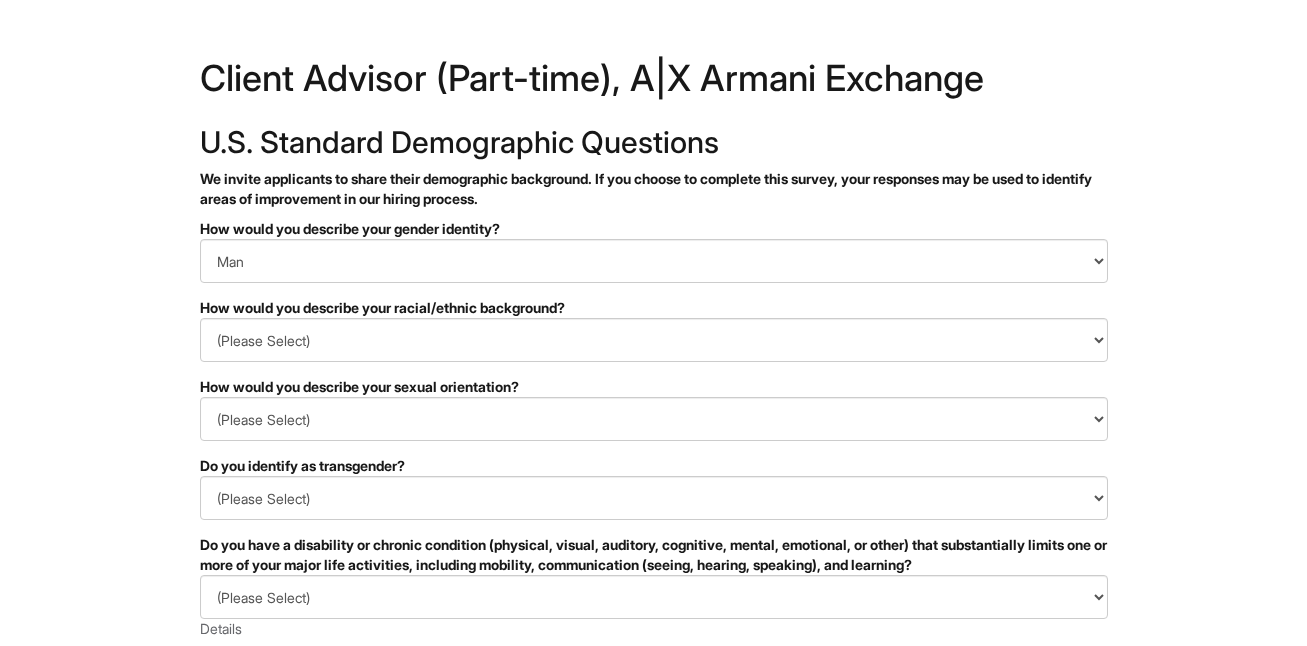 click on "PLEASE COMPLETE ALL REQUIRED FIELDS How would you describe your gender identity? (Please Select) Man Woman Non-binary I prefer to self-describe I don't wish to answer How would you describe your racial/ethnic background? (Please Select) Black or of African descent    East Asian    Hispanic, Latinx or of Spanish Origin    Indigenous, American Indian or Alaska Native    Middle Eastern or North African    Native Hawaiian or Pacific Islander    South Asian    Southeast Asian    White or European    I prefer to self-describe    I don't wish to answer How would you describe your sexual orientation? (Please Select) Asexual Bisexual and/or pansexual Gay Heterosexual Lesbian Queer I prefer to self-describe I don't wish to answer Do you identify as transgender? (Please Select) Yes No I prefer to self-describe I don't wish to answer (Please Select) YES, I HAVE A DISABILITY (or previously had a disability) NO, I DON'T HAVE A DISABILITY I DON'T WISH TO ANSWER Details (Please Select) I AM NOT A PROTECTED VETERAN Details" at bounding box center [654, 647] 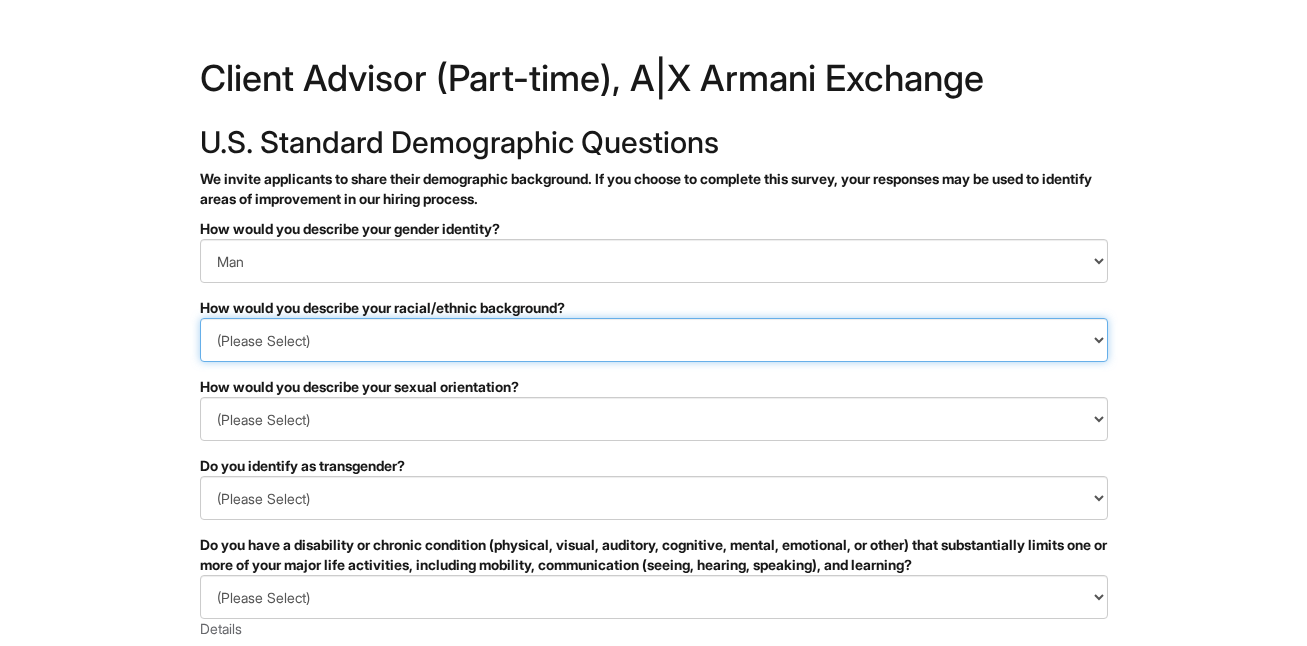 click on "(Please Select) Black or of African descent    East Asian    Hispanic, Latinx or of Spanish Origin    Indigenous, American Indian or Alaska Native    Middle Eastern or North African    Native Hawaiian or Pacific Islander    South Asian    Southeast Asian    White or European    I prefer to self-describe    I don't wish to answer" at bounding box center (654, 340) 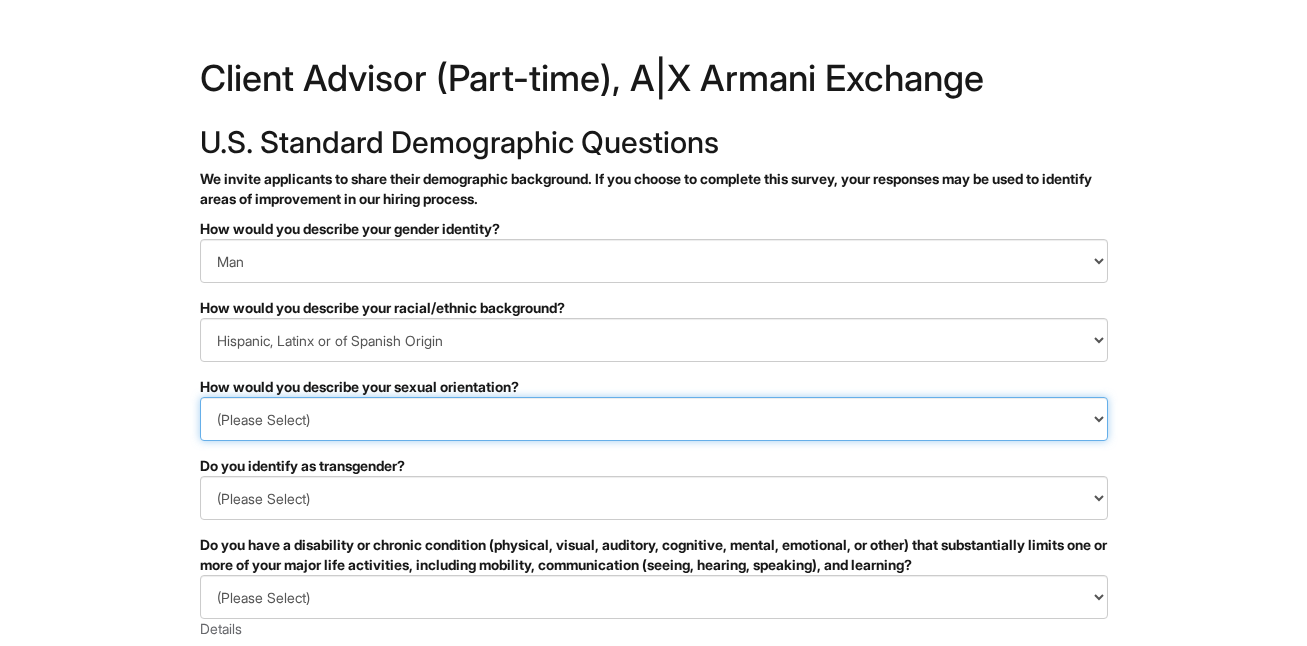 click on "(Please Select) Asexual Bisexual and/or pansexual Gay Heterosexual Lesbian Queer I prefer to self-describe I don't wish to answer" at bounding box center [654, 419] 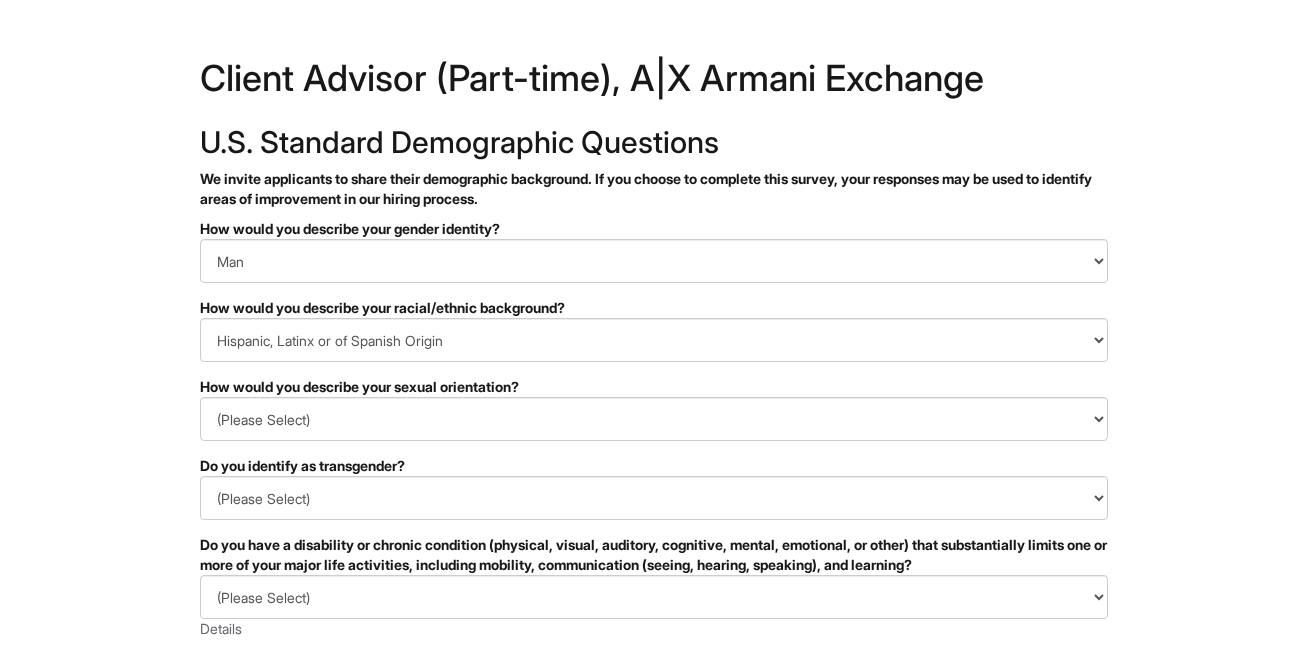 click on "U.S. Standard Demographic Questions We invite applicants to share their demographic background. If you choose to complete this survey, your responses may be used to identify
areas of improvement in our hiring process." at bounding box center [654, 167] 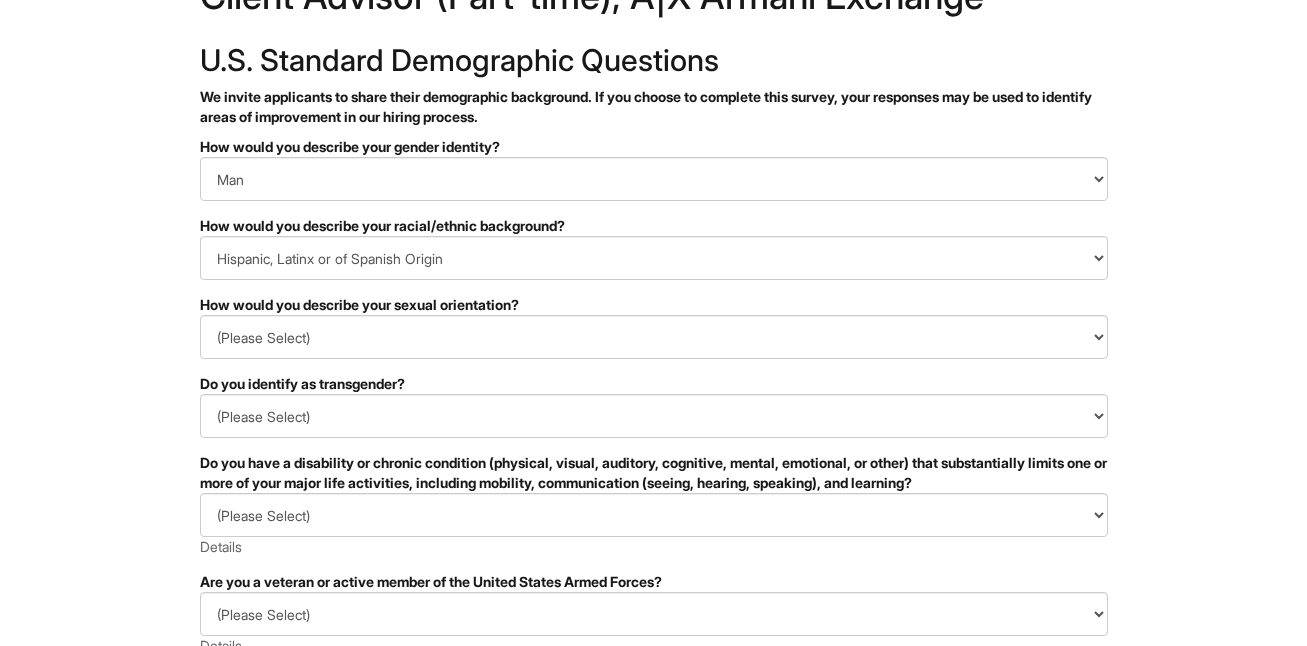 scroll, scrollTop: 83, scrollLeft: 0, axis: vertical 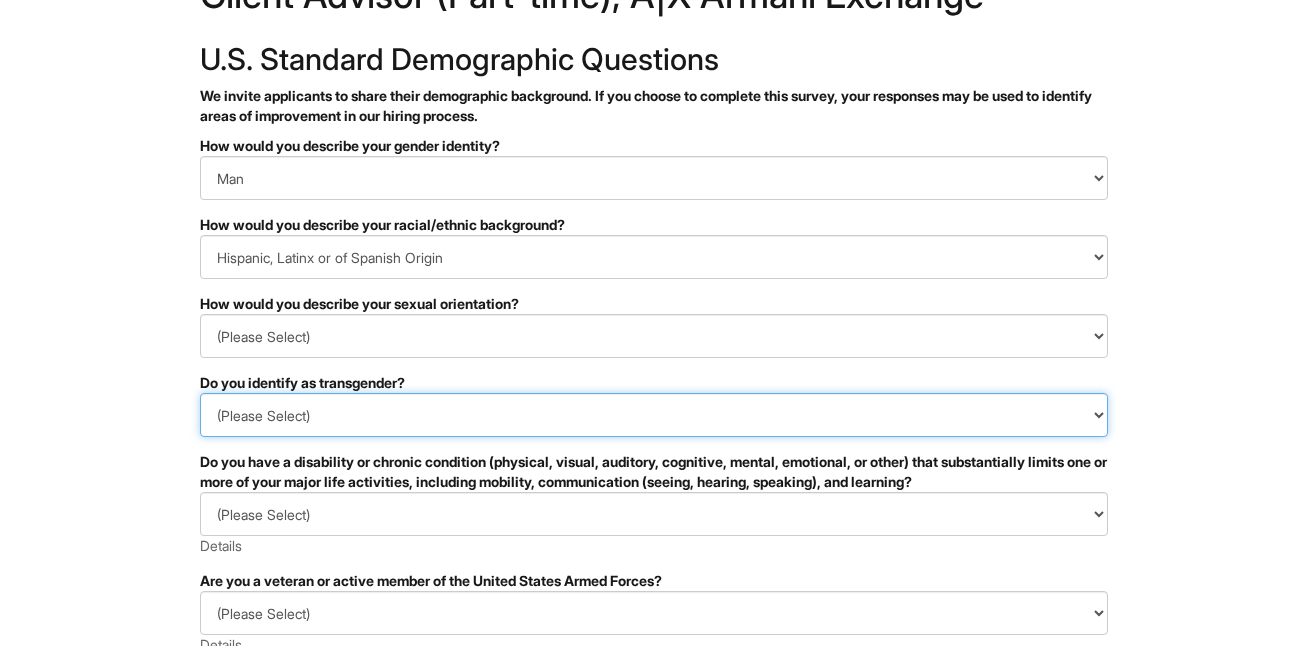 click on "(Please Select) Yes No I prefer to self-describe I don't wish to answer" at bounding box center [654, 415] 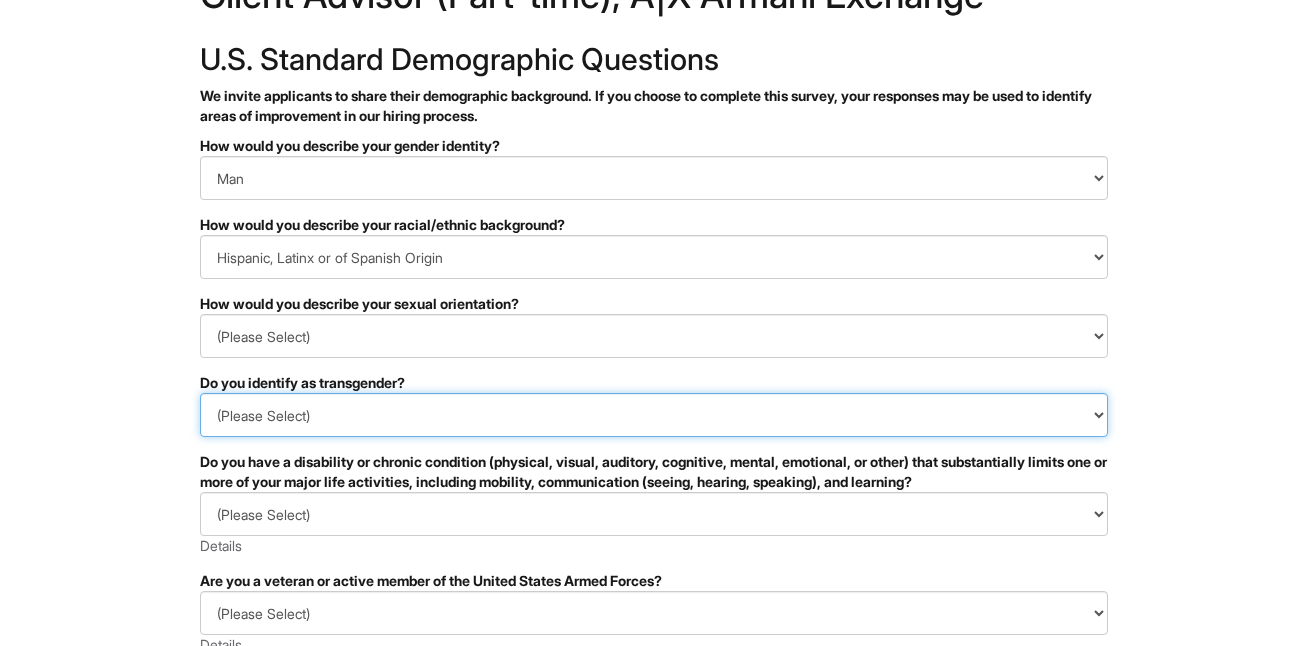 select on "No" 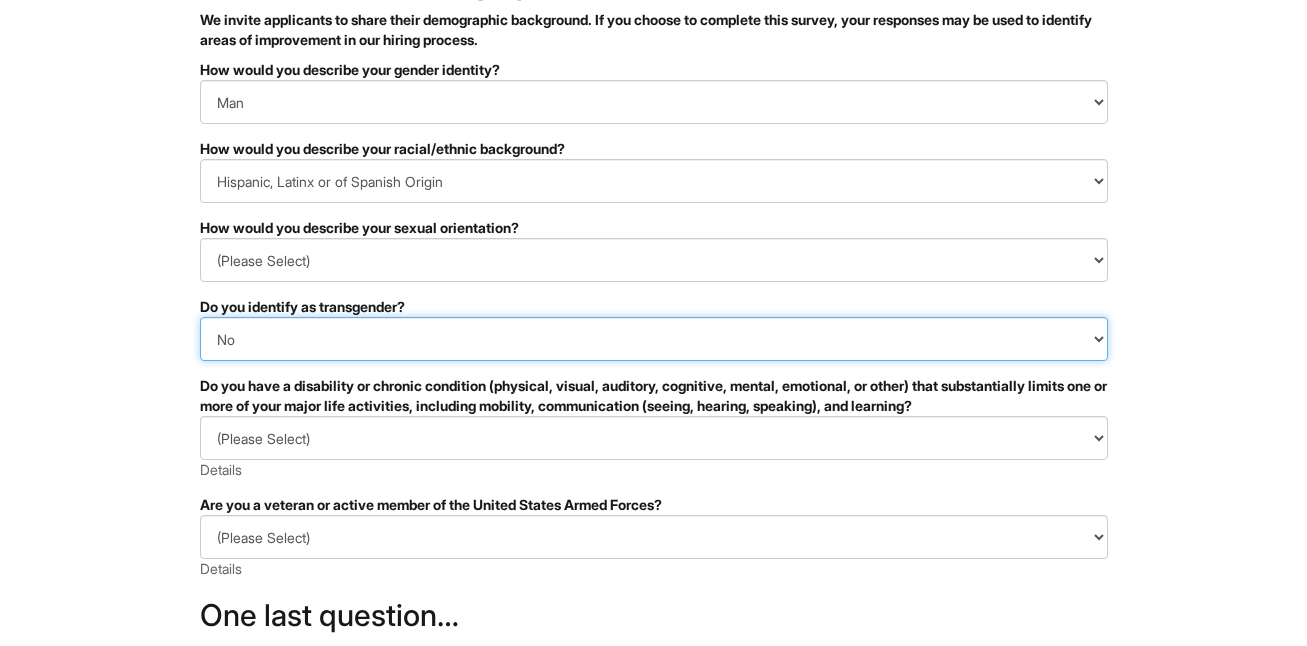 scroll, scrollTop: 163, scrollLeft: 0, axis: vertical 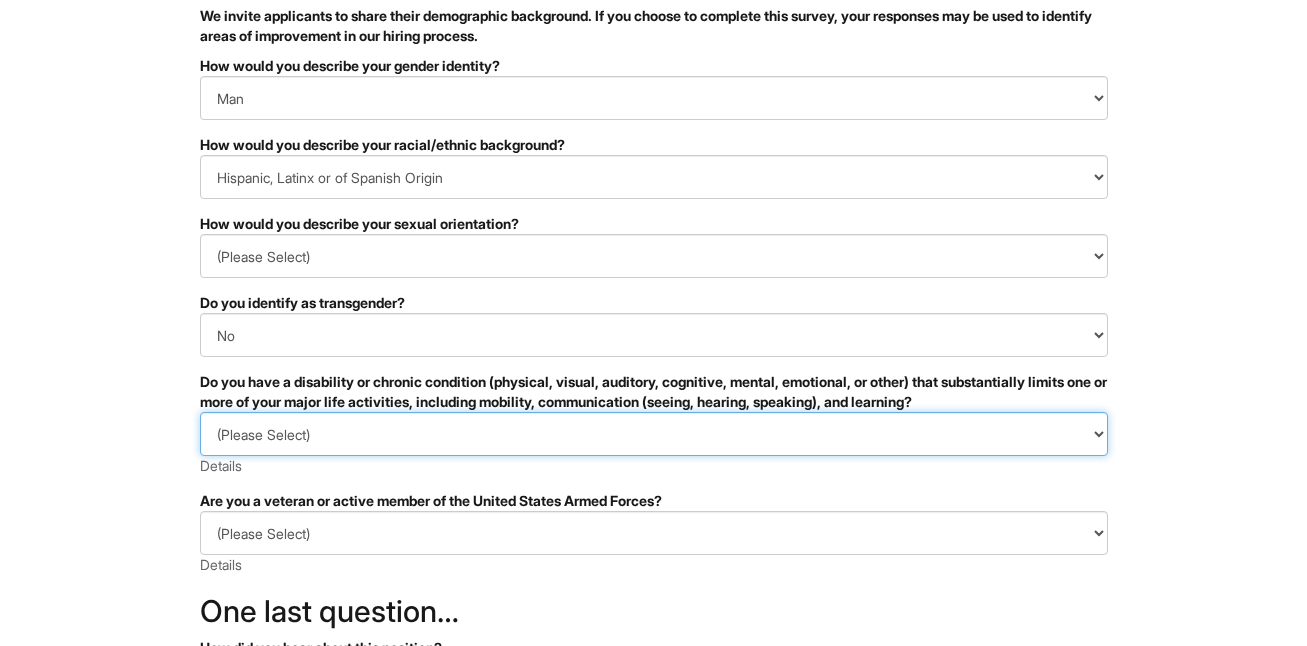 click on "(Please Select) YES, I HAVE A DISABILITY (or previously had a disability) NO, I DON'T HAVE A DISABILITY I DON'T WISH TO ANSWER" at bounding box center [654, 434] 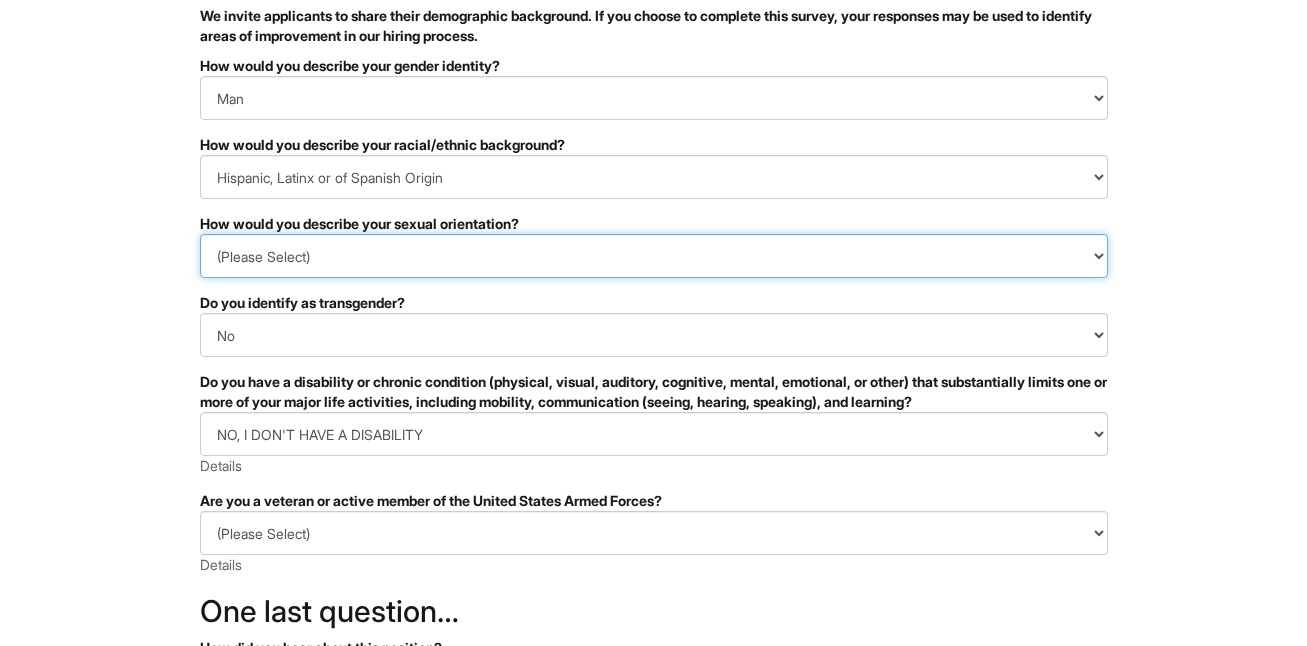 click on "(Please Select) Asexual Bisexual and/or pansexual Gay Heterosexual Lesbian Queer I prefer to self-describe I don't wish to answer" at bounding box center (654, 256) 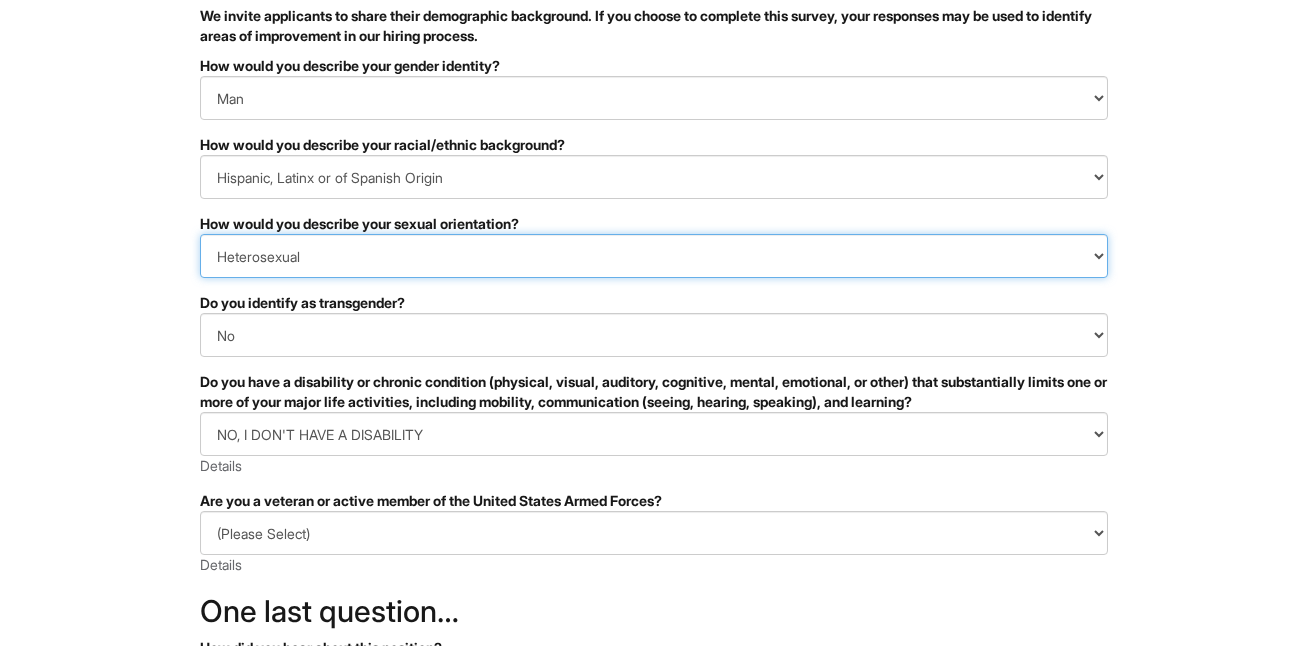 click on "(Please Select) Asexual Bisexual and/or pansexual Gay Heterosexual Lesbian Queer I prefer to self-describe I don't wish to answer" at bounding box center [654, 256] 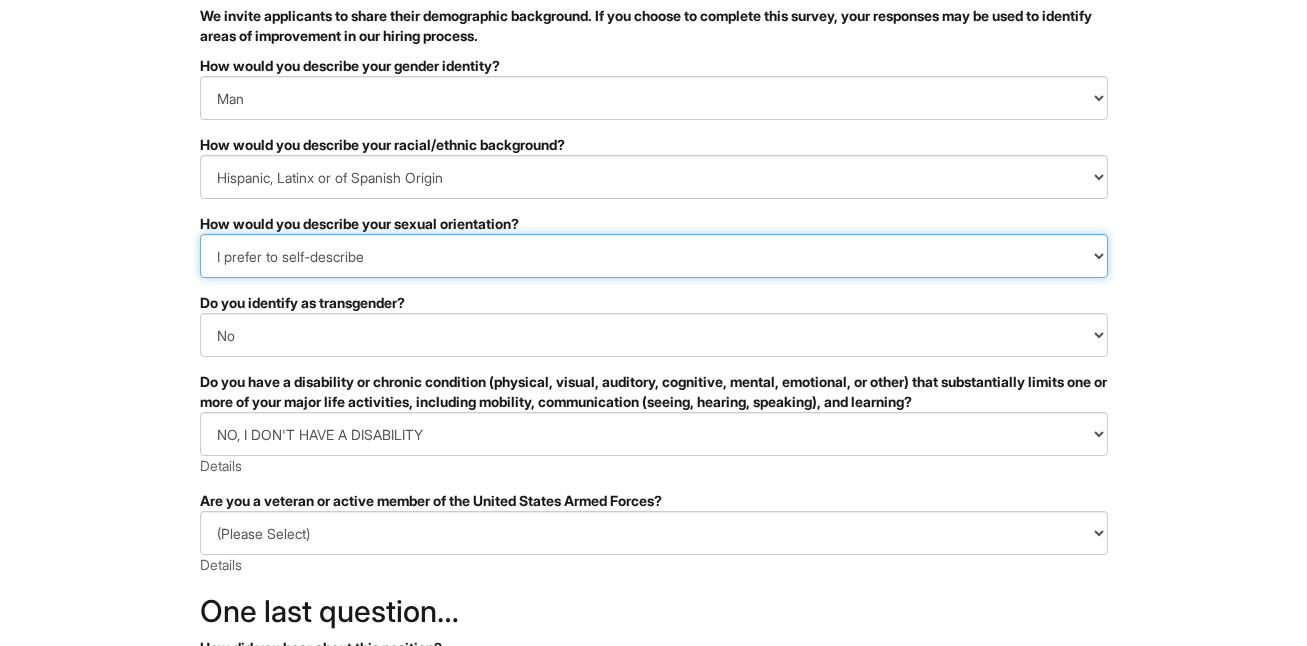 click on "(Please Select) Asexual Bisexual and/or pansexual Gay Heterosexual Lesbian Queer I prefer to self-describe I don't wish to answer" at bounding box center (654, 256) 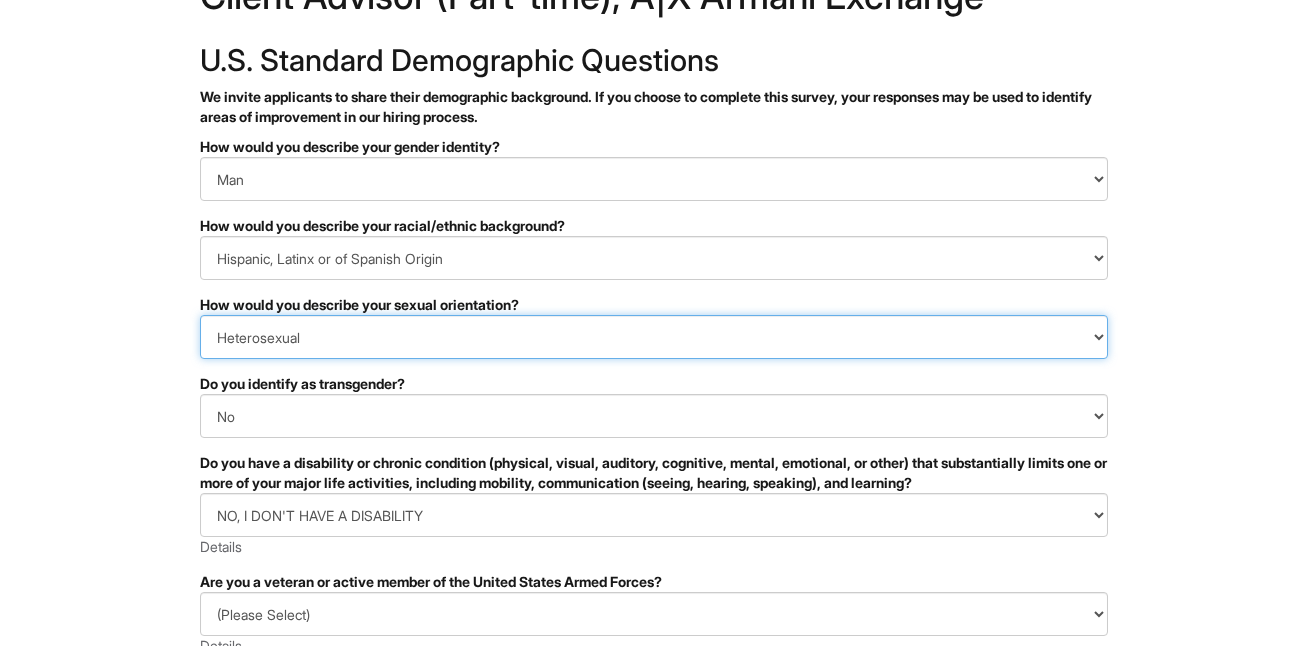scroll, scrollTop: 480, scrollLeft: 0, axis: vertical 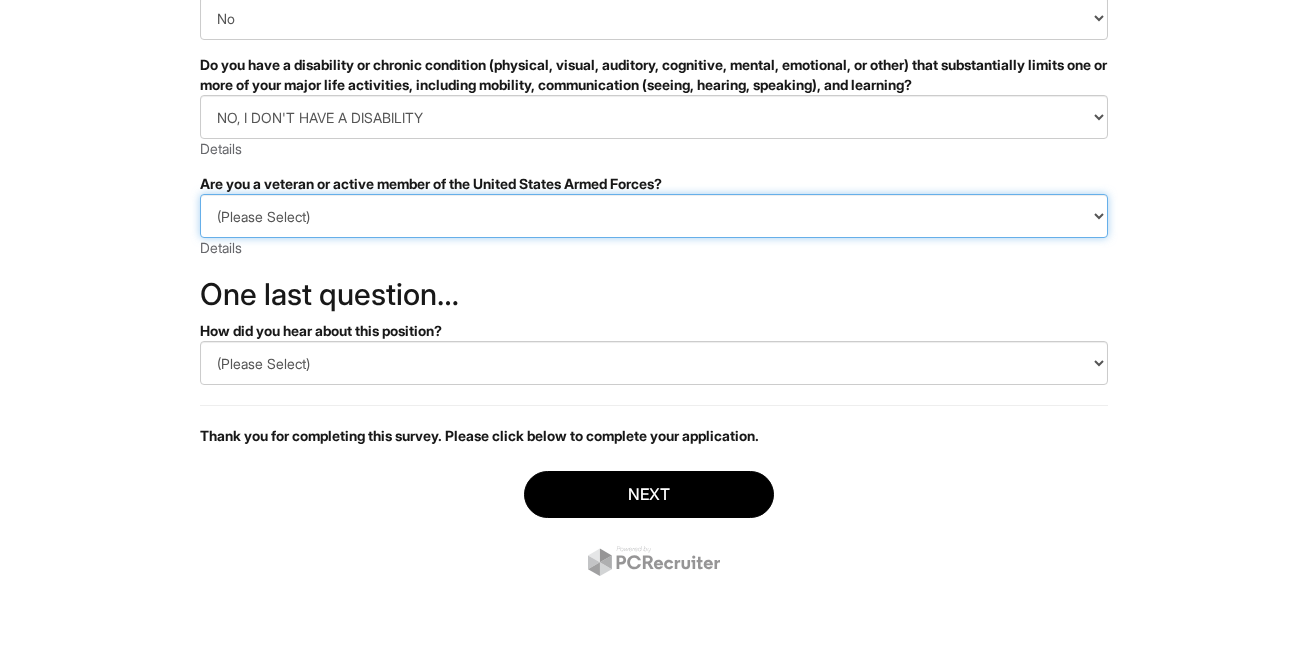 click on "(Please Select) I IDENTIFY AS ONE OR MORE OF THE CLASSIFICATIONS OF PROTECTED VETERANS LISTED I AM NOT A PROTECTED VETERAN I PREFER NOT TO ANSWER" at bounding box center [654, 216] 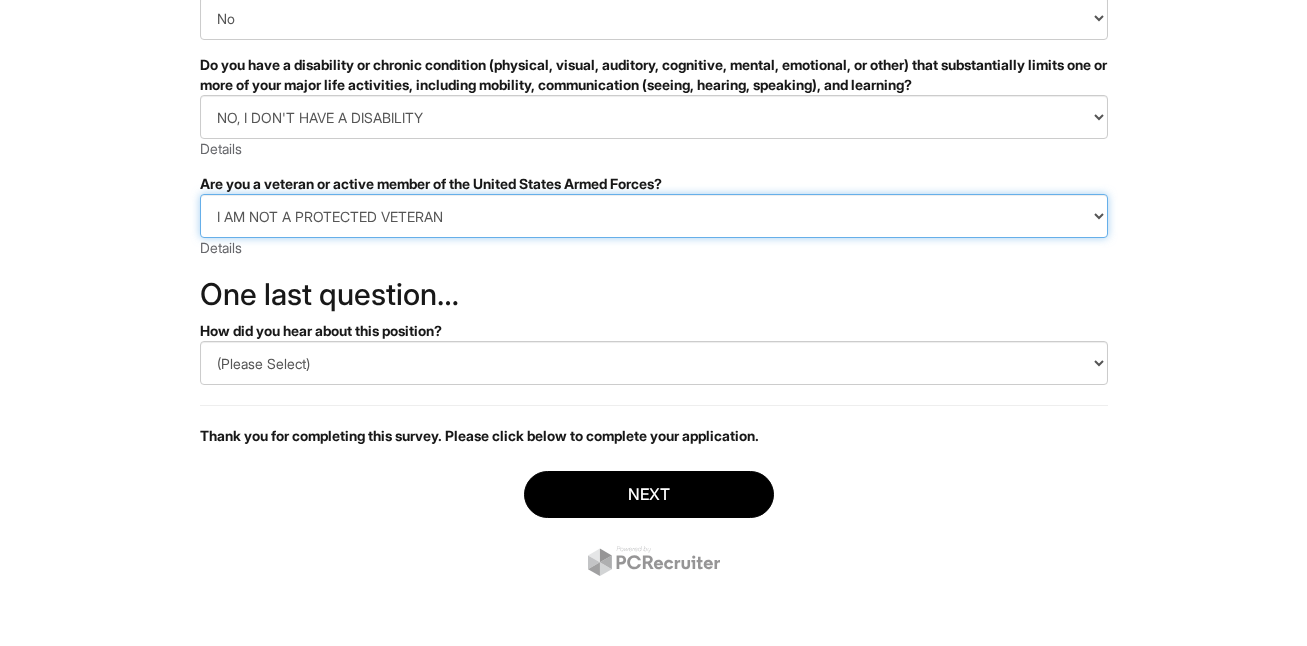 click on "(Please Select) I IDENTIFY AS ONE OR MORE OF THE CLASSIFICATIONS OF PROTECTED VETERANS LISTED I AM NOT A PROTECTED VETERAN I PREFER NOT TO ANSWER" at bounding box center (654, 216) 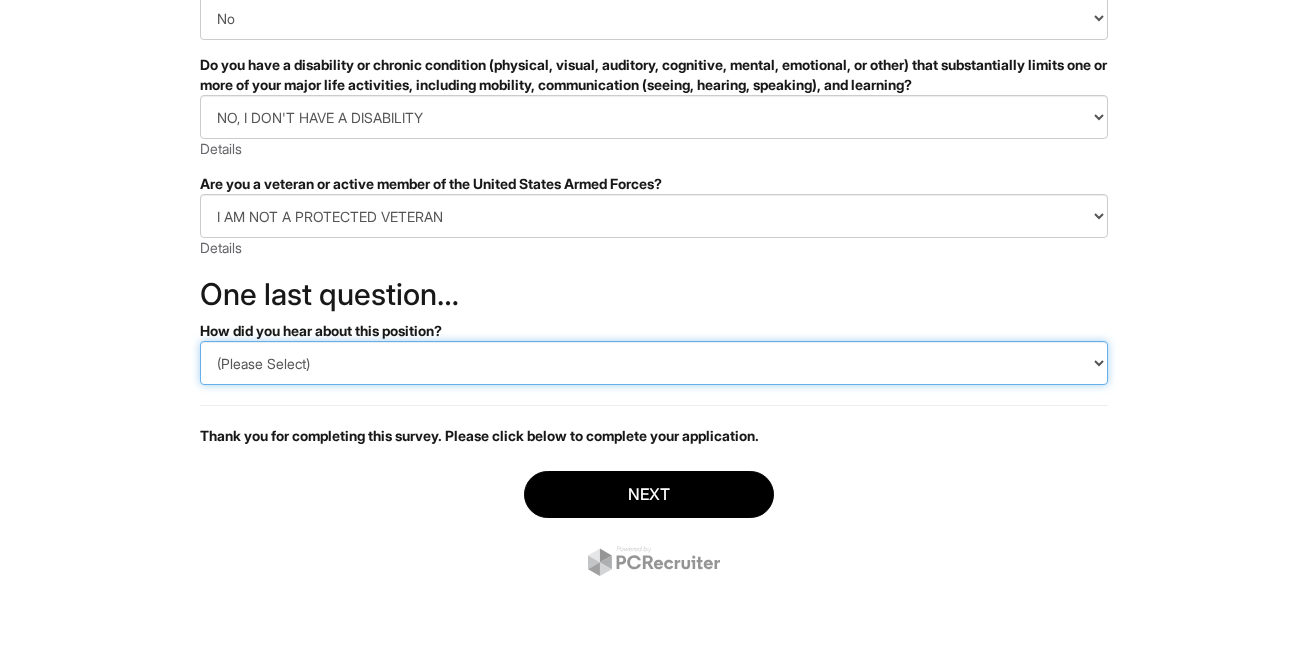 click on "(Please Select) CareerBuilder Indeed LinkedIn Monster Referral Other" at bounding box center (654, 363) 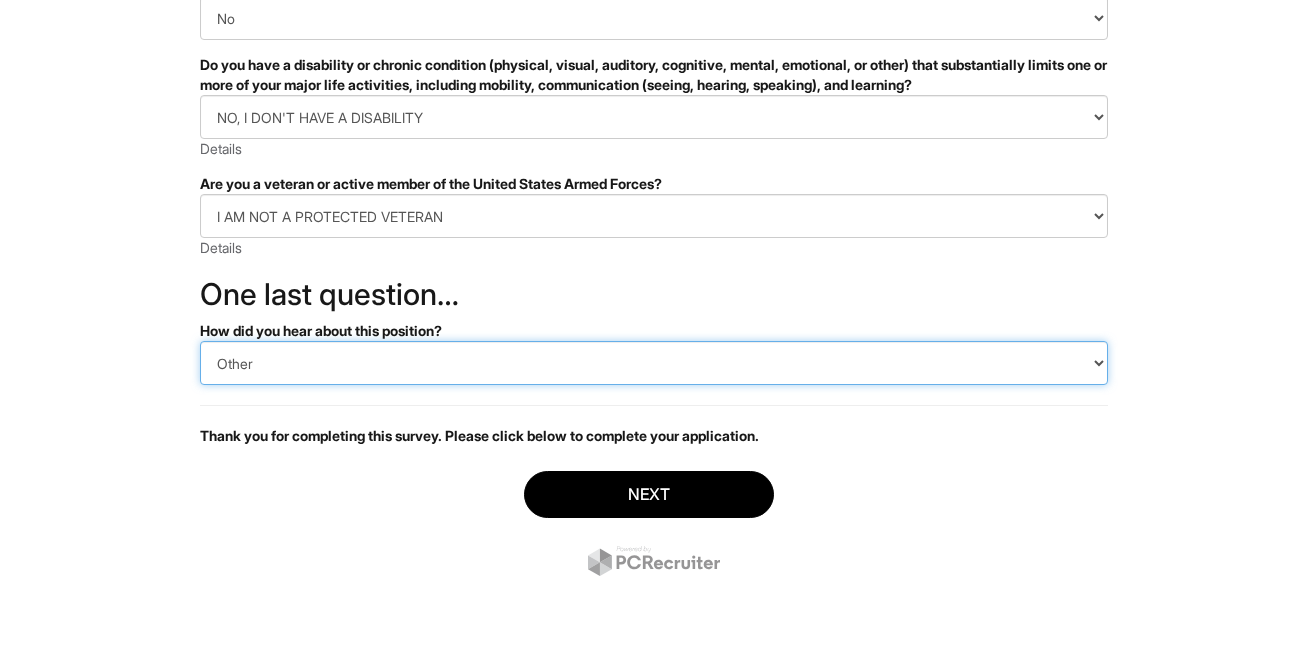 click on "(Please Select) CareerBuilder Indeed LinkedIn Monster Referral Other" at bounding box center [654, 363] 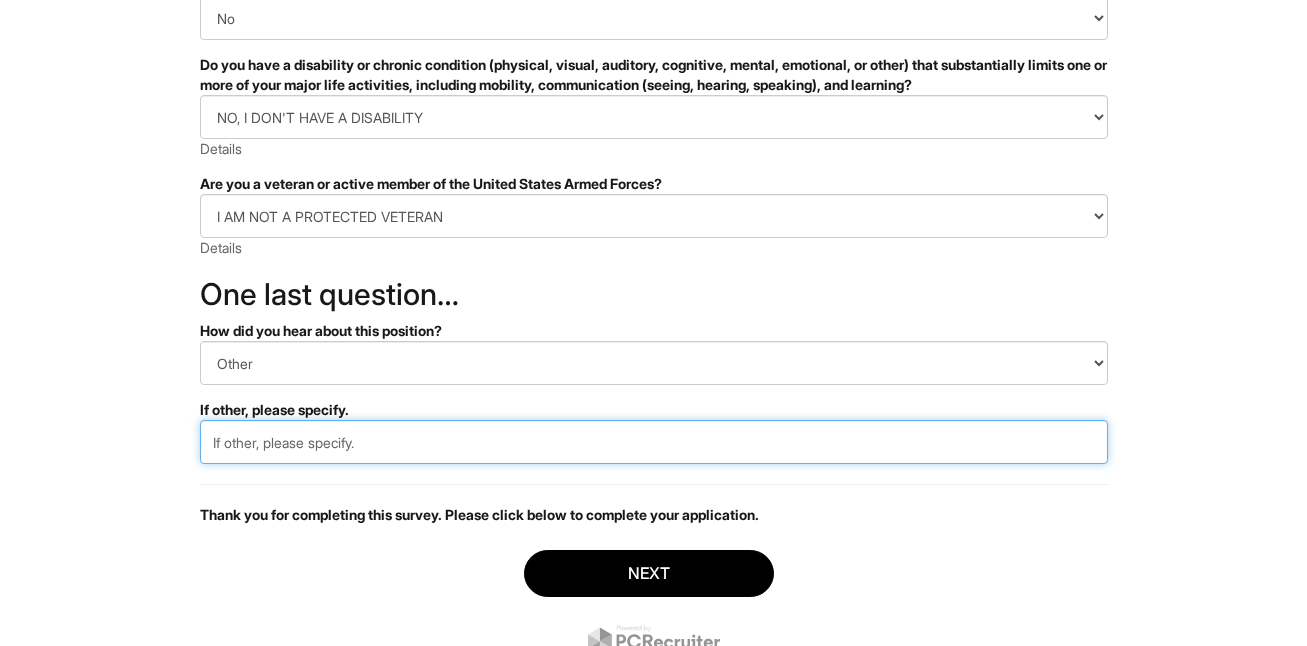 click at bounding box center (654, 442) 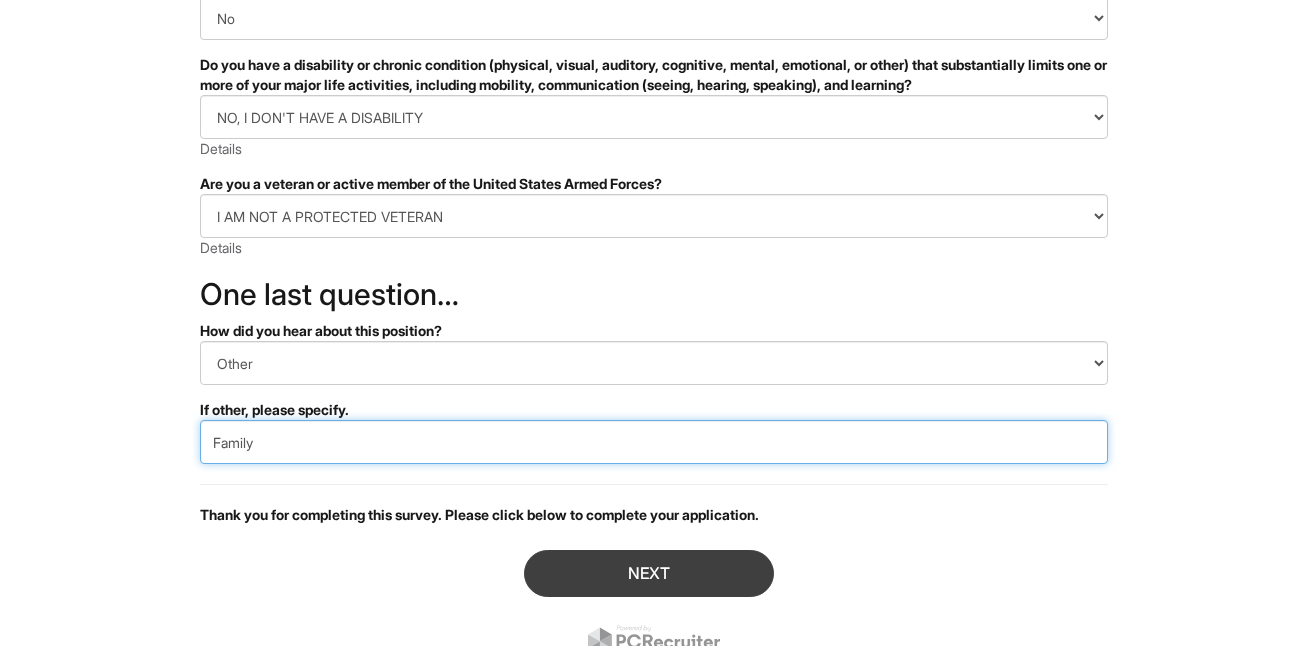 type on "Family" 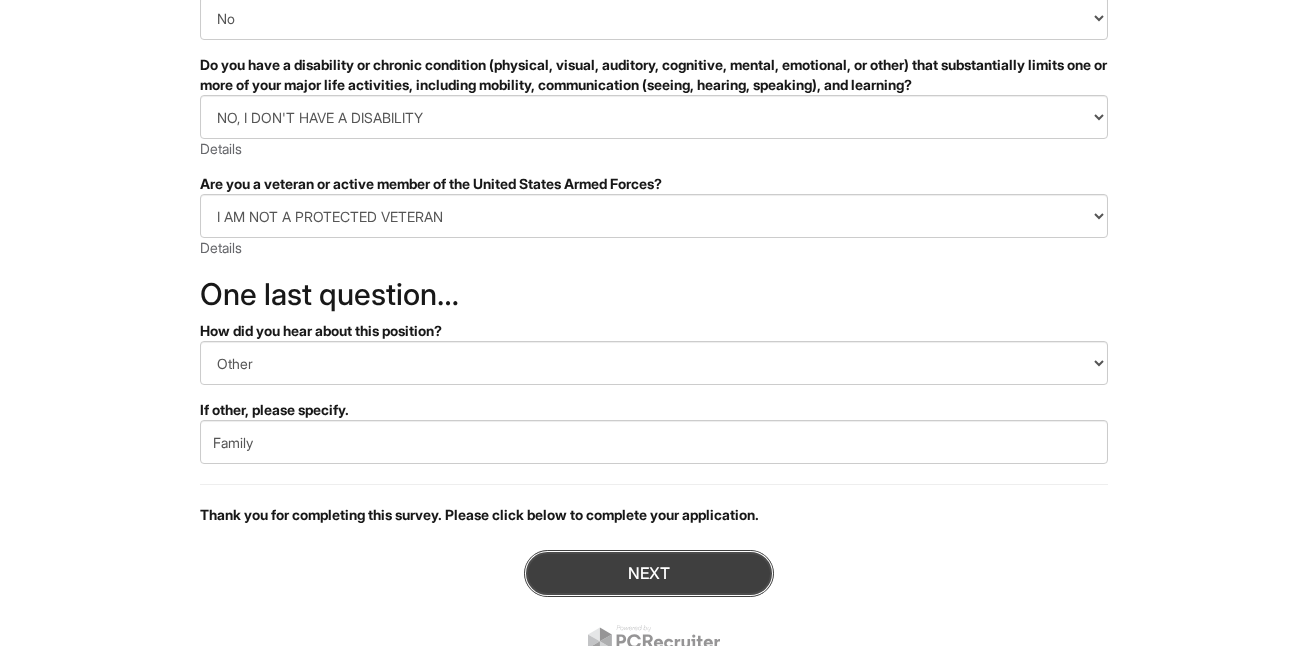 click on "Next" at bounding box center [649, 573] 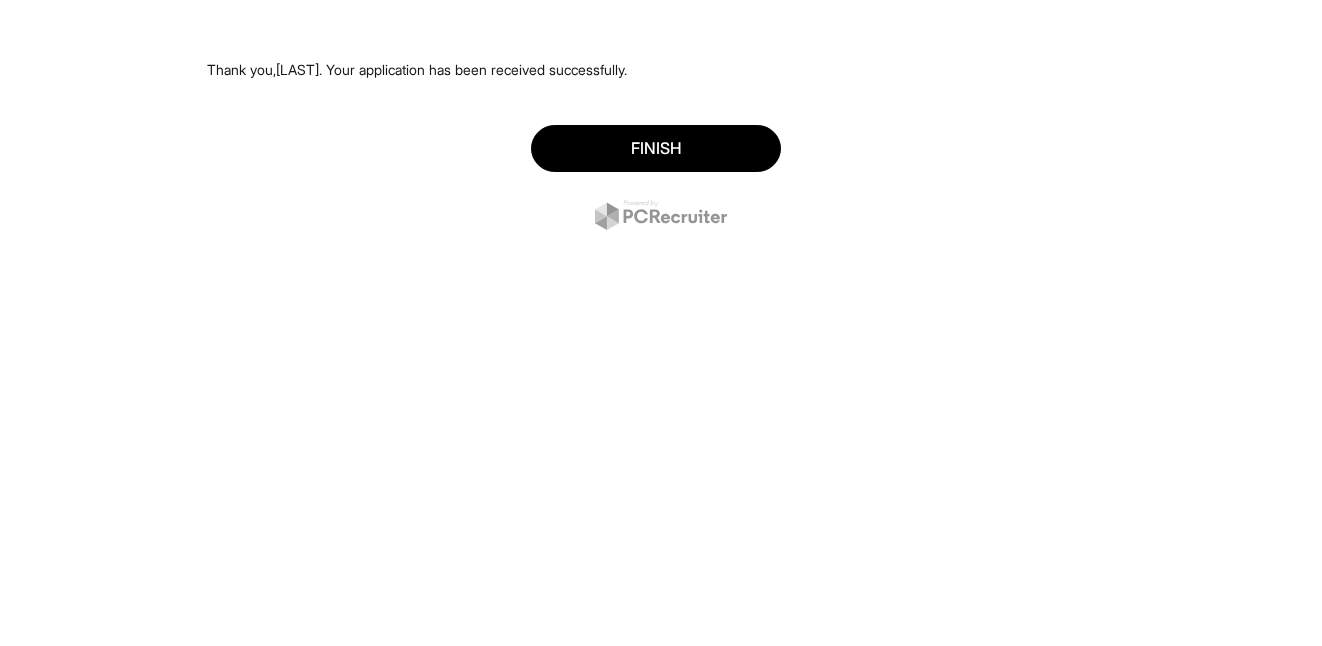 scroll, scrollTop: 0, scrollLeft: 0, axis: both 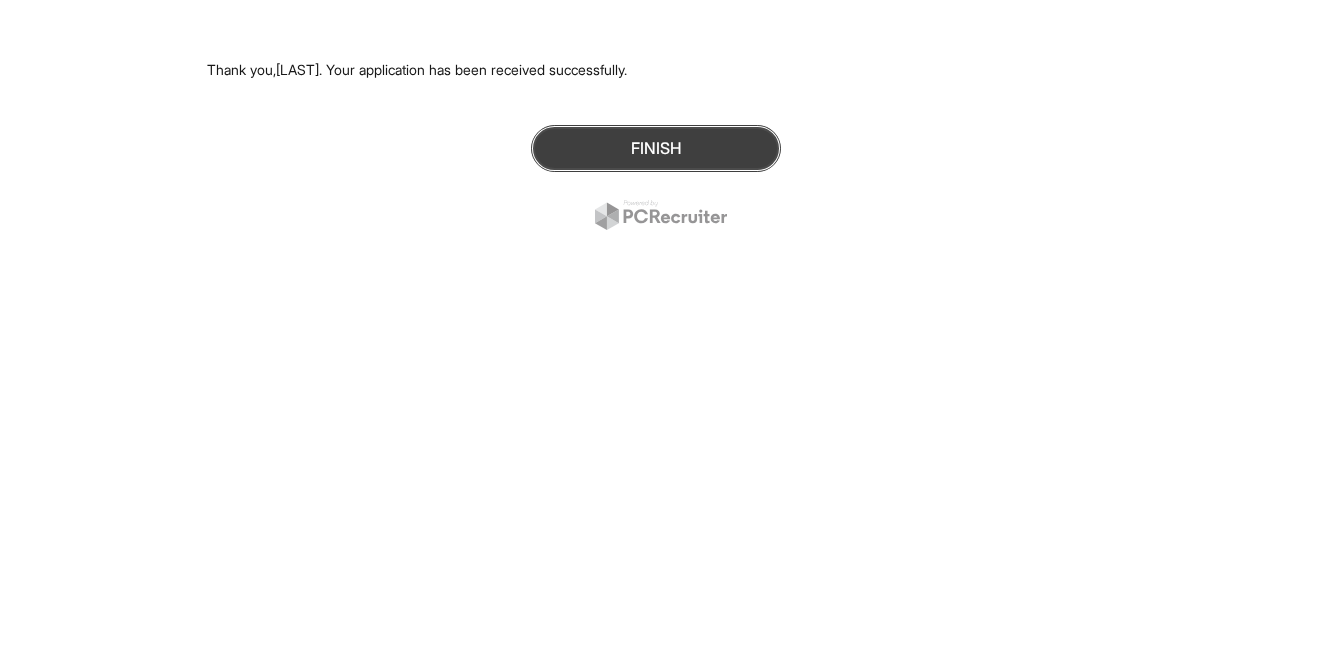 click on "Finish" at bounding box center (656, 148) 